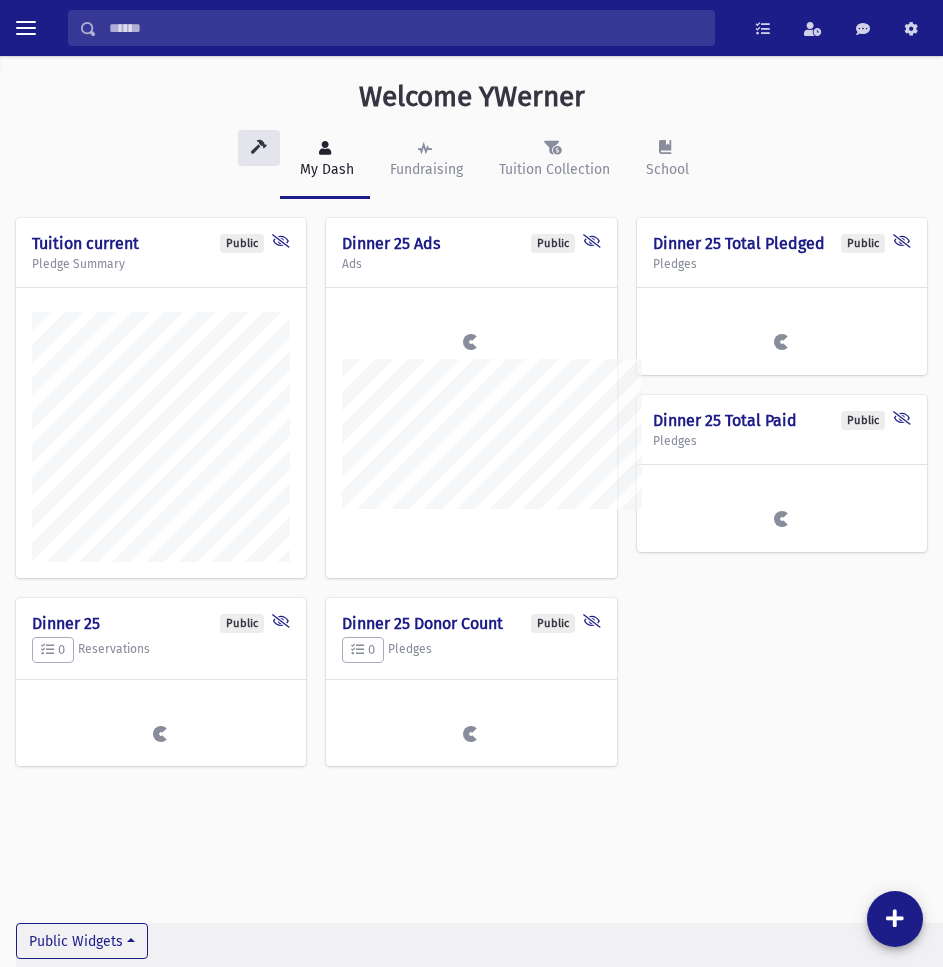 scroll, scrollTop: 0, scrollLeft: 0, axis: both 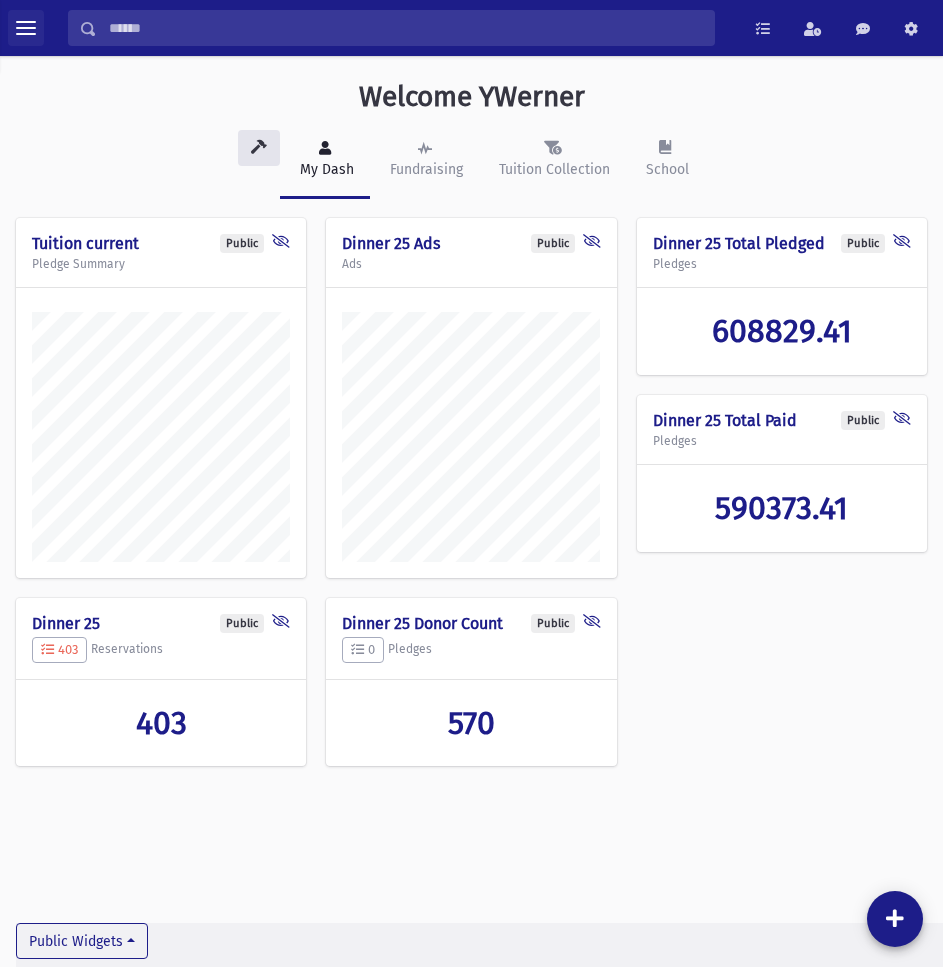 click at bounding box center (26, 28) 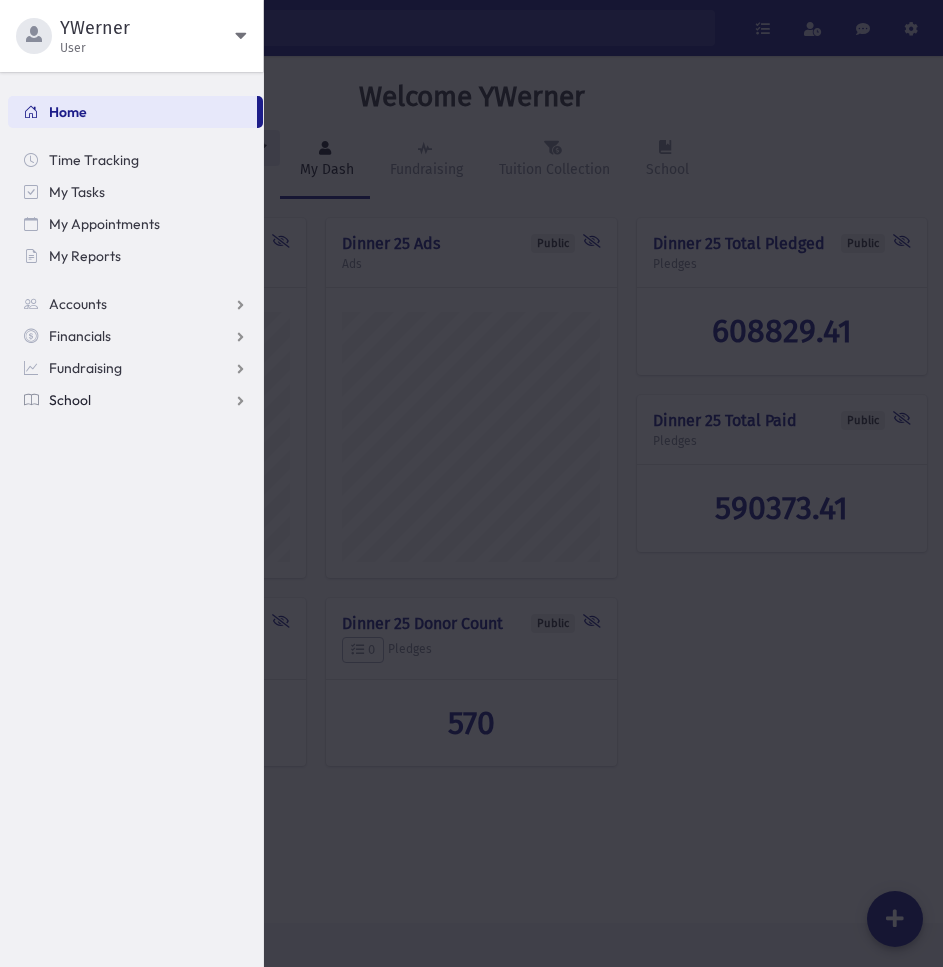 click on "School" at bounding box center [70, 400] 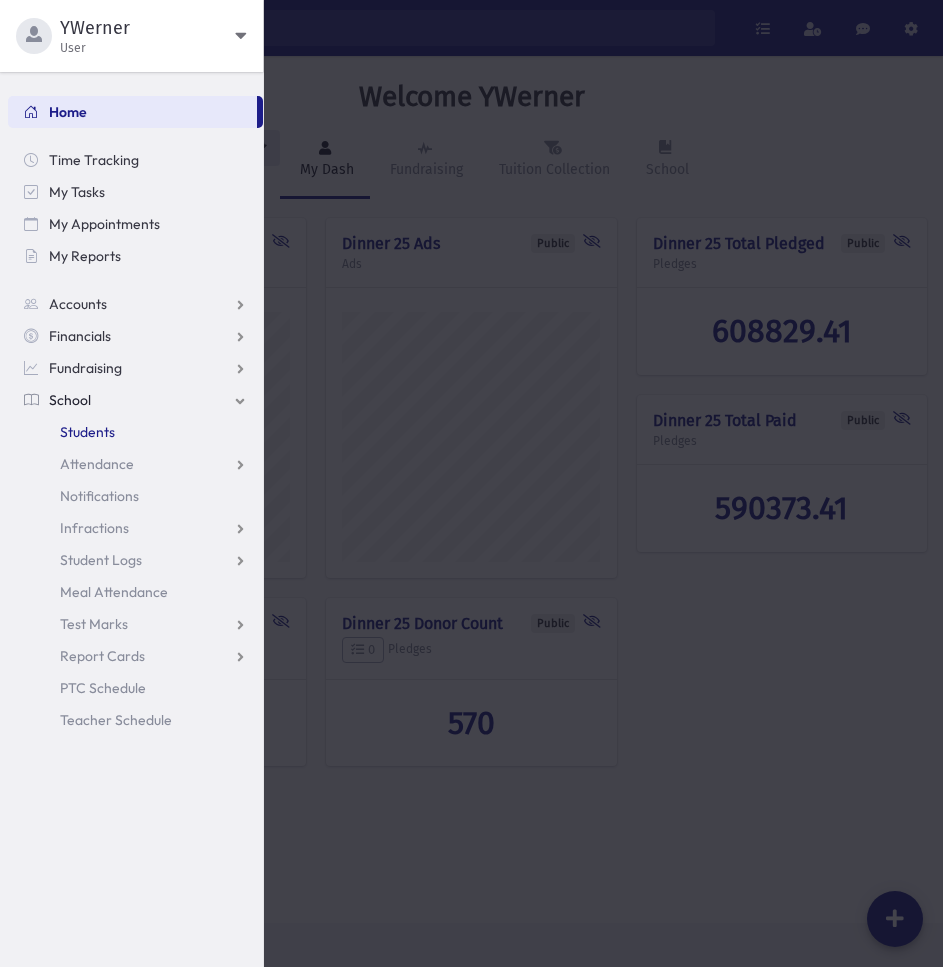 click on "Students" at bounding box center (87, 432) 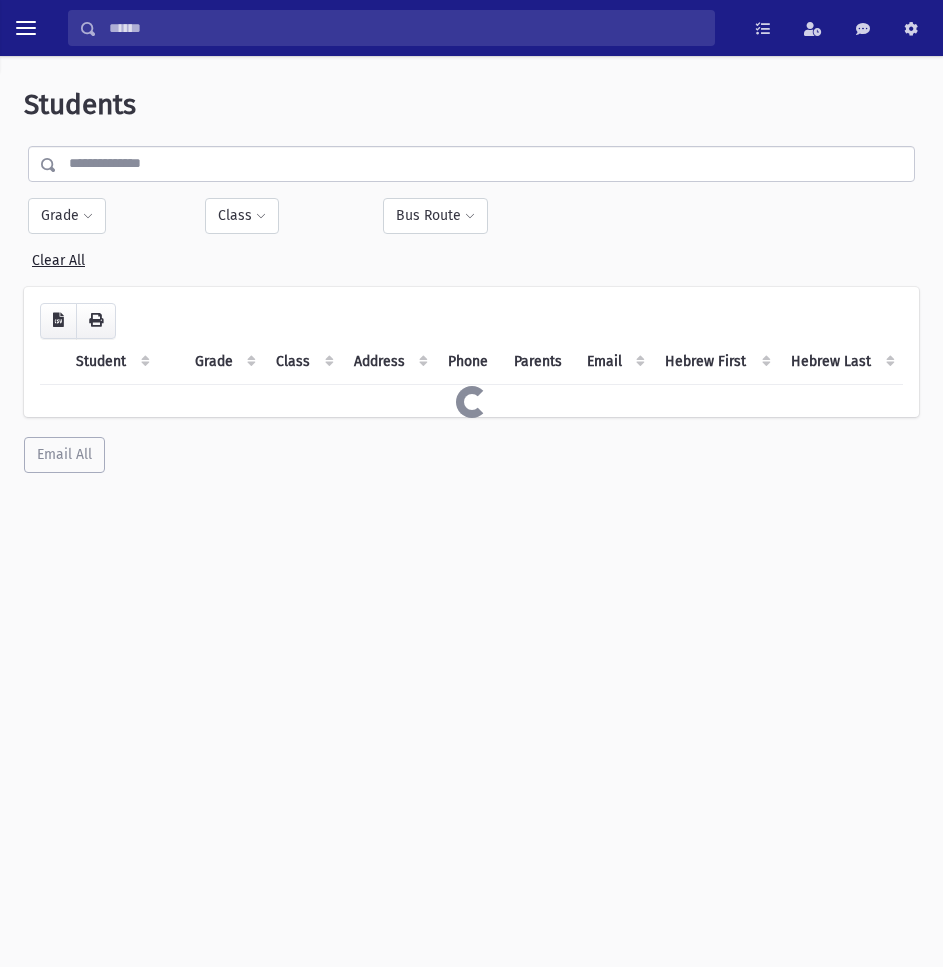 scroll, scrollTop: 0, scrollLeft: 0, axis: both 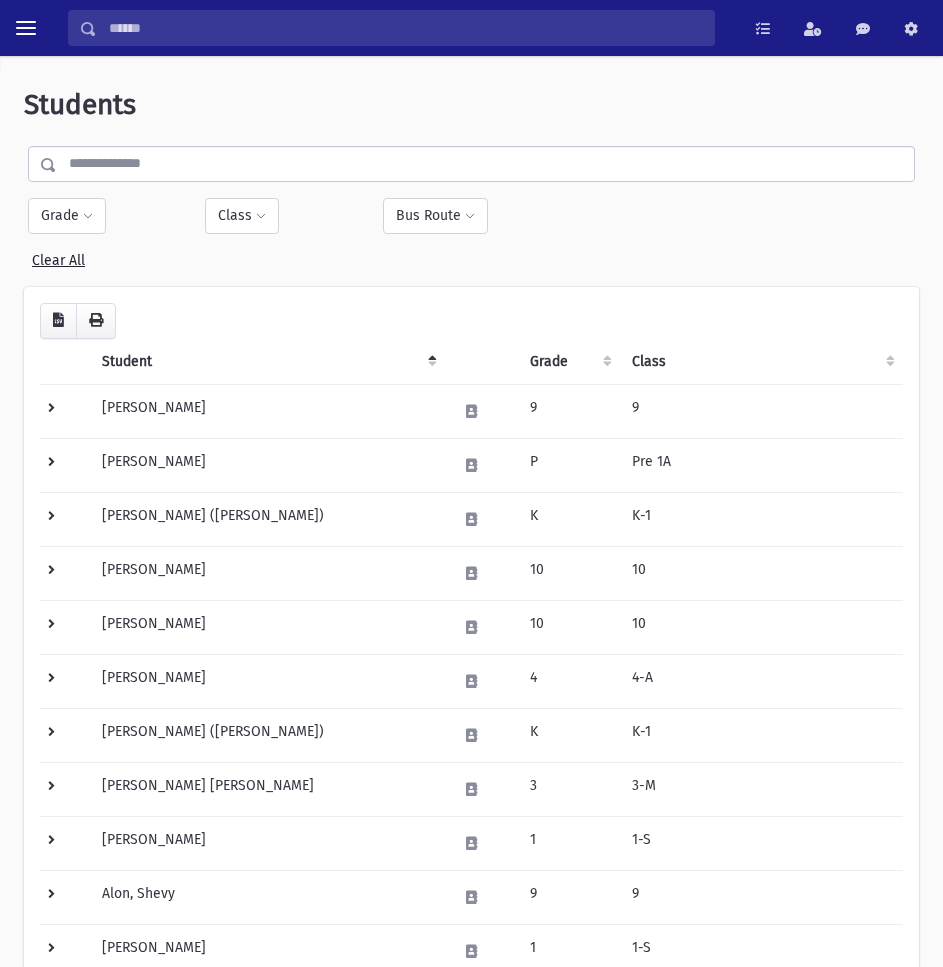 click on "Students
Filter By
Grade
*
*
*
*
*
*
*
*
*
*****
*
*
*
**
**
**
Filter
Class" at bounding box center (471, 985) 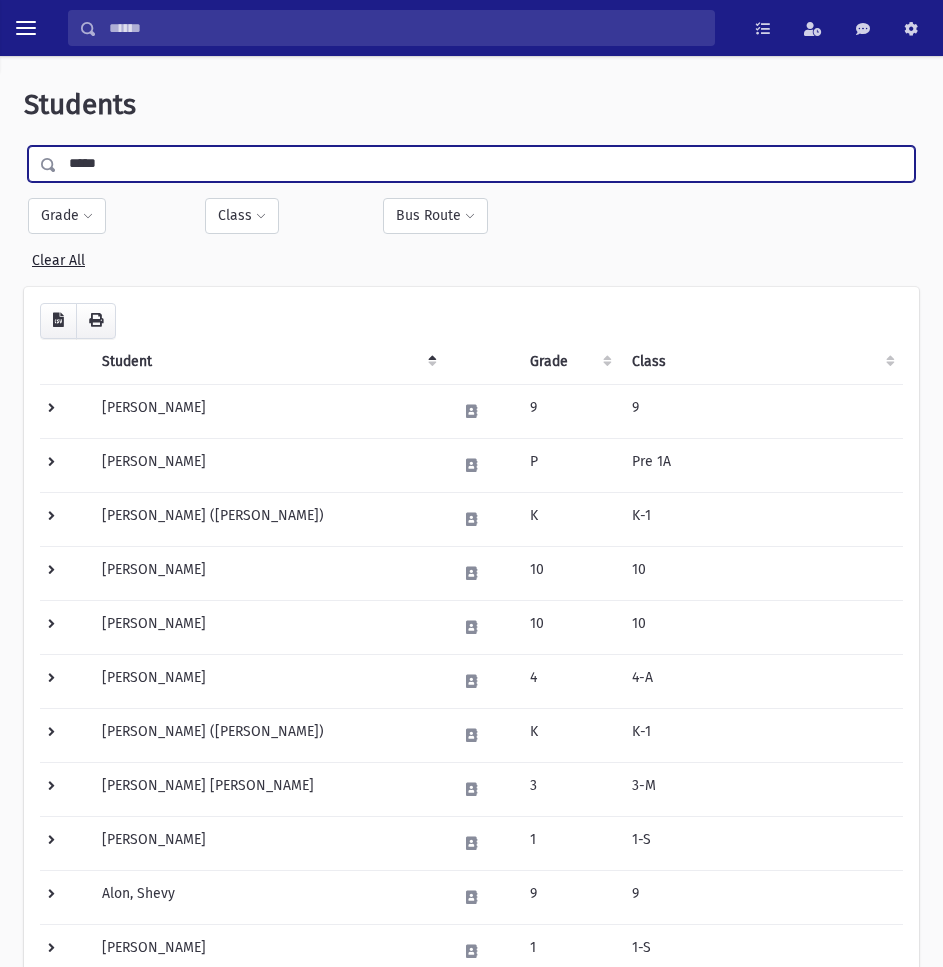 type on "*****" 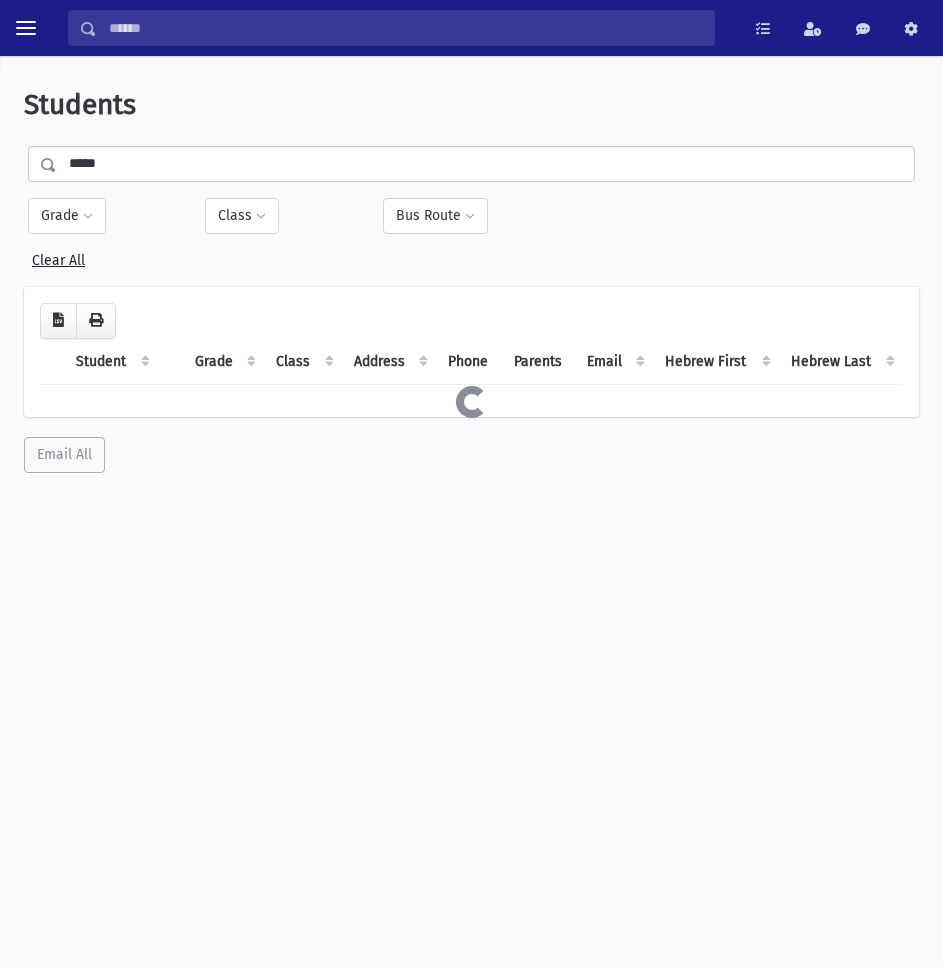 scroll, scrollTop: 0, scrollLeft: 0, axis: both 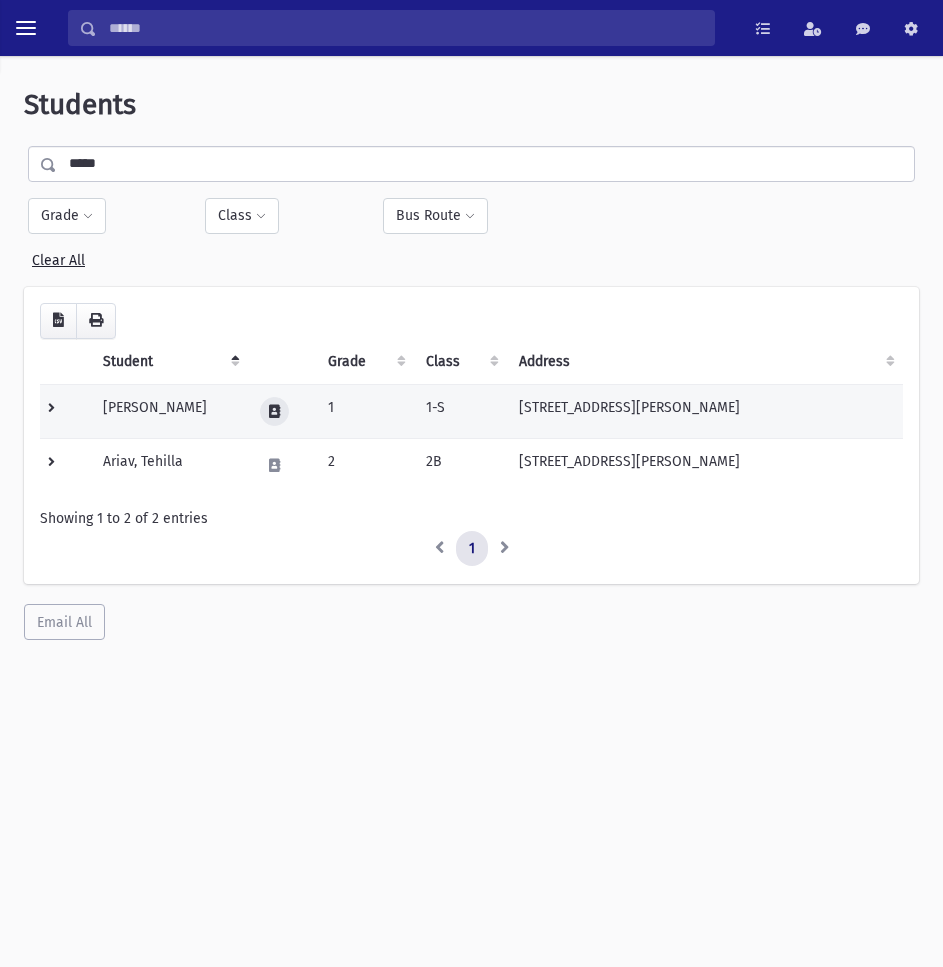 click at bounding box center [274, 411] 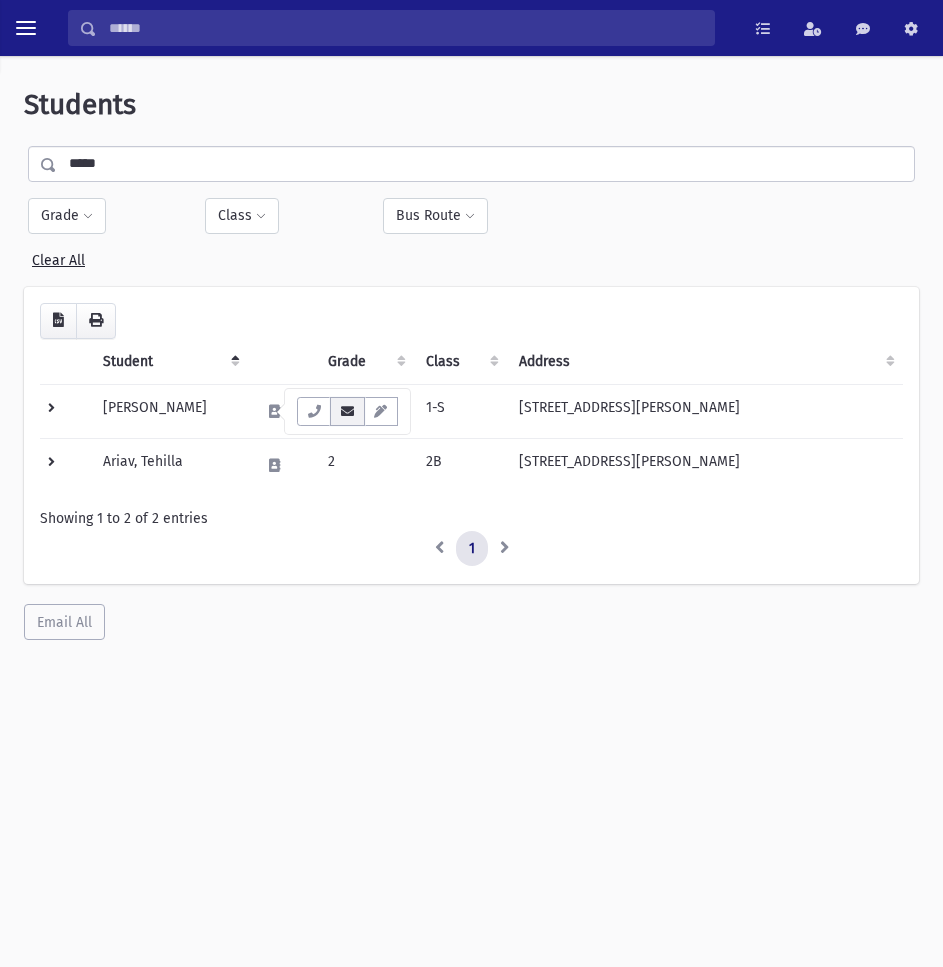click at bounding box center [347, 411] 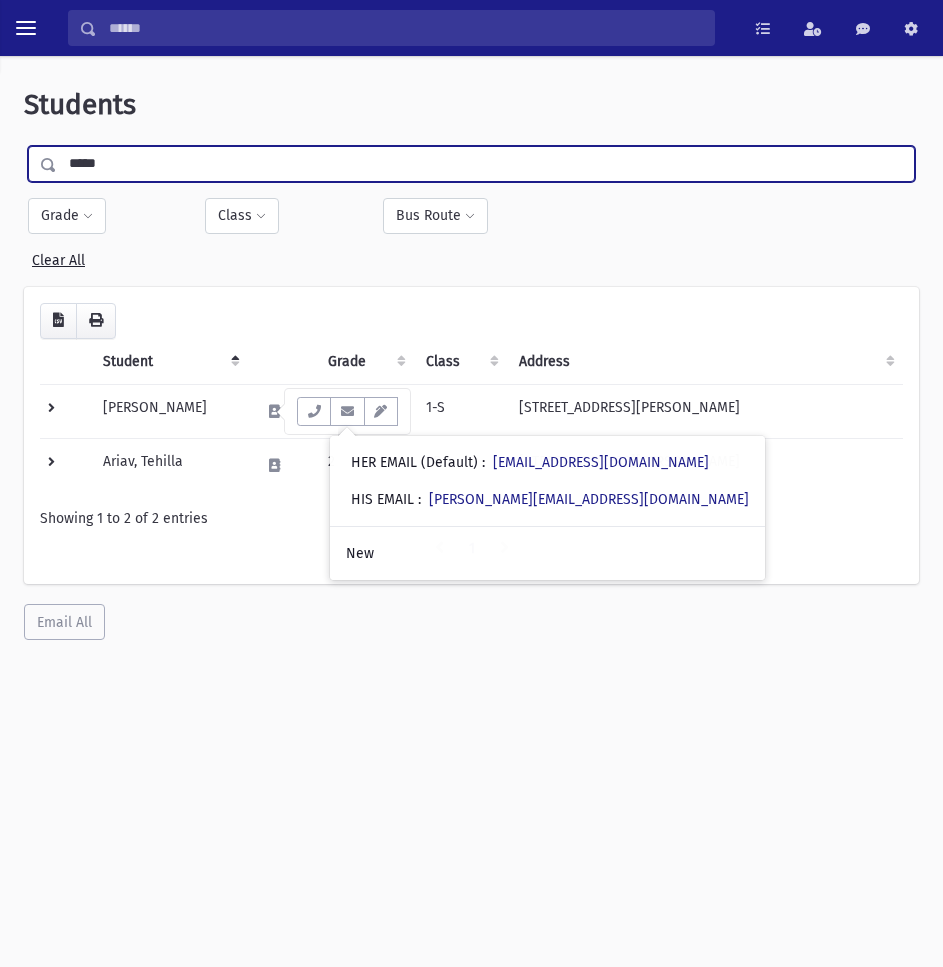 drag, startPoint x: 164, startPoint y: 166, endPoint x: 43, endPoint y: 166, distance: 121 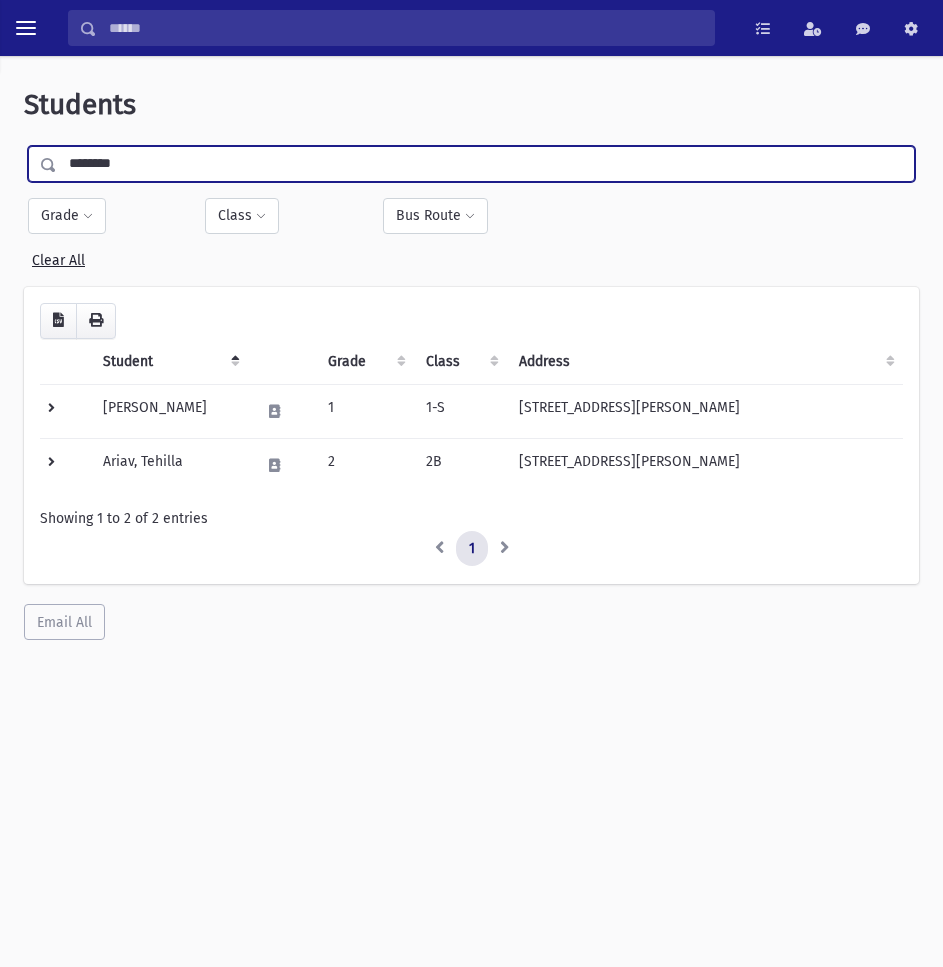 type on "********" 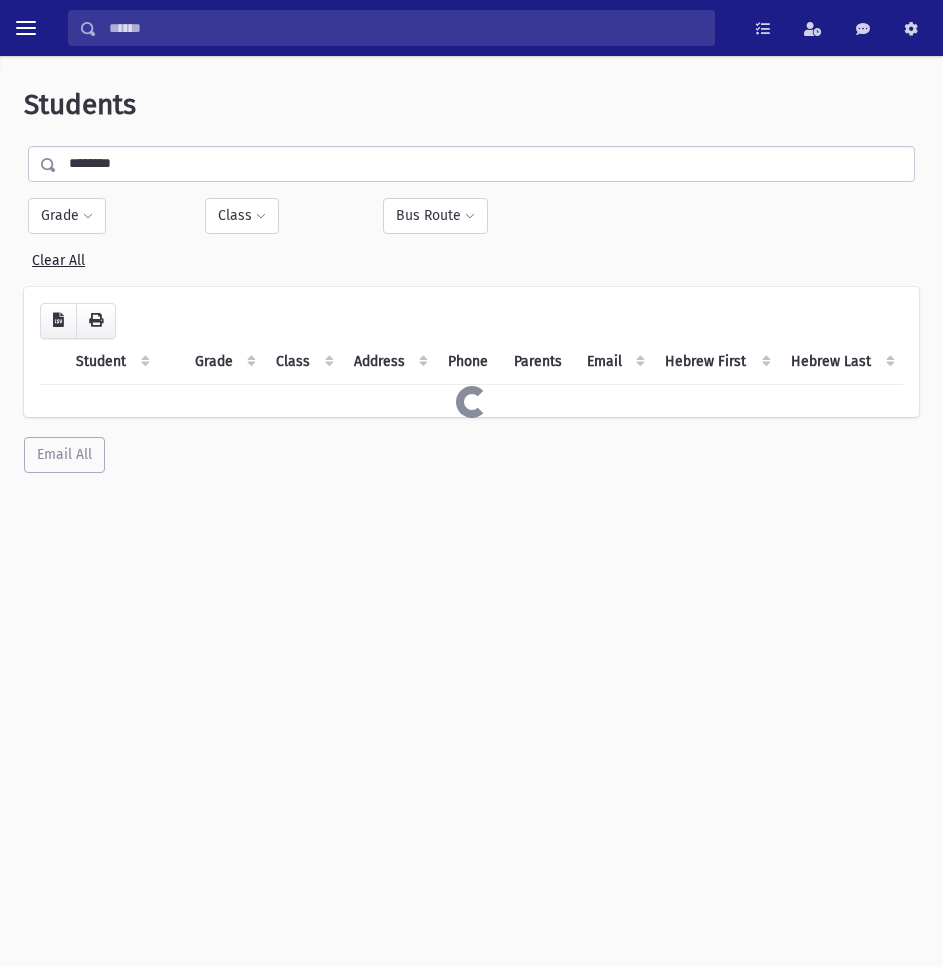 scroll, scrollTop: 0, scrollLeft: 0, axis: both 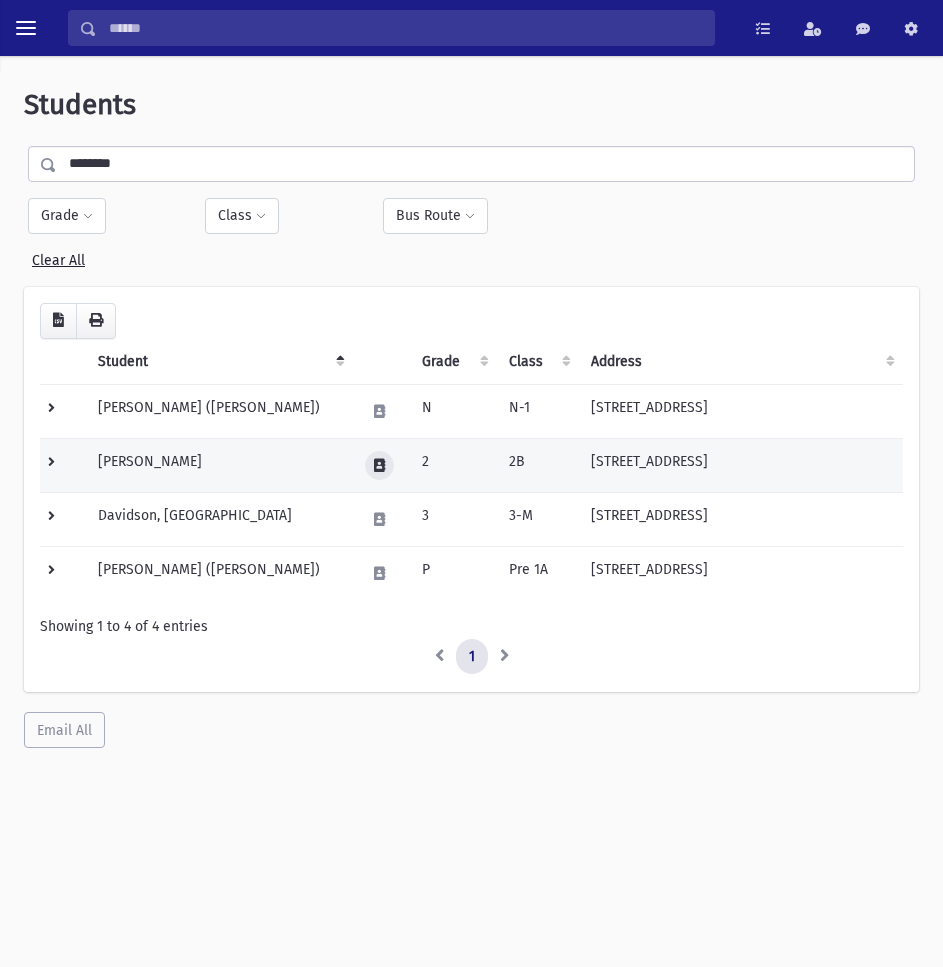 click at bounding box center [379, 465] 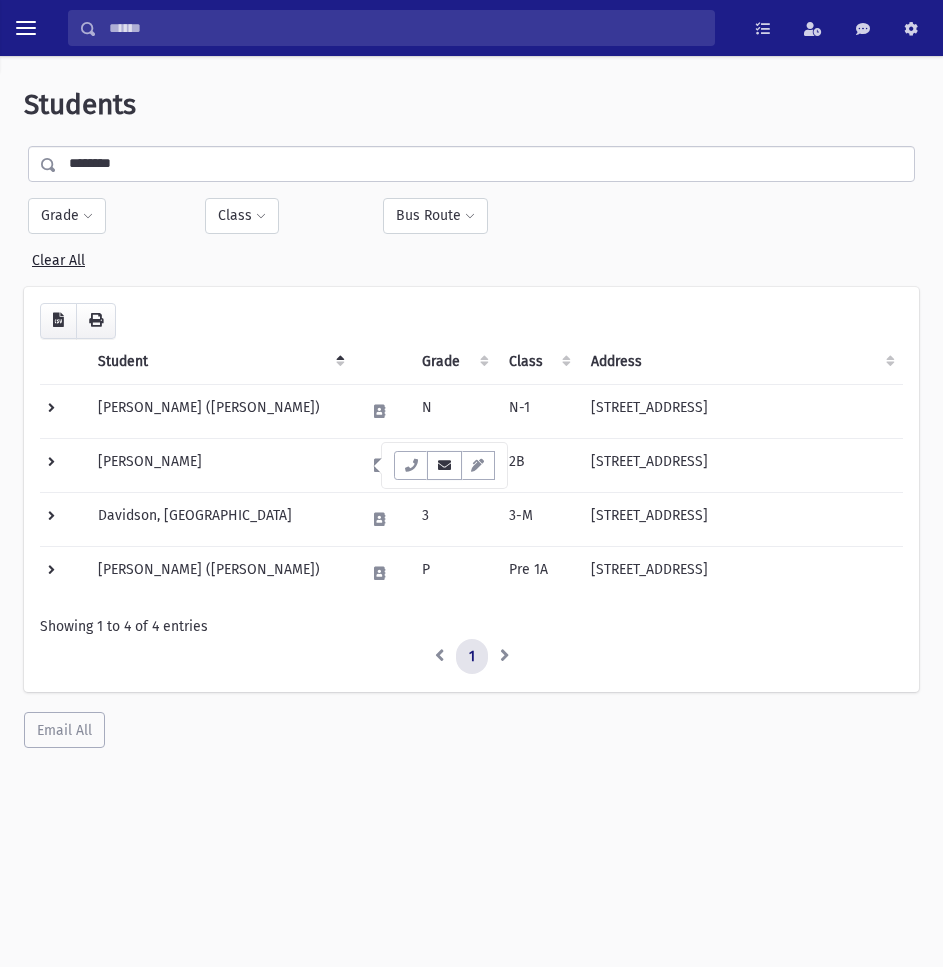 click at bounding box center [444, 465] 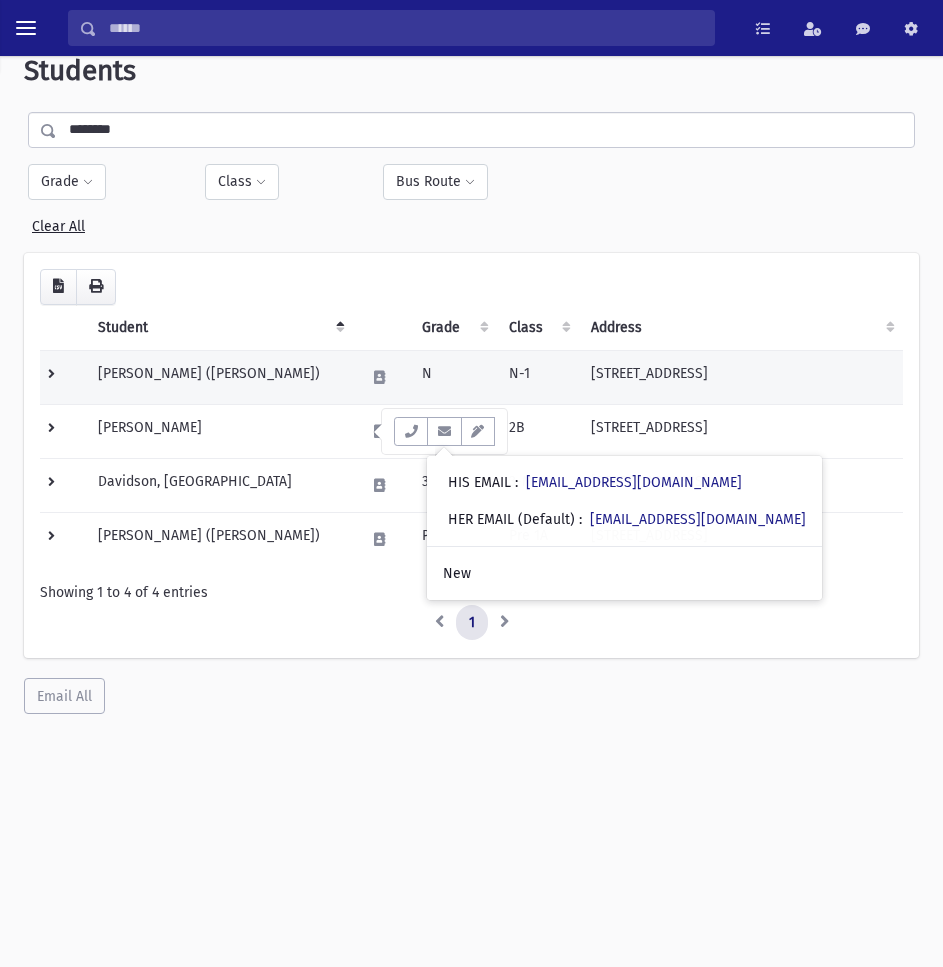 scroll, scrollTop: 53, scrollLeft: 0, axis: vertical 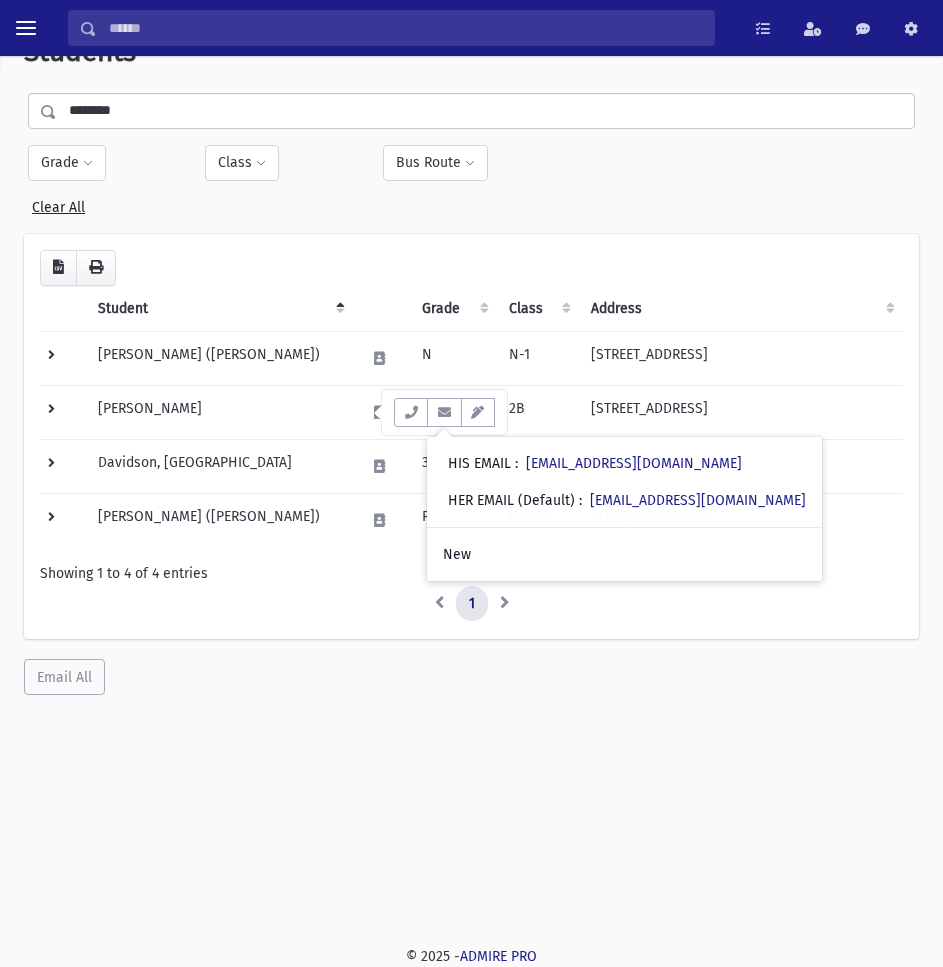click on "********" at bounding box center [485, 111] 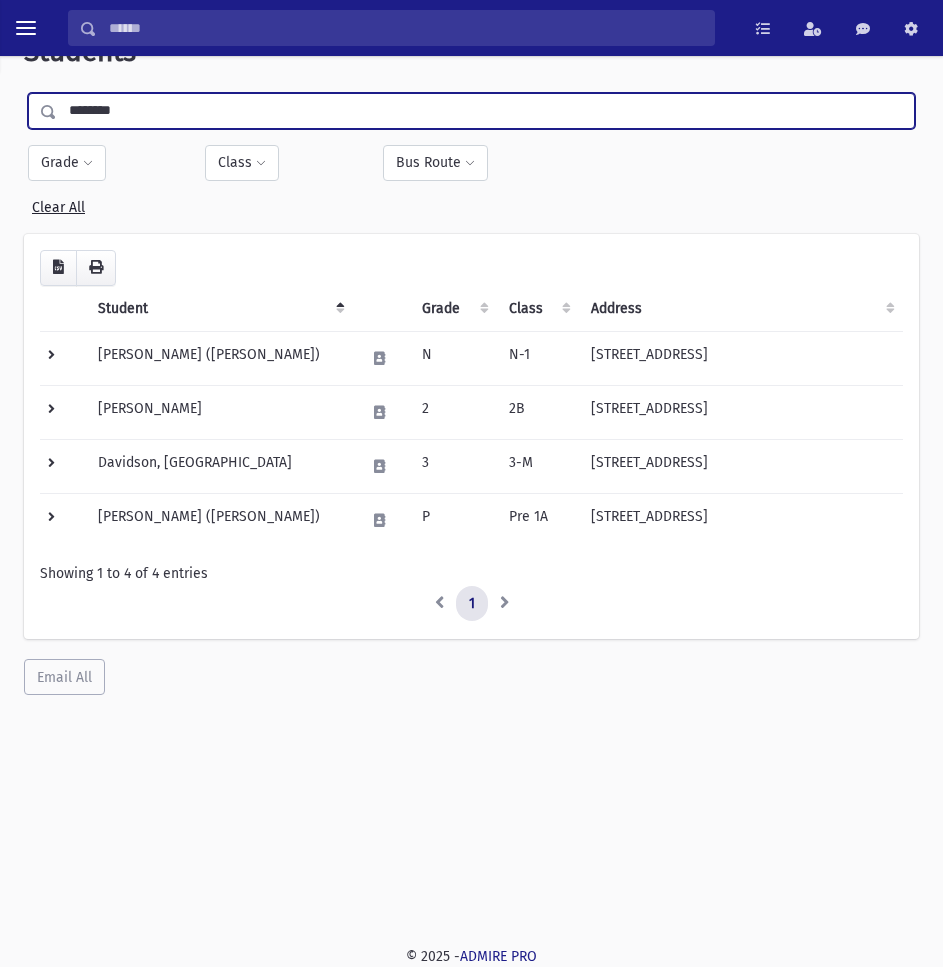 drag, startPoint x: 308, startPoint y: 114, endPoint x: 35, endPoint y: 119, distance: 273.04578 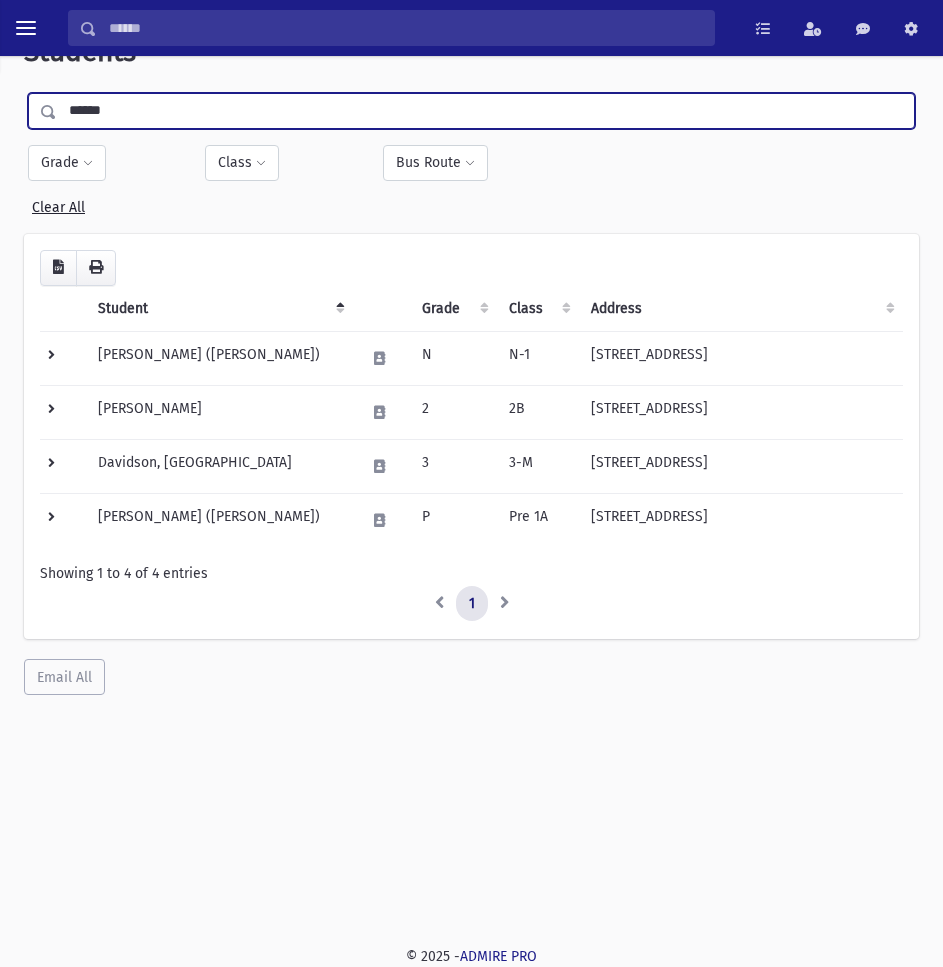type on "******" 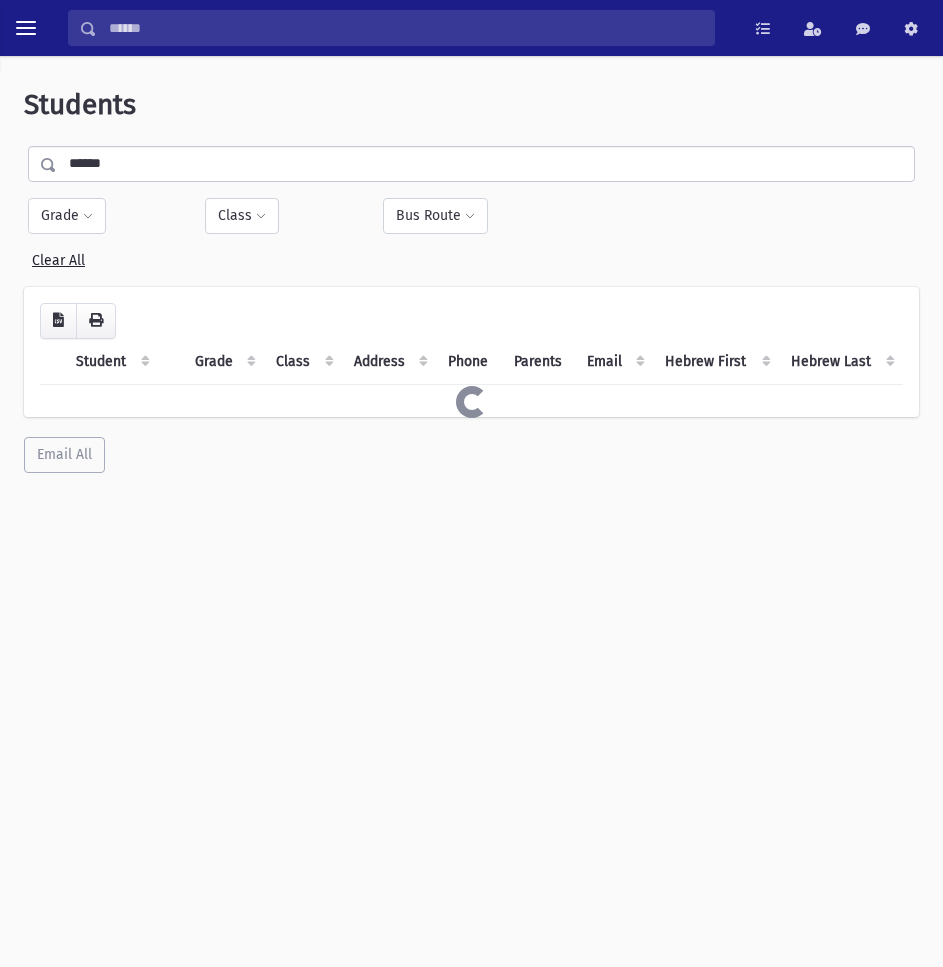 scroll, scrollTop: 0, scrollLeft: 0, axis: both 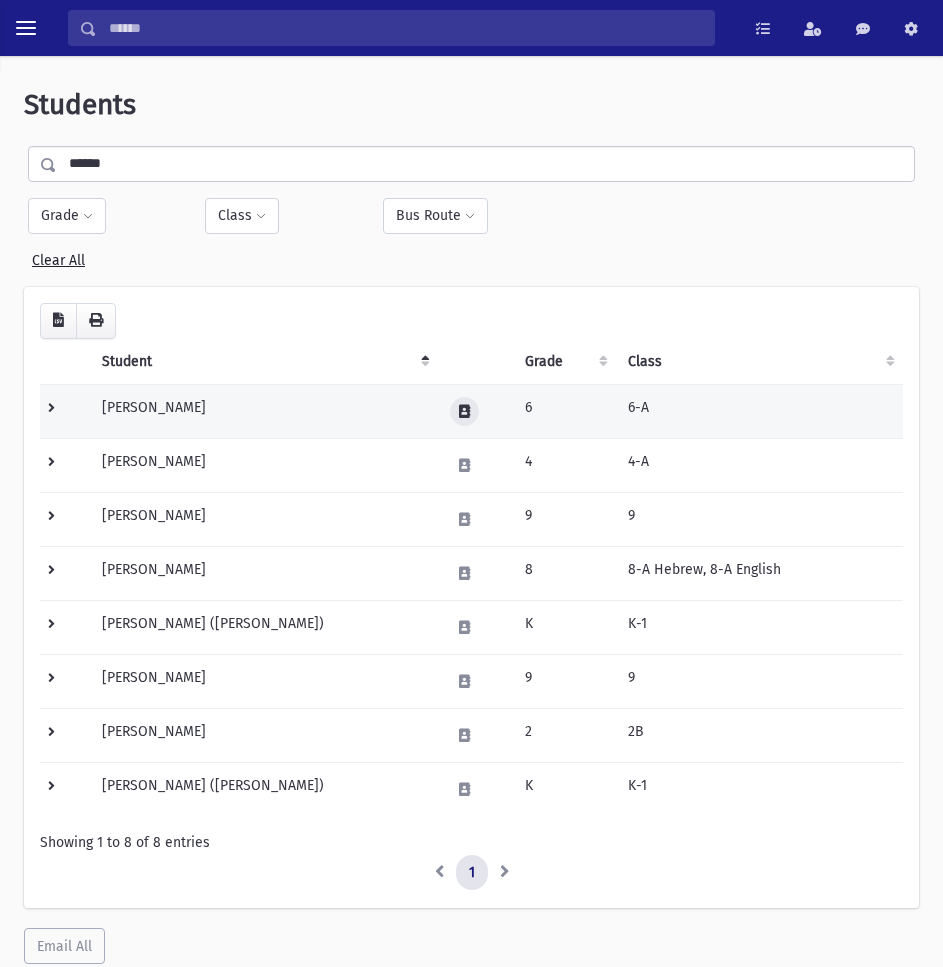 click at bounding box center [464, 411] 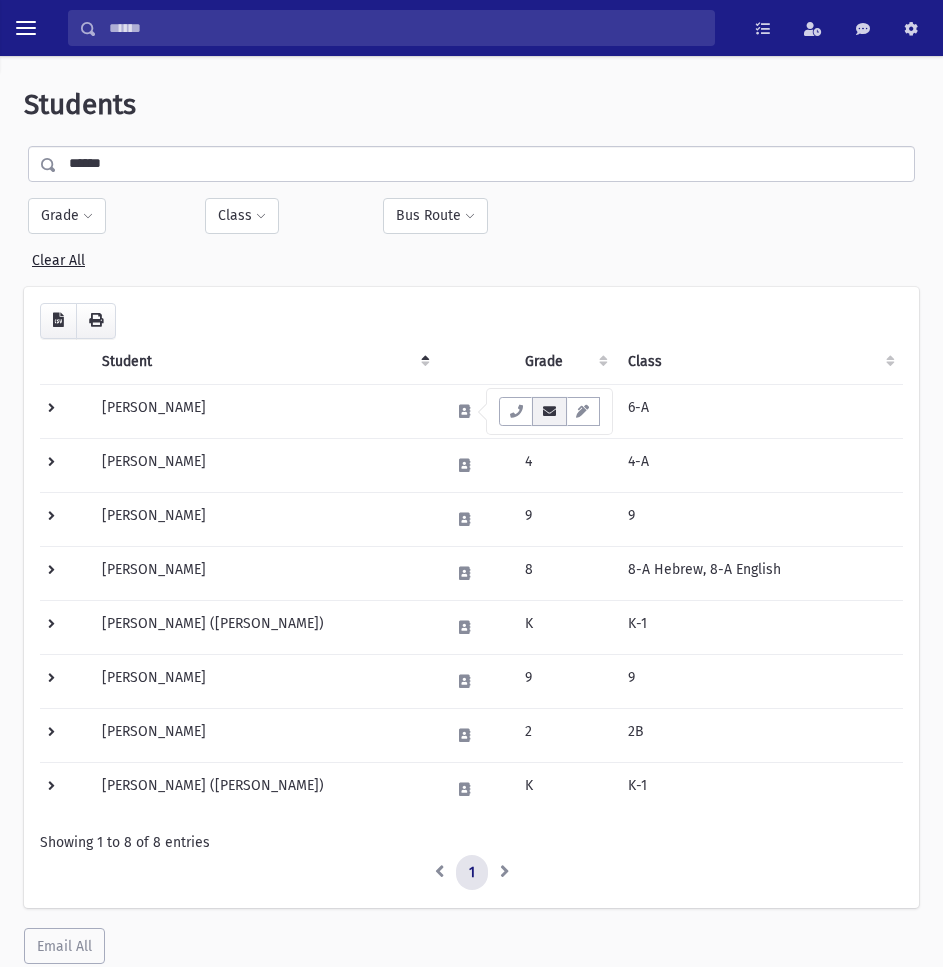 click at bounding box center [549, 411] 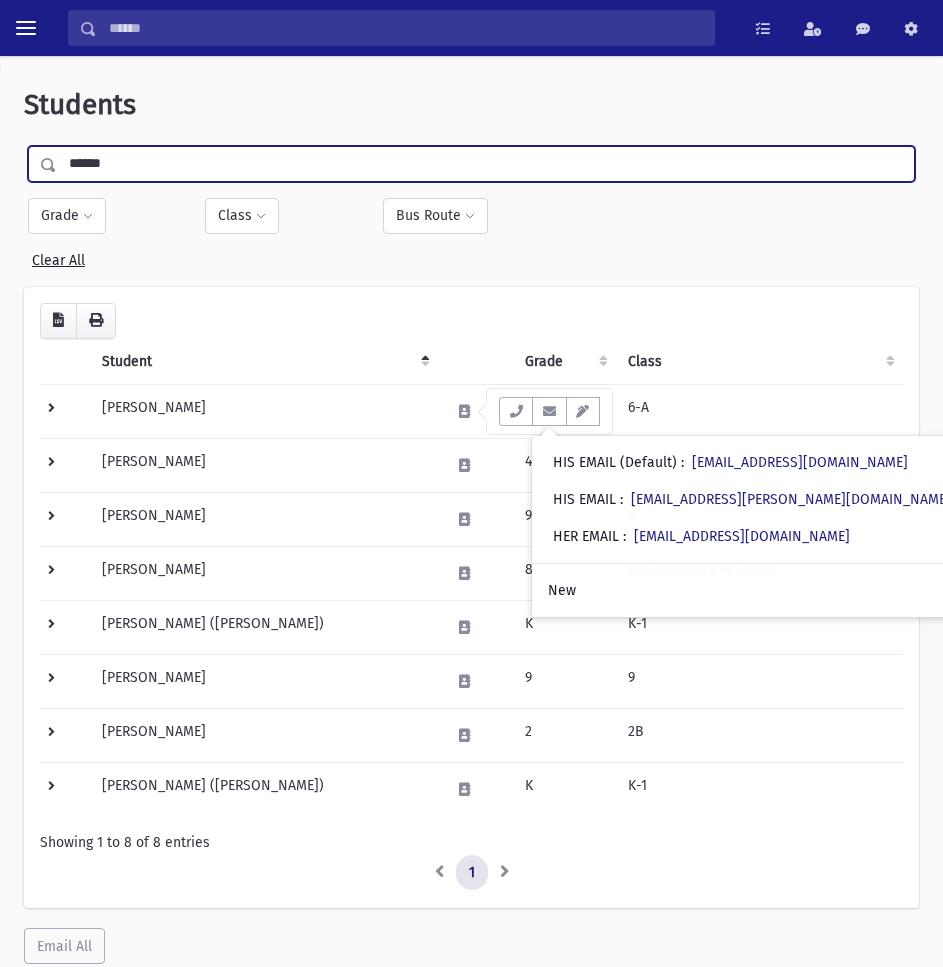 drag, startPoint x: 139, startPoint y: 165, endPoint x: 25, endPoint y: 171, distance: 114.15778 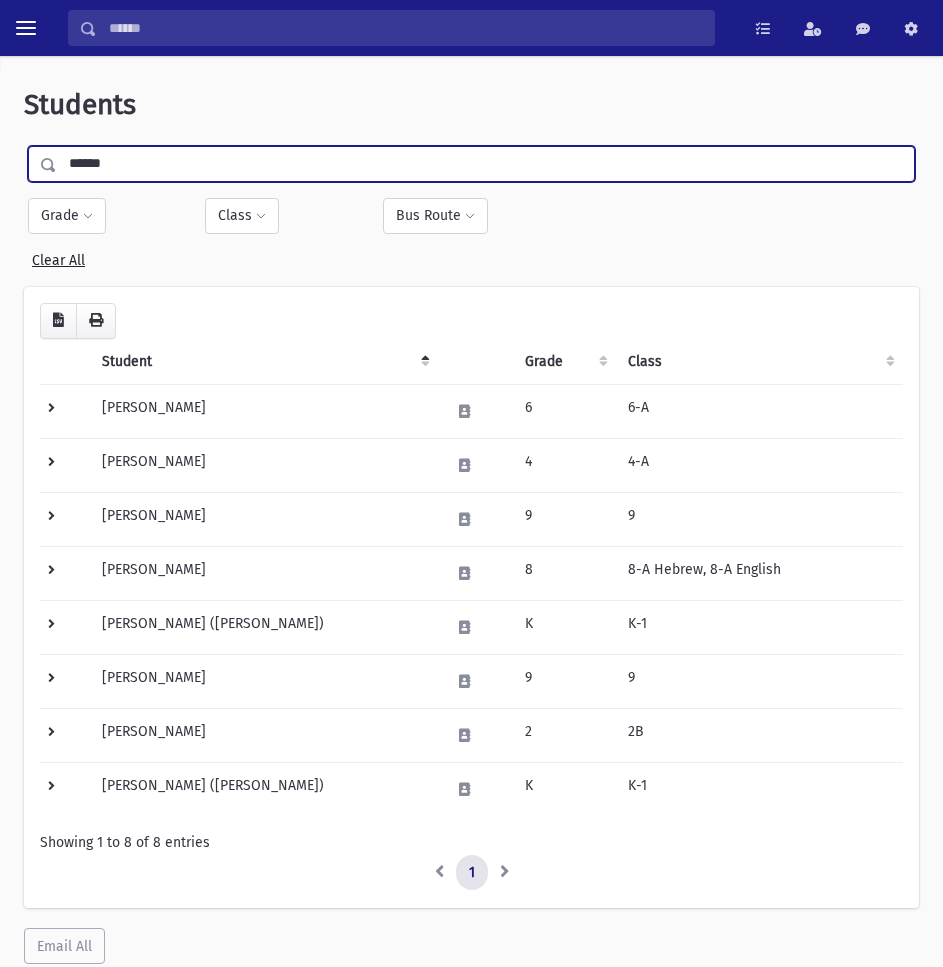 type on "******" 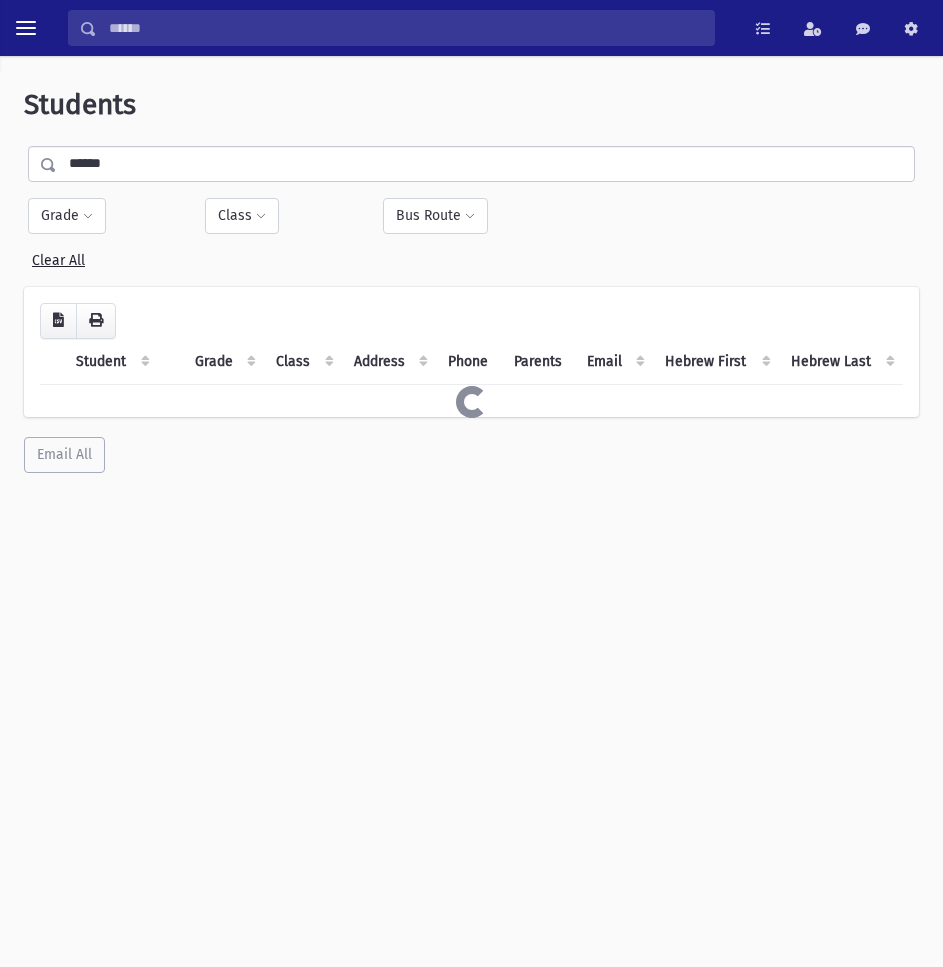 scroll, scrollTop: 0, scrollLeft: 0, axis: both 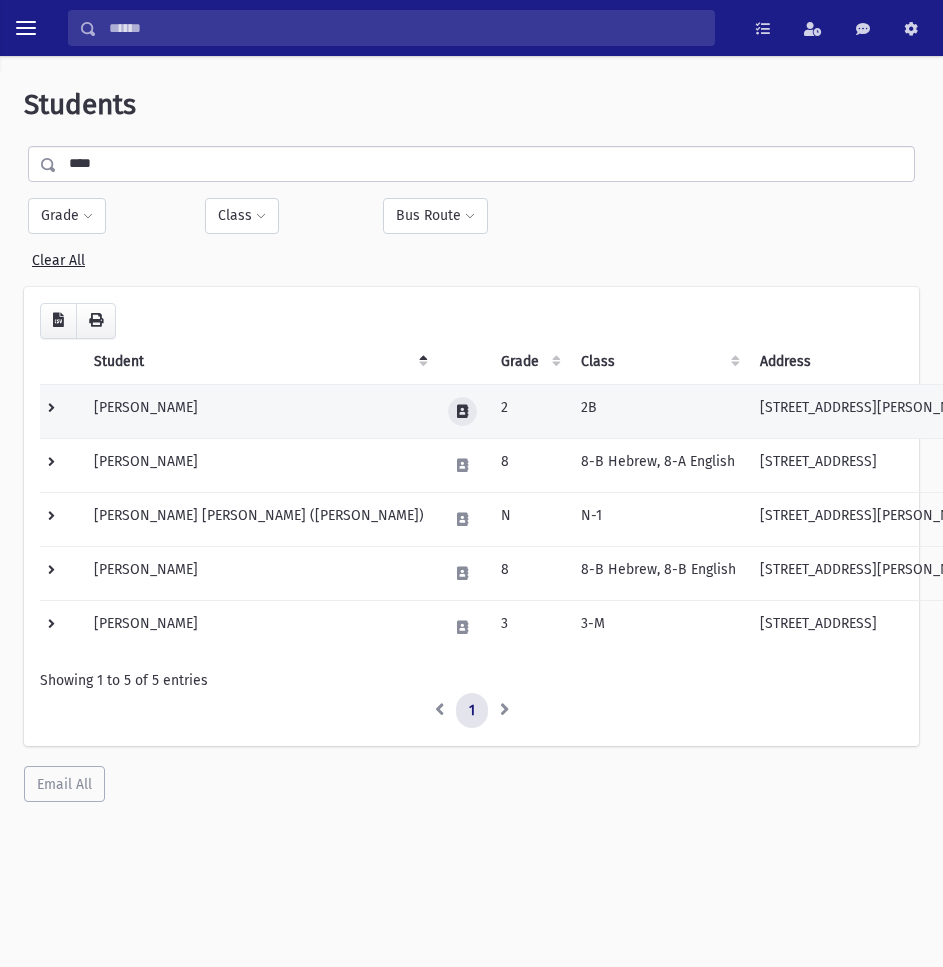 click at bounding box center (462, 411) 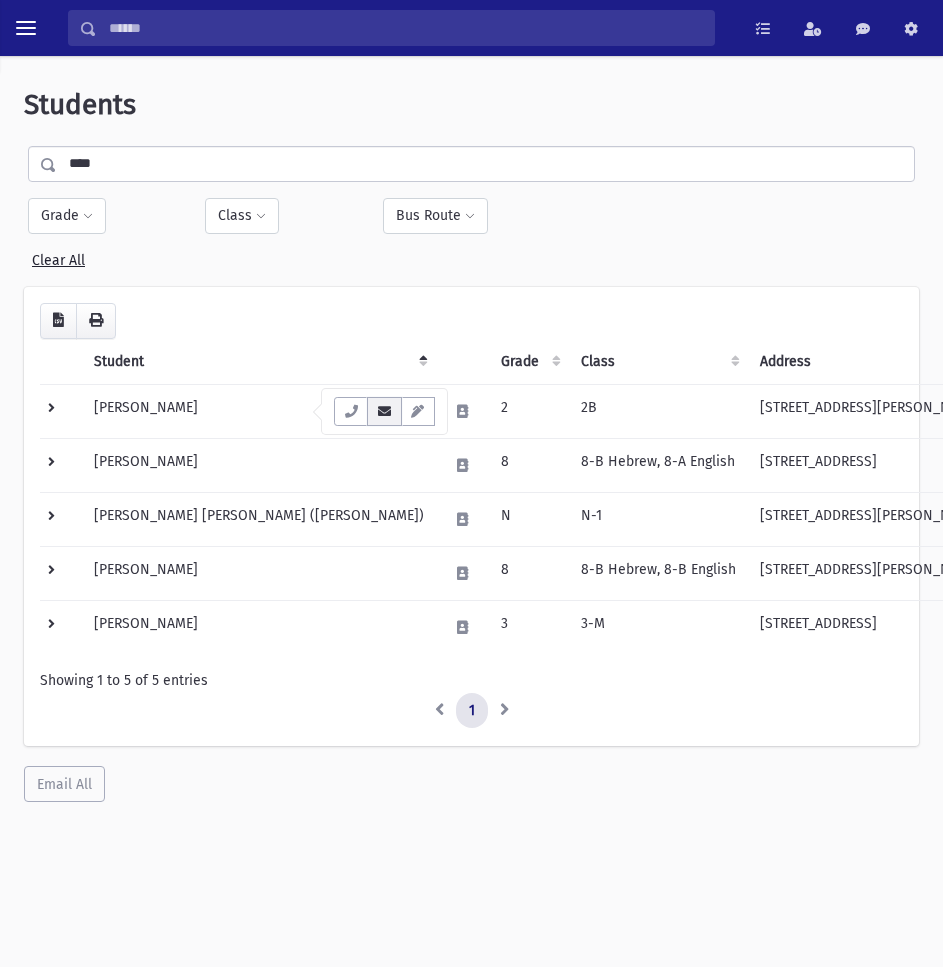click at bounding box center [384, 411] 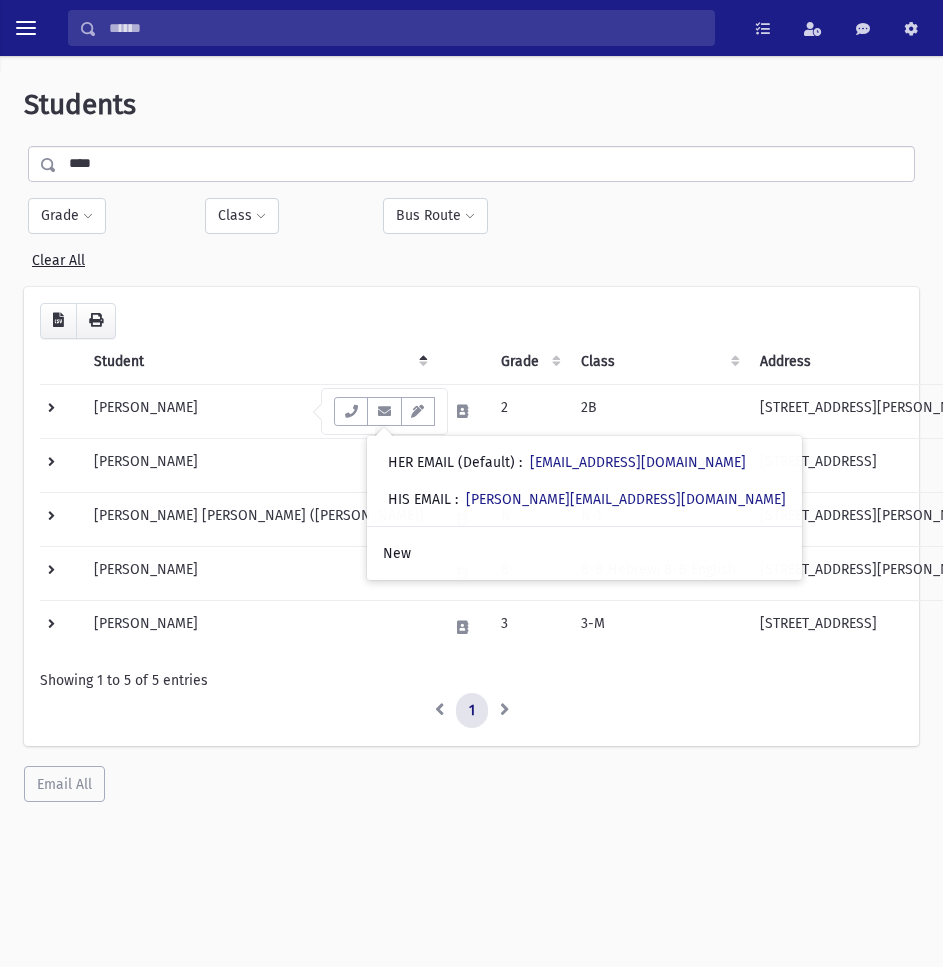 drag, startPoint x: 132, startPoint y: 169, endPoint x: 47, endPoint y: 170, distance: 85.00588 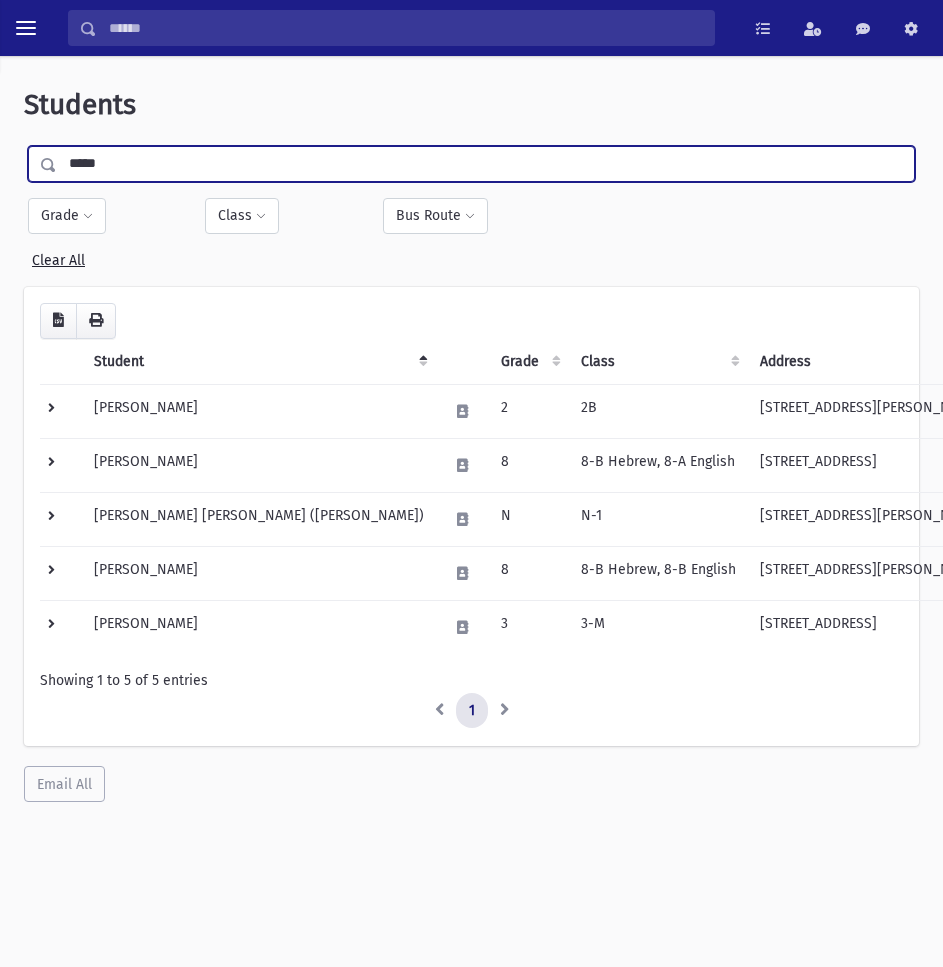 type on "*****" 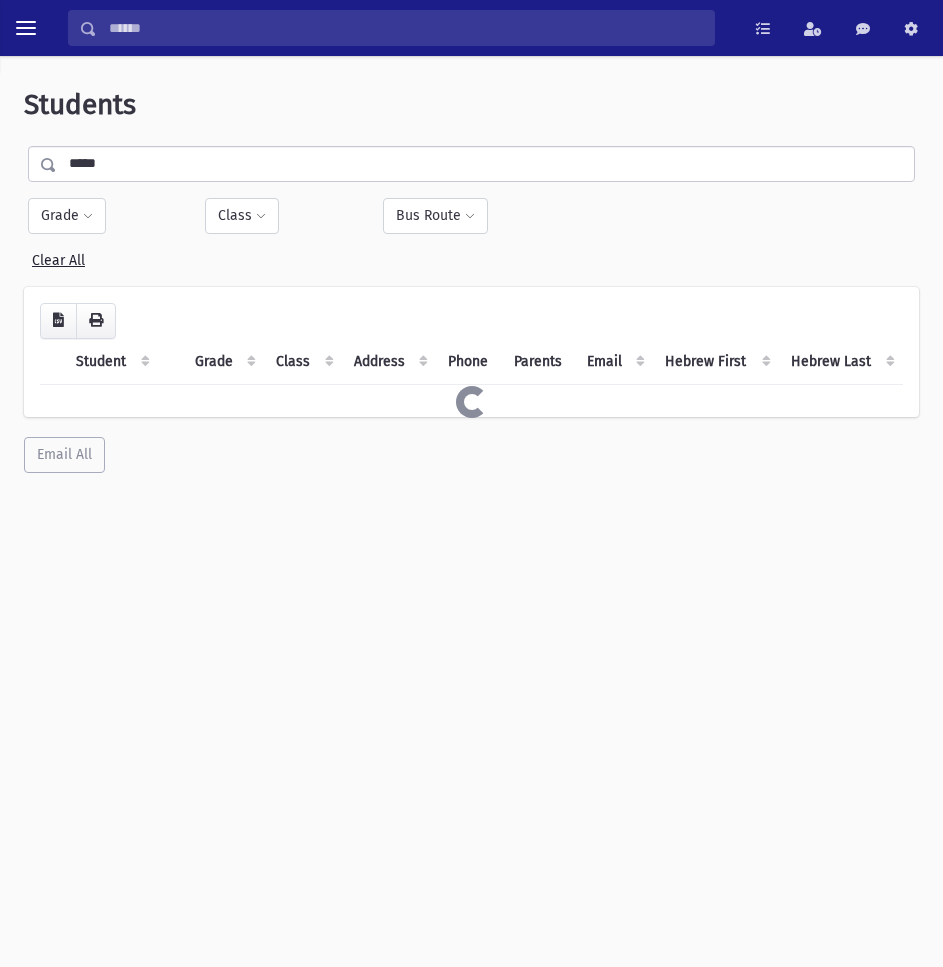 scroll, scrollTop: 0, scrollLeft: 0, axis: both 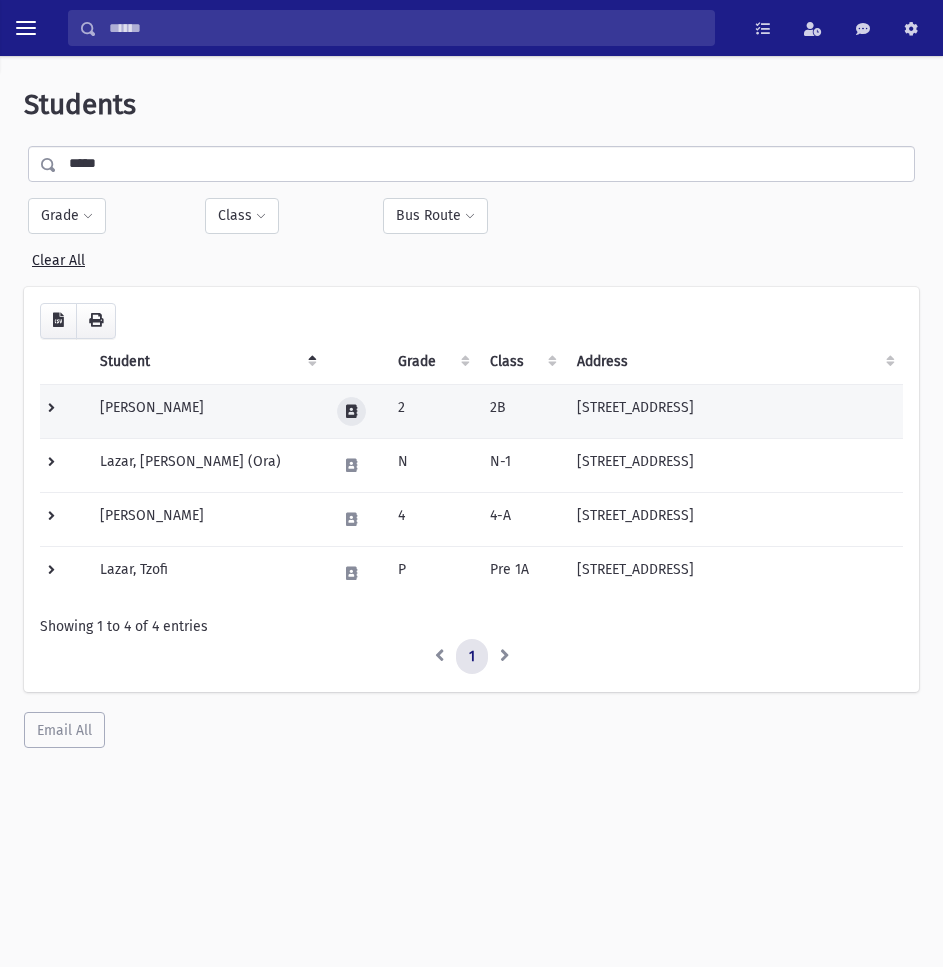 click at bounding box center [351, 411] 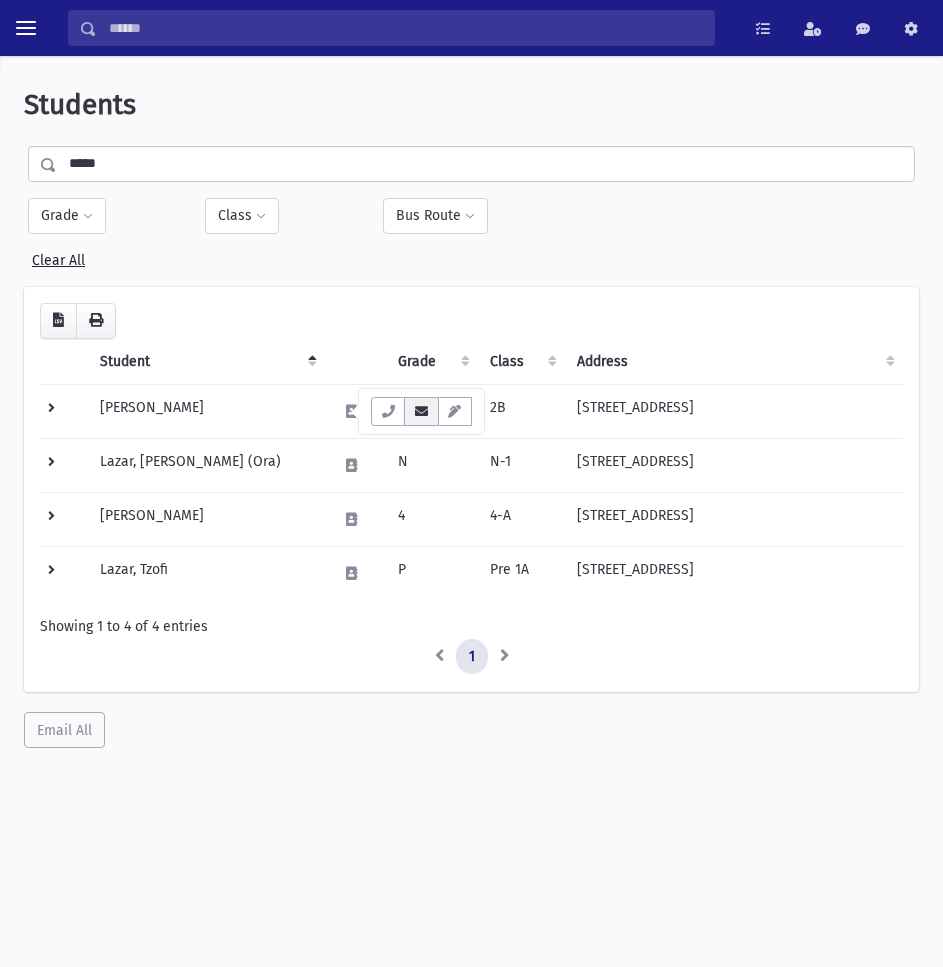 click at bounding box center [421, 411] 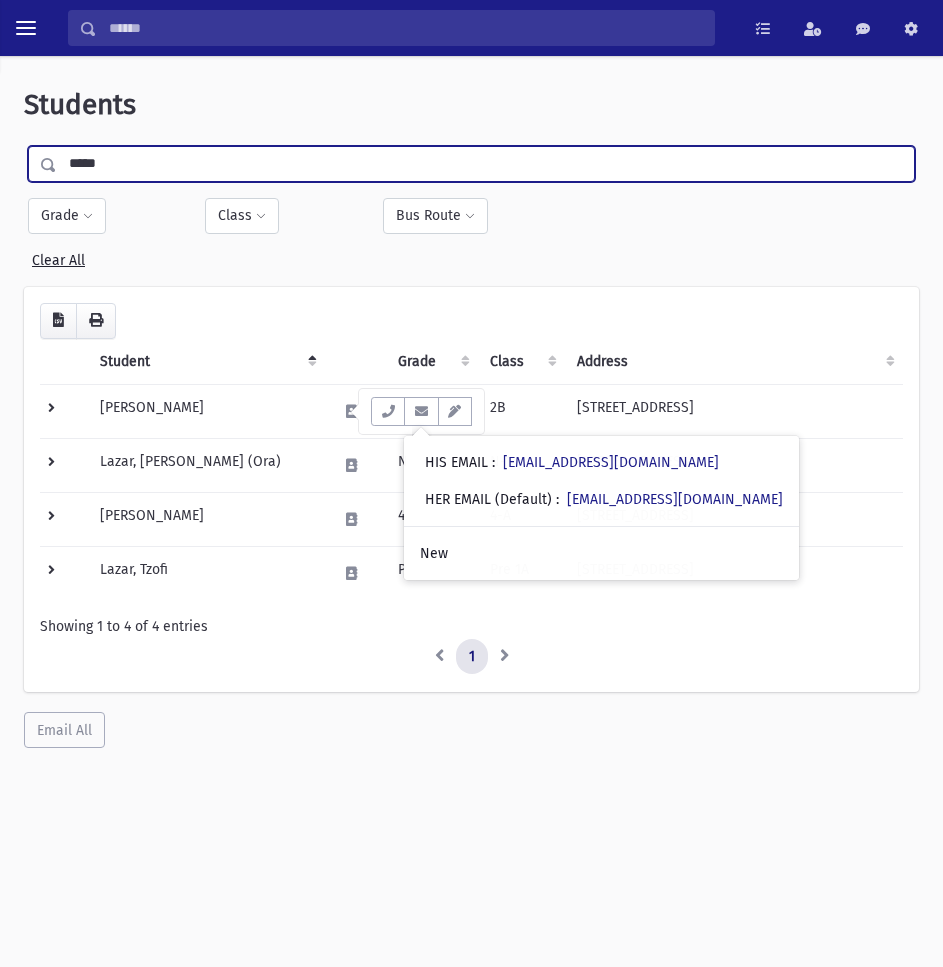 drag, startPoint x: 155, startPoint y: 161, endPoint x: 17, endPoint y: 161, distance: 138 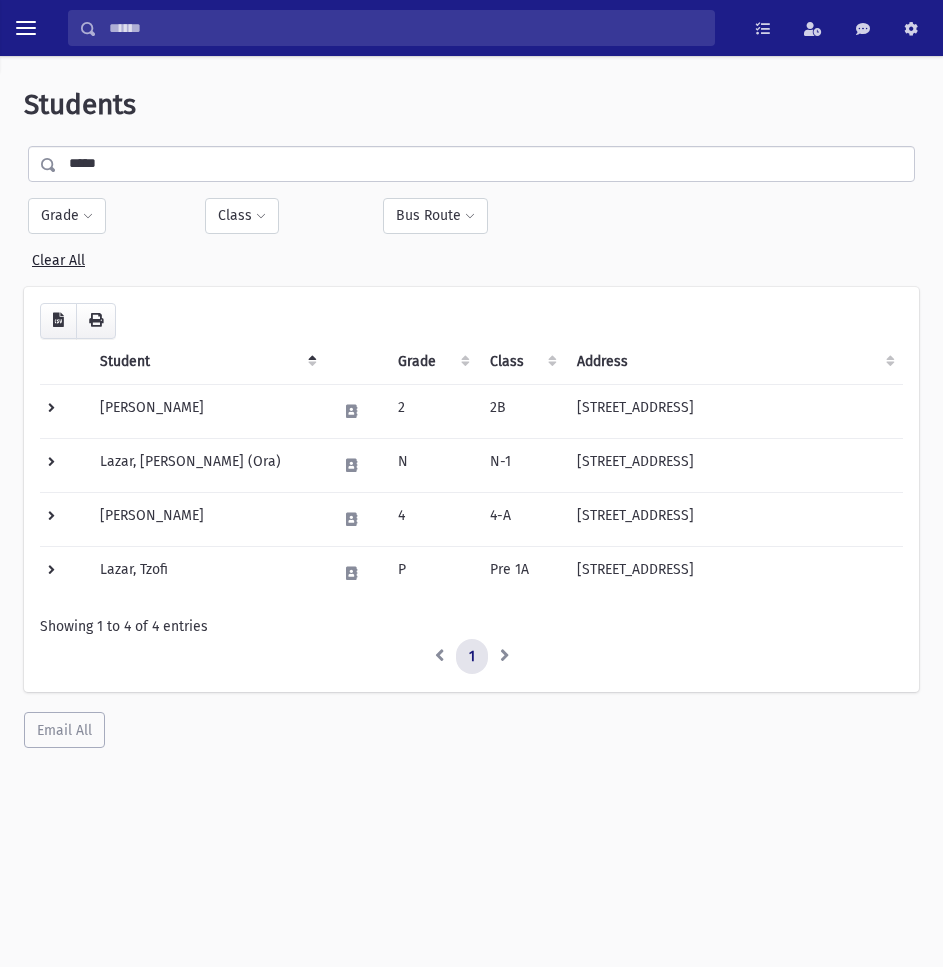 click on "*****" at bounding box center [485, 164] 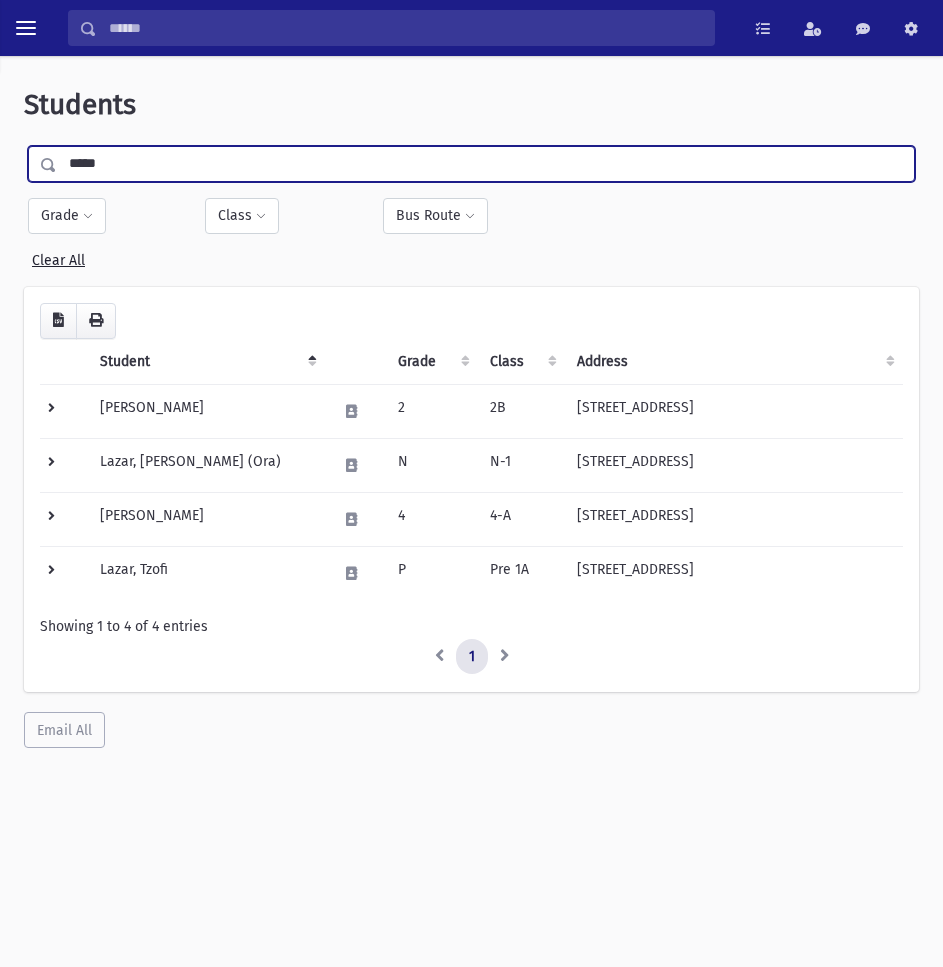 drag, startPoint x: 44, startPoint y: 179, endPoint x: 26, endPoint y: 179, distance: 18 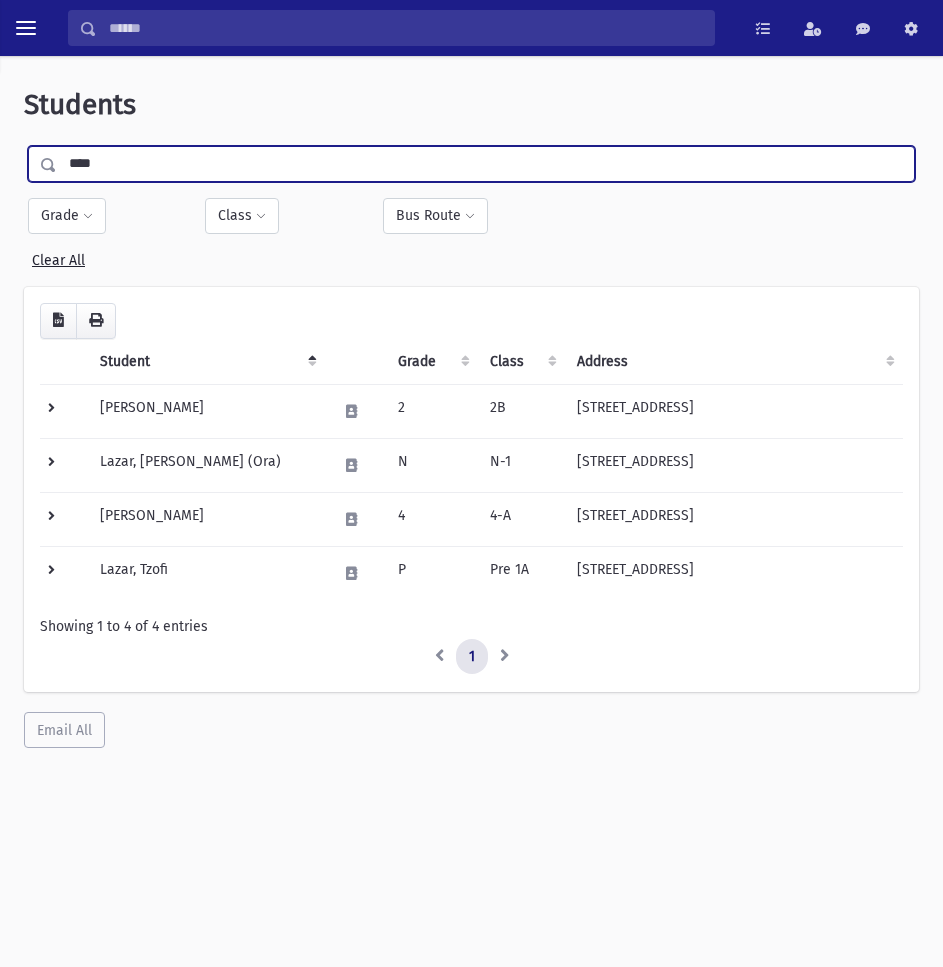 type on "****" 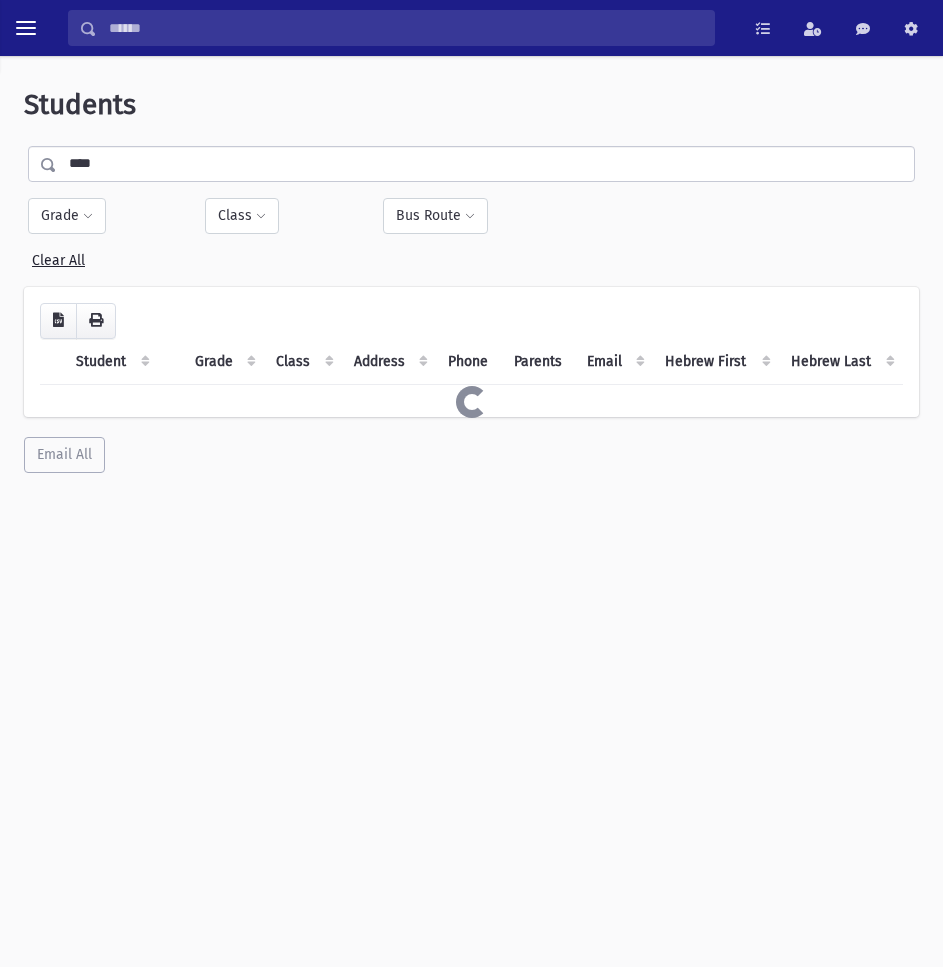 scroll, scrollTop: 0, scrollLeft: 0, axis: both 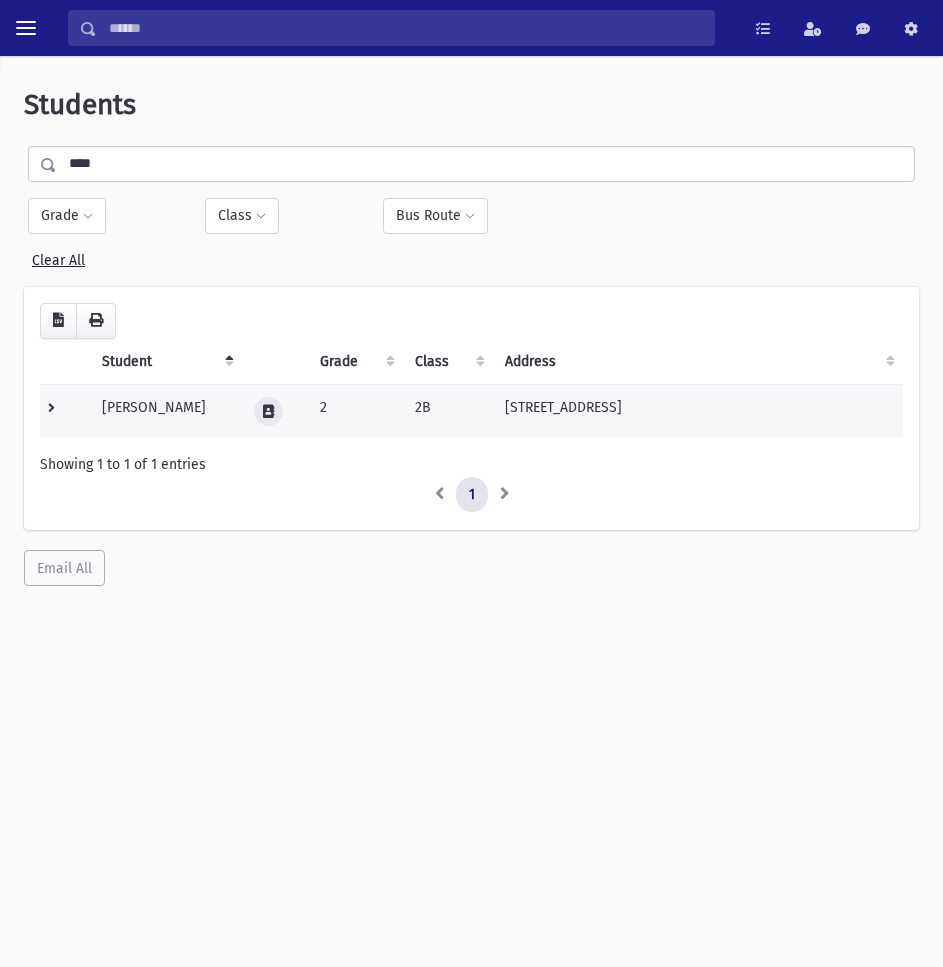 click at bounding box center (268, 411) 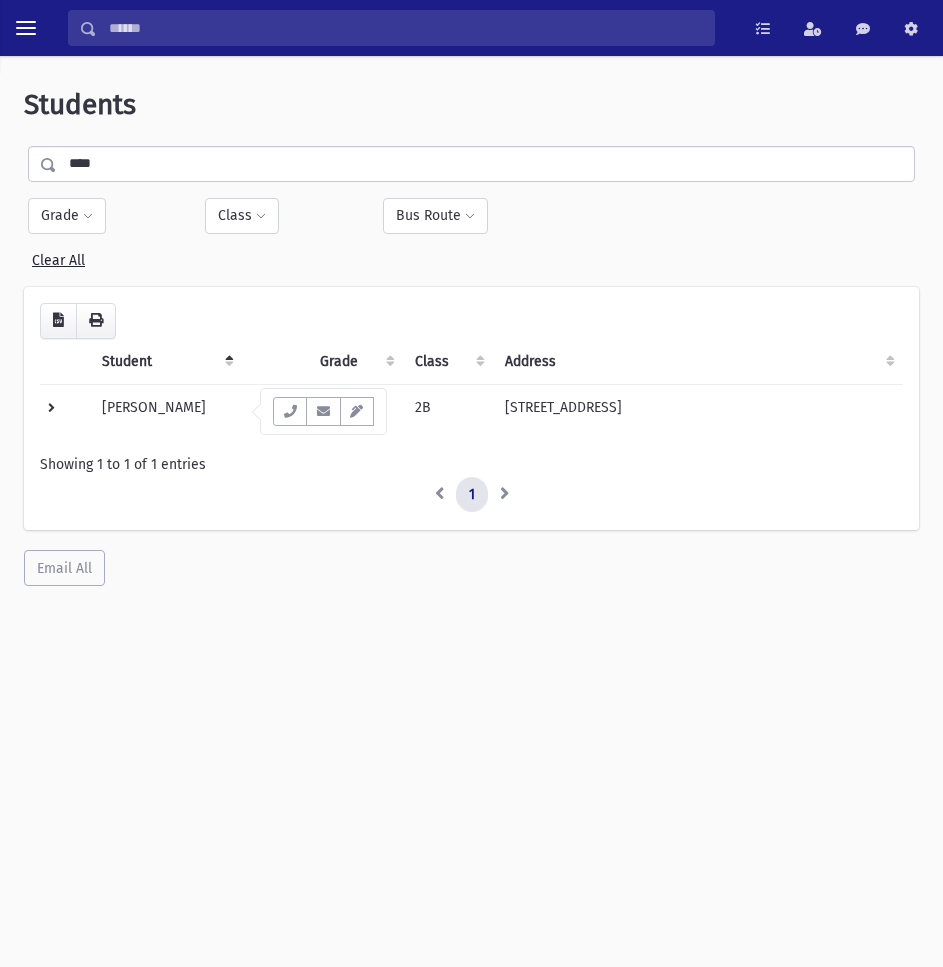 click at bounding box center [323, 411] 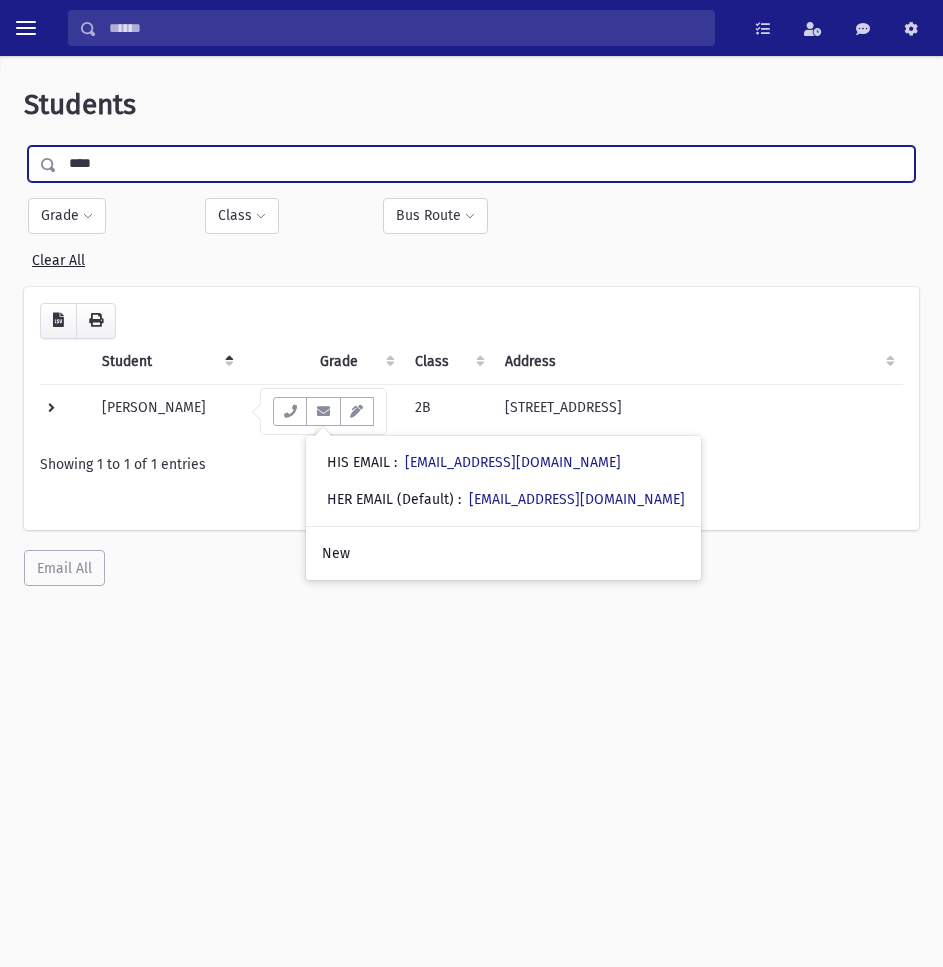 drag, startPoint x: 159, startPoint y: 157, endPoint x: 57, endPoint y: 163, distance: 102.176315 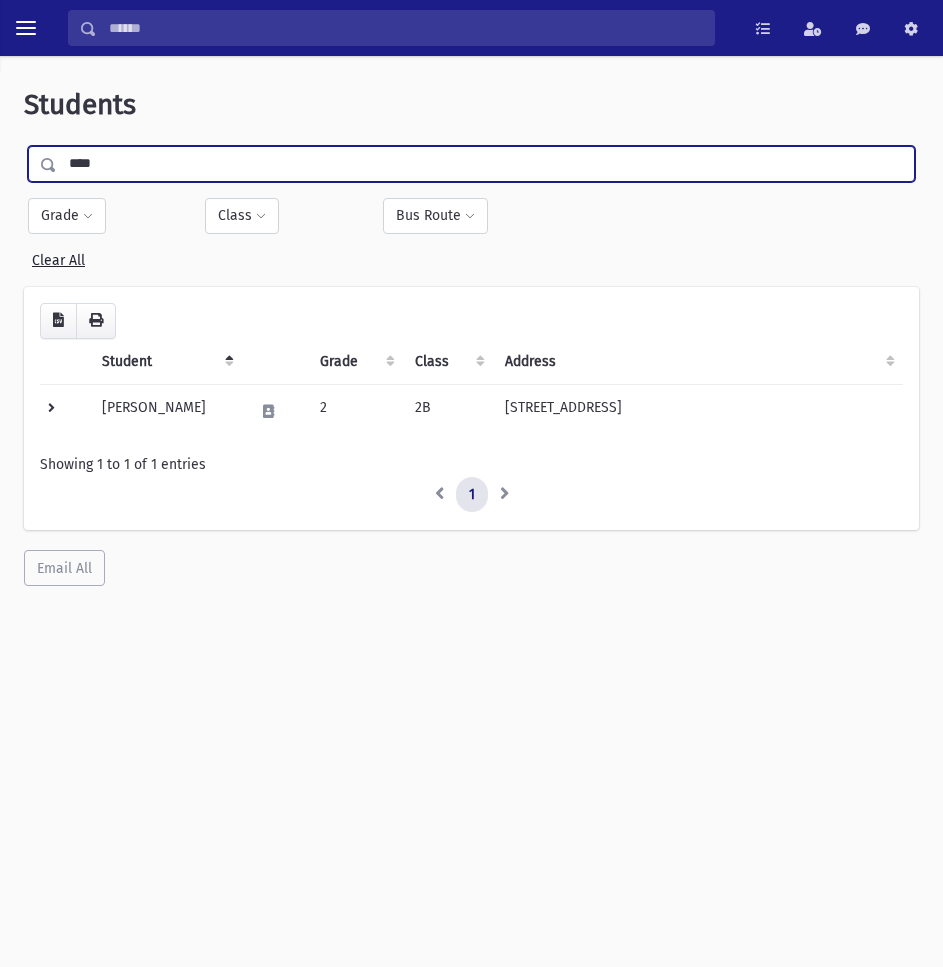 type on "****" 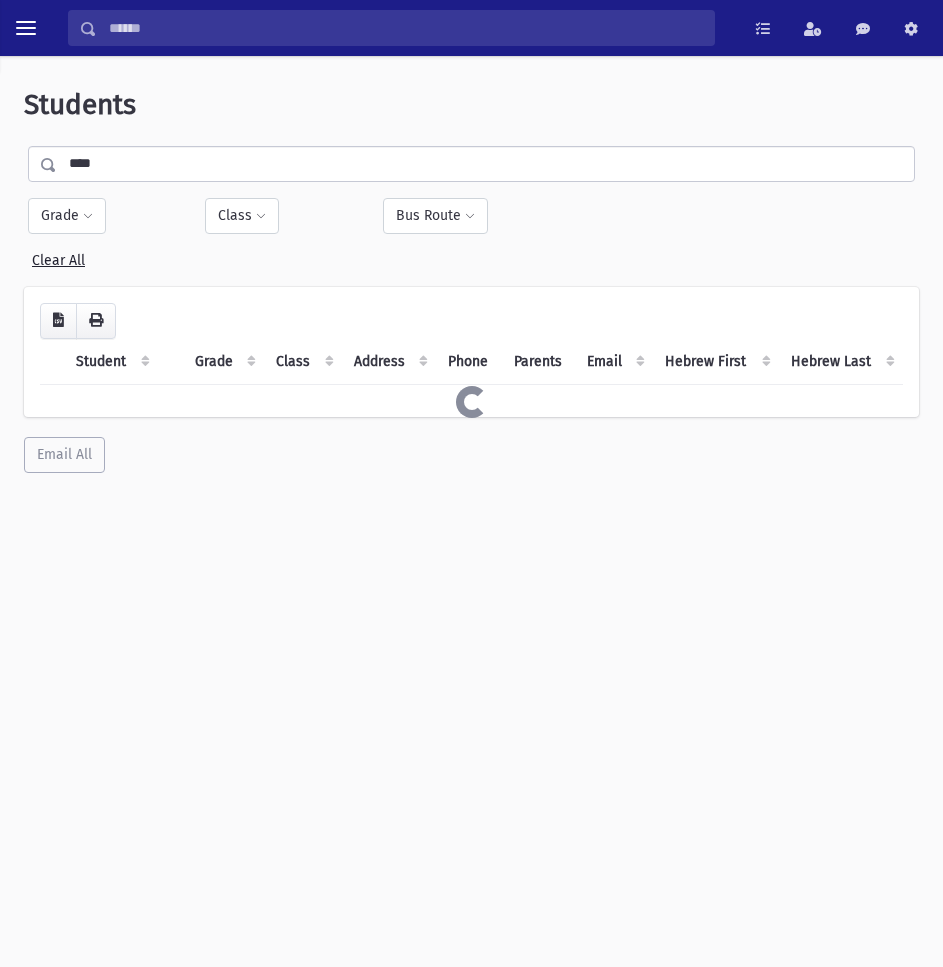 scroll, scrollTop: 0, scrollLeft: 0, axis: both 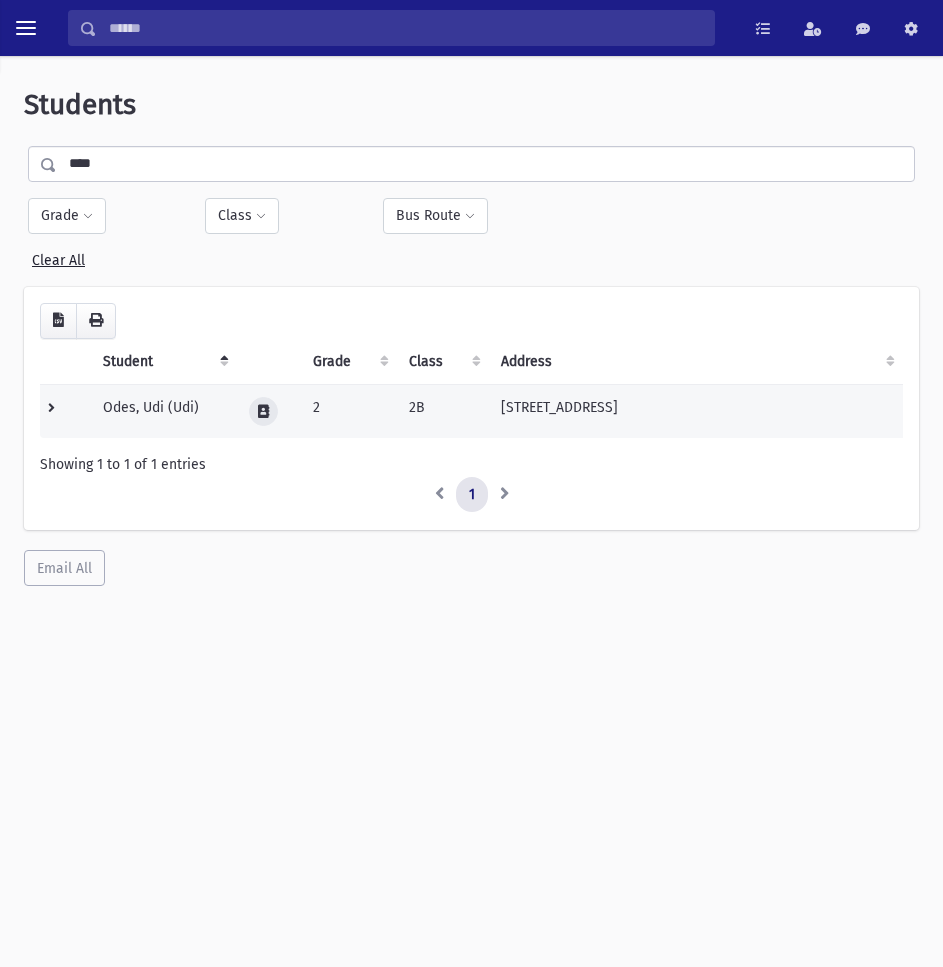 click at bounding box center (263, 411) 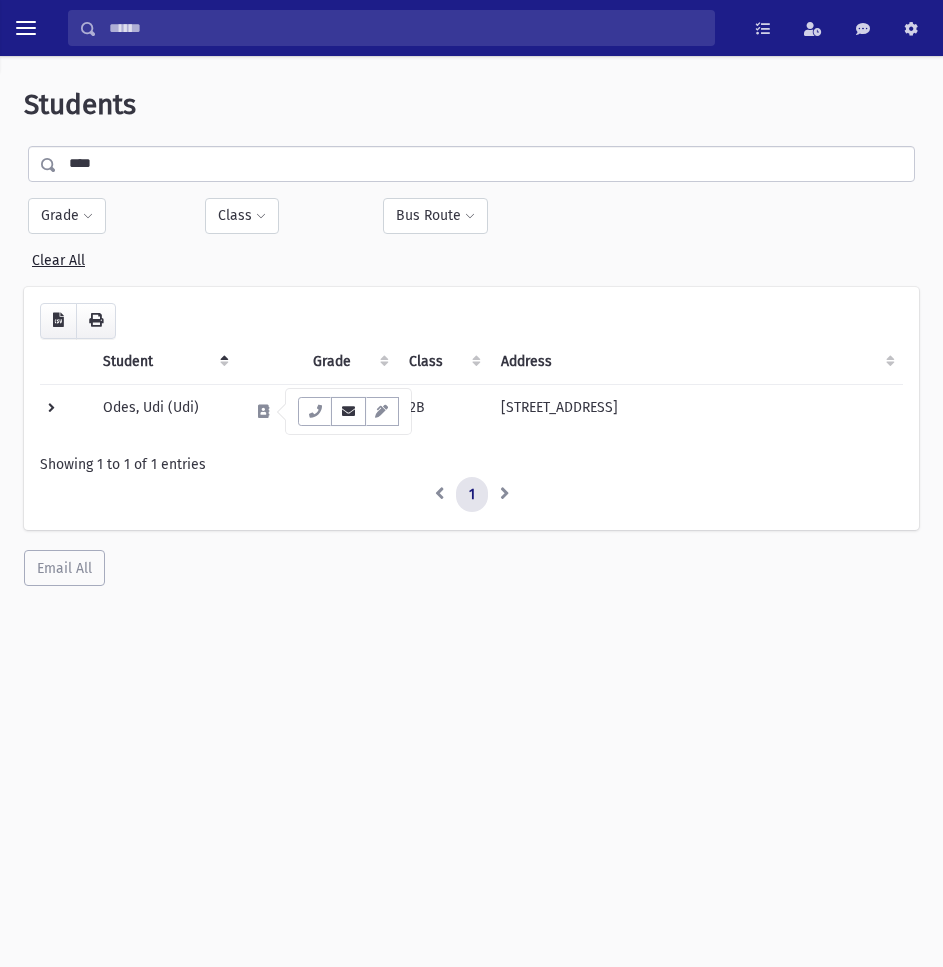 click at bounding box center (348, 411) 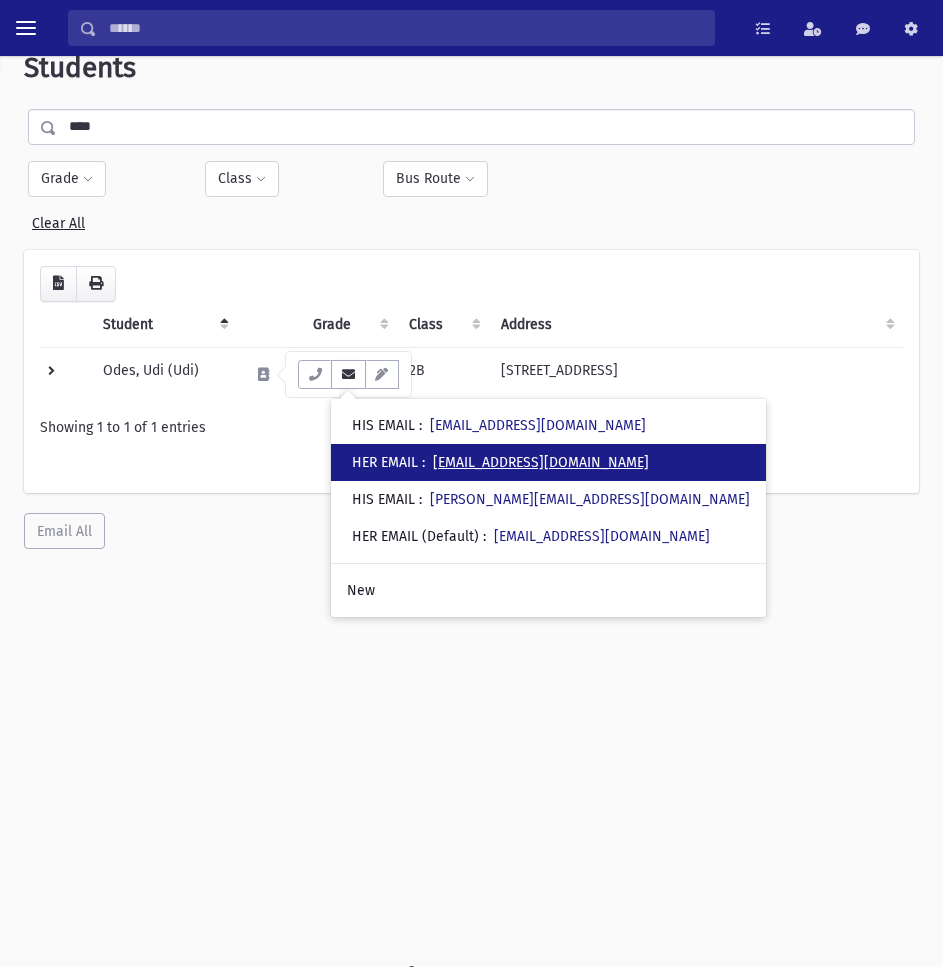 scroll, scrollTop: 53, scrollLeft: 0, axis: vertical 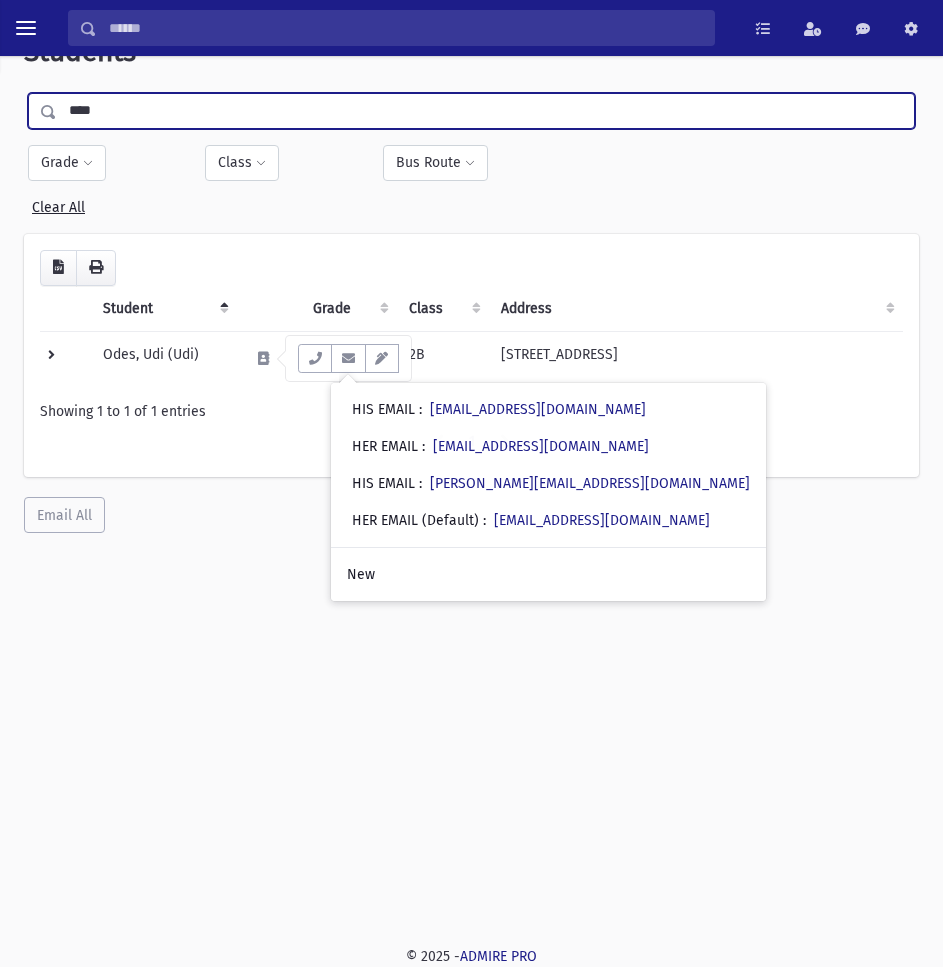 drag, startPoint x: 122, startPoint y: 121, endPoint x: -19, endPoint y: 115, distance: 141.12761 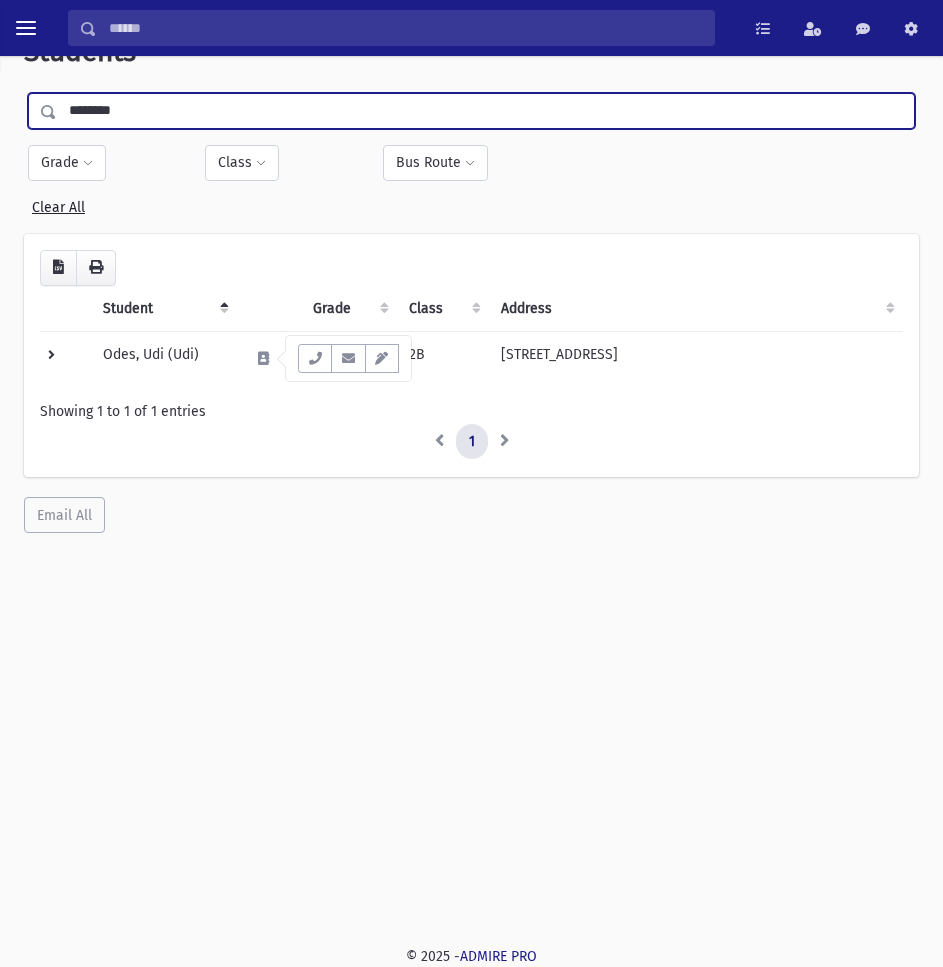 type on "********" 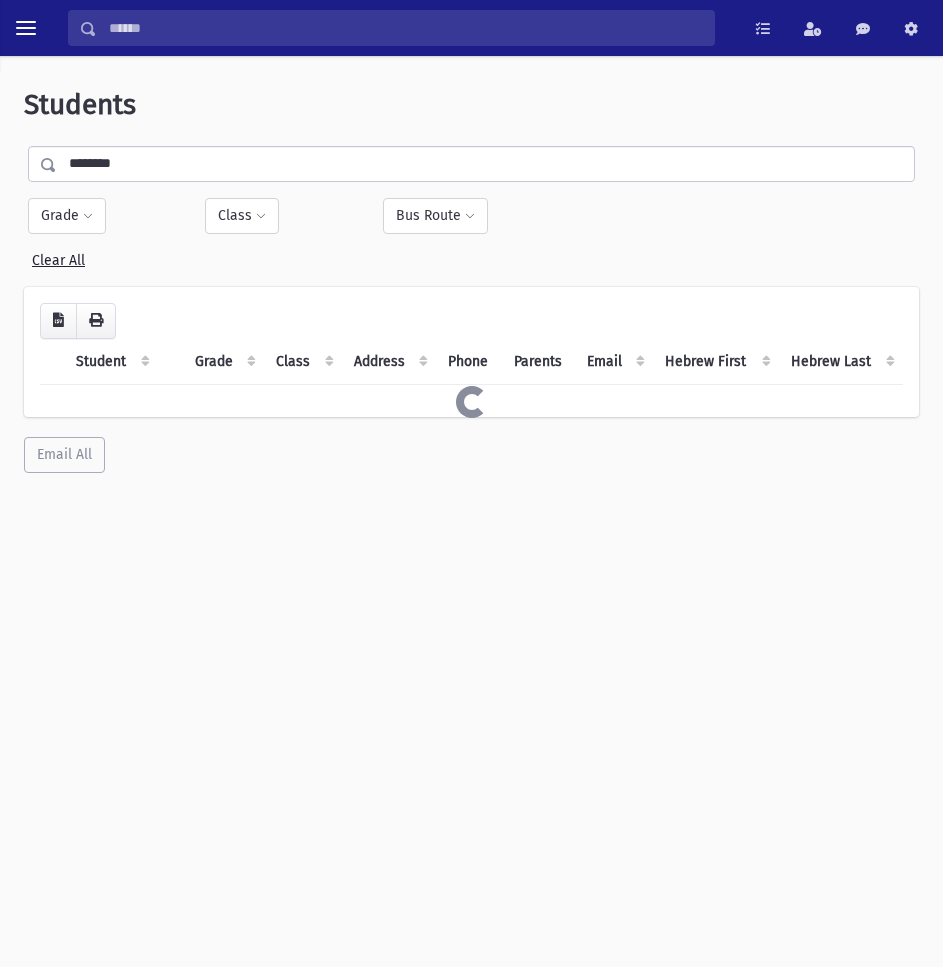 scroll, scrollTop: 0, scrollLeft: 0, axis: both 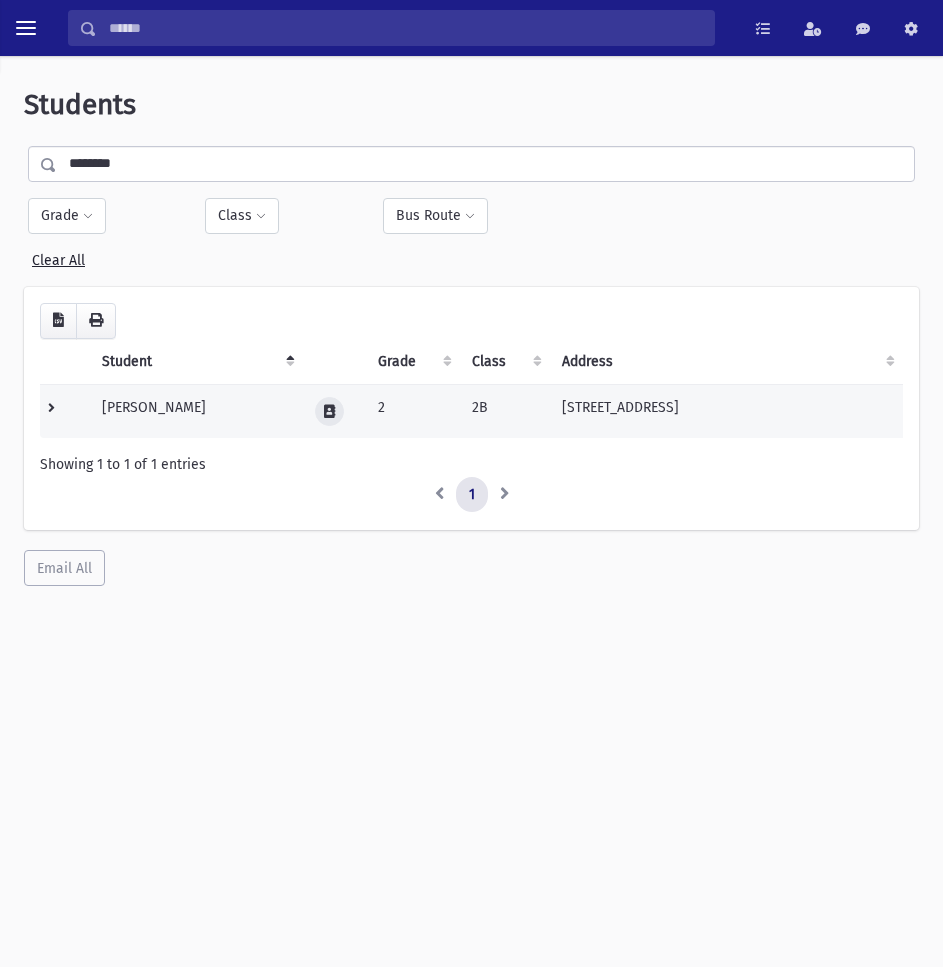 click at bounding box center (329, 411) 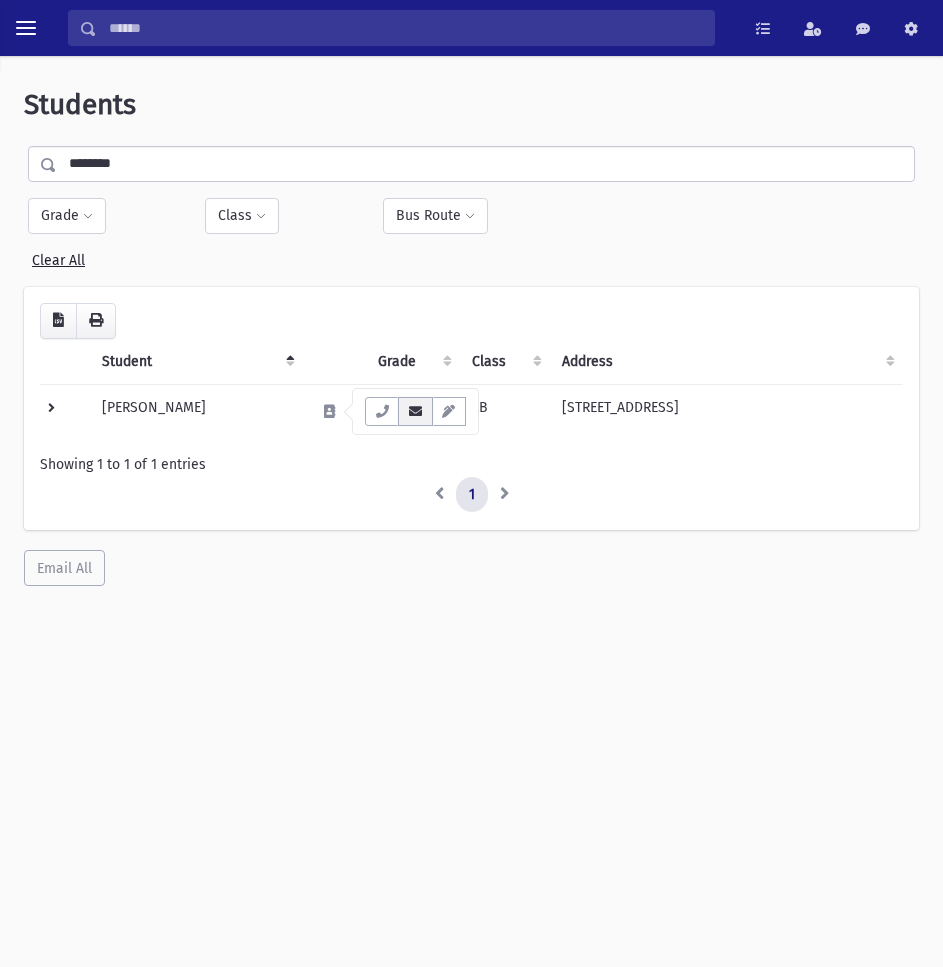 click at bounding box center (415, 411) 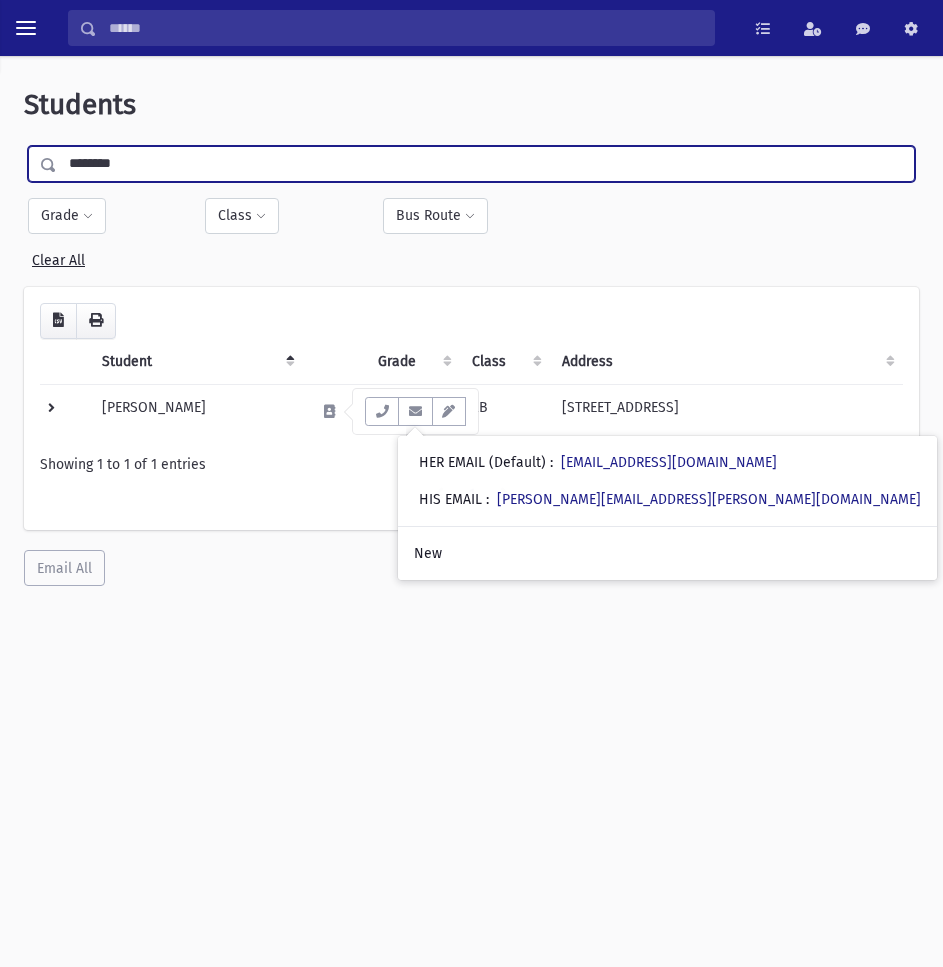 drag, startPoint x: 62, startPoint y: 166, endPoint x: 49, endPoint y: 166, distance: 13 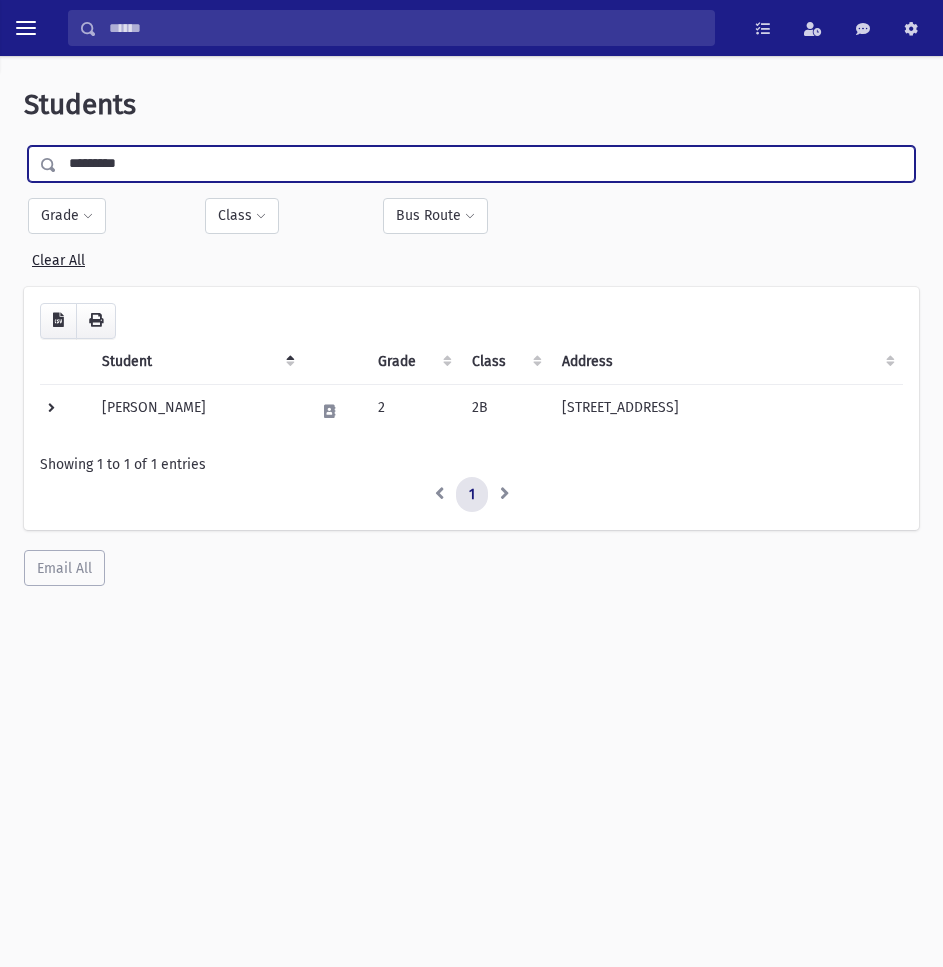 type on "*********" 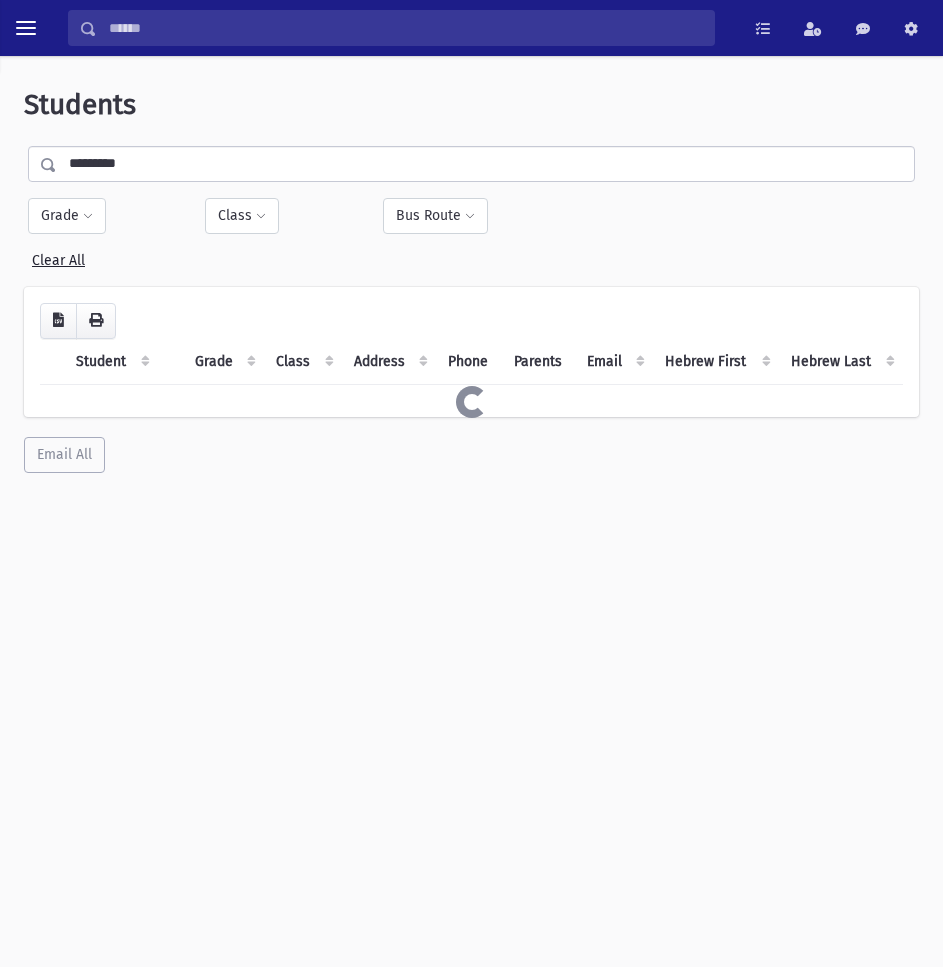 scroll, scrollTop: 0, scrollLeft: 0, axis: both 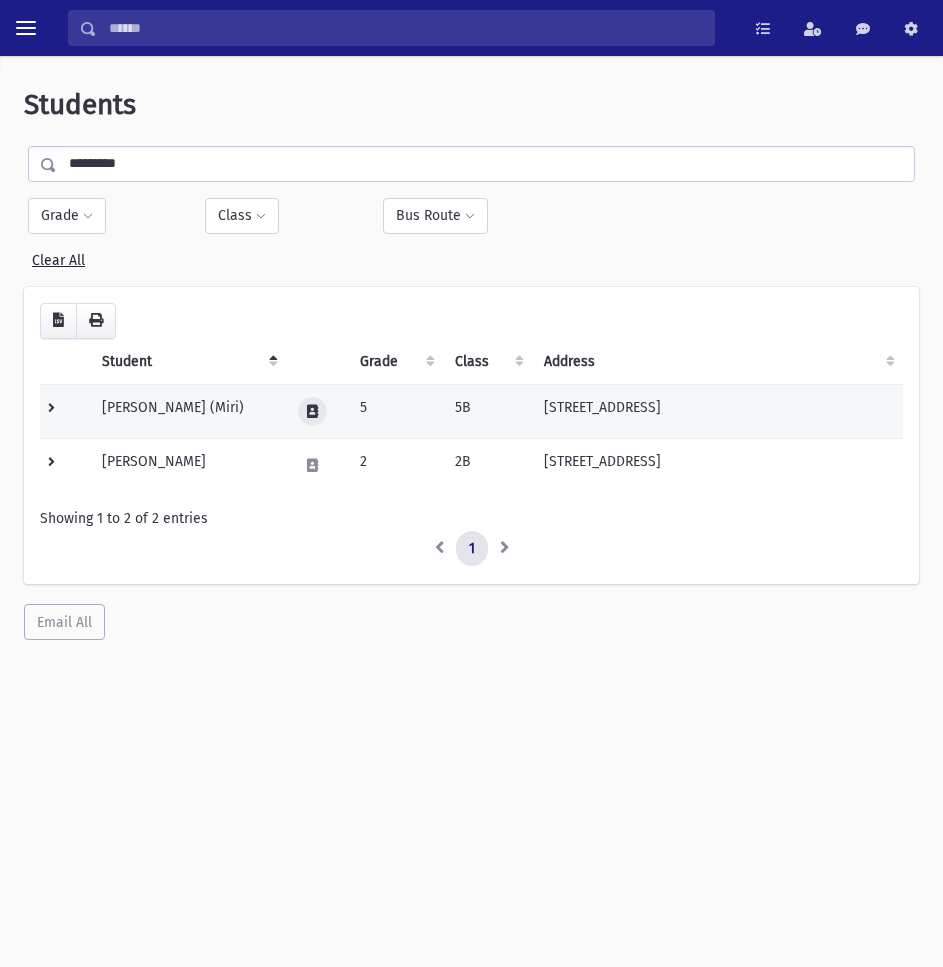 click at bounding box center (312, 411) 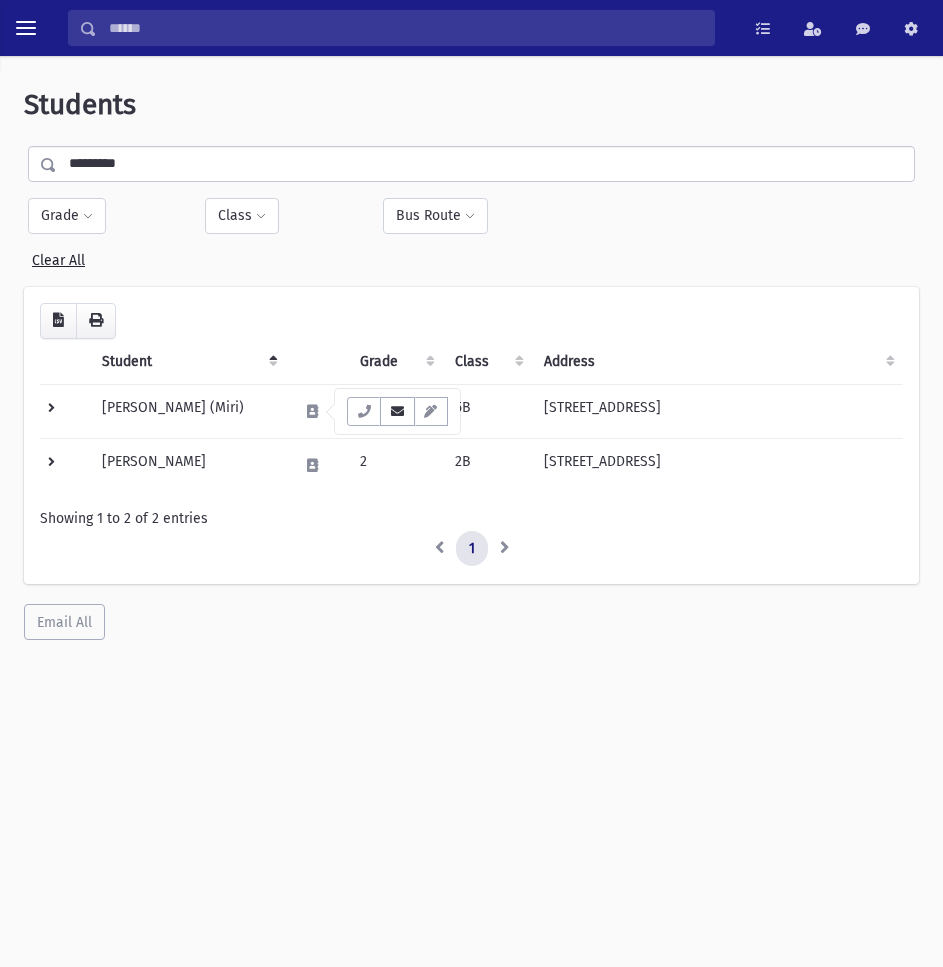 click at bounding box center [397, 411] 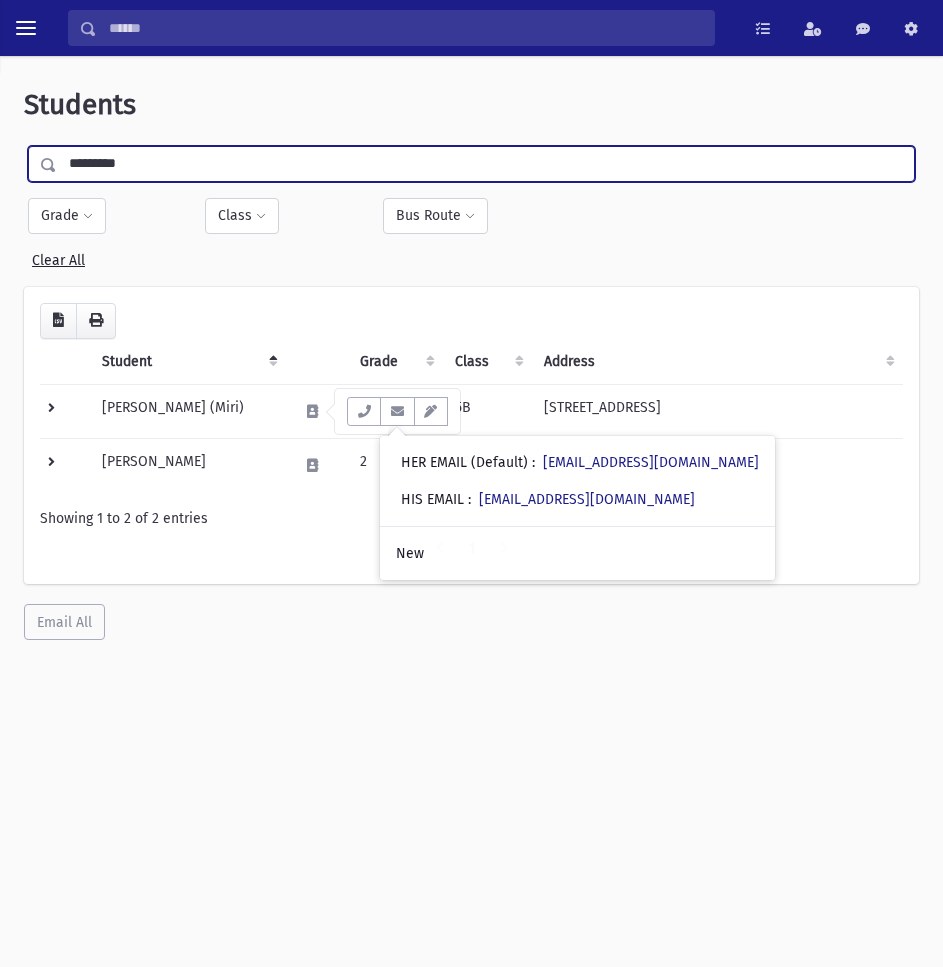 drag, startPoint x: 139, startPoint y: 170, endPoint x: 53, endPoint y: 177, distance: 86.28442 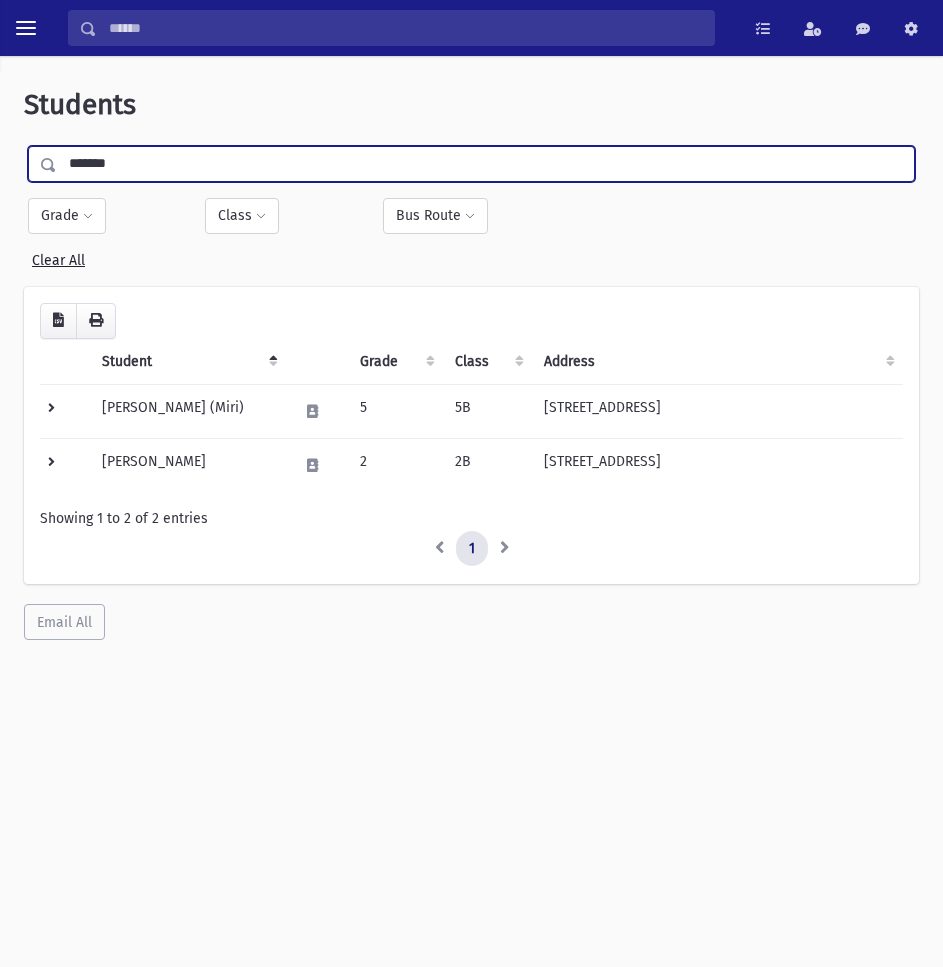 type on "*******" 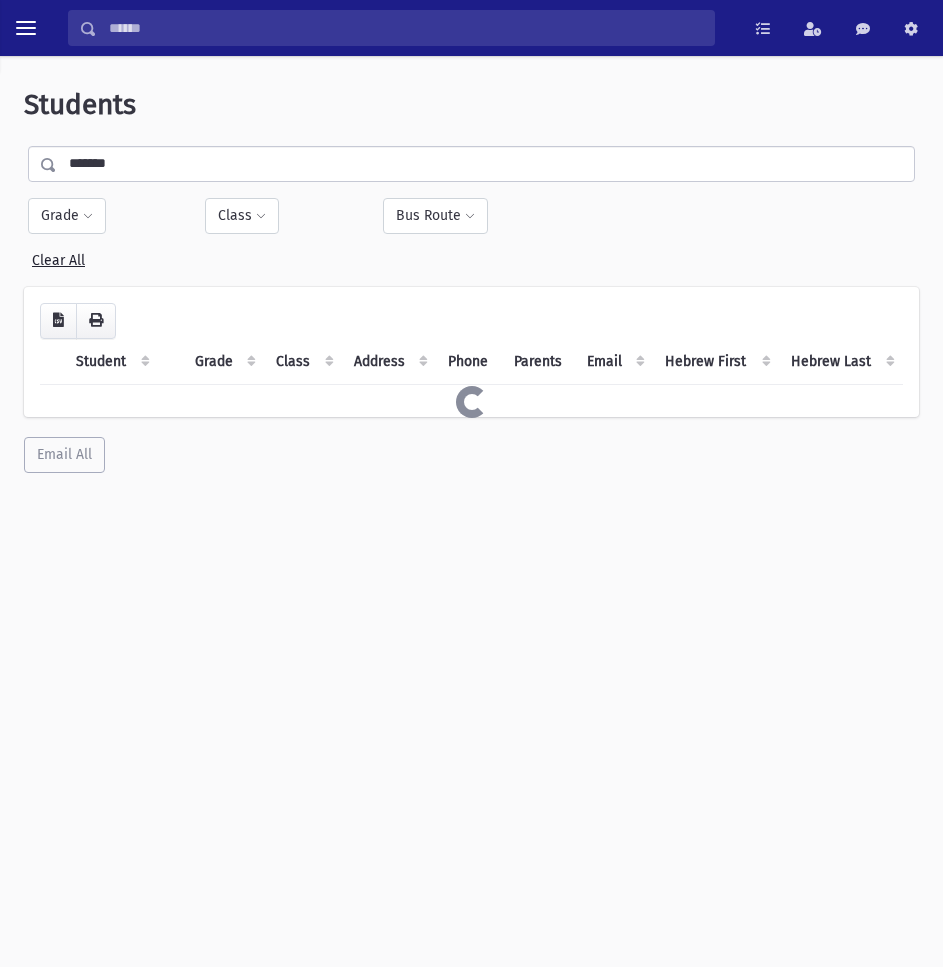 scroll, scrollTop: 0, scrollLeft: 0, axis: both 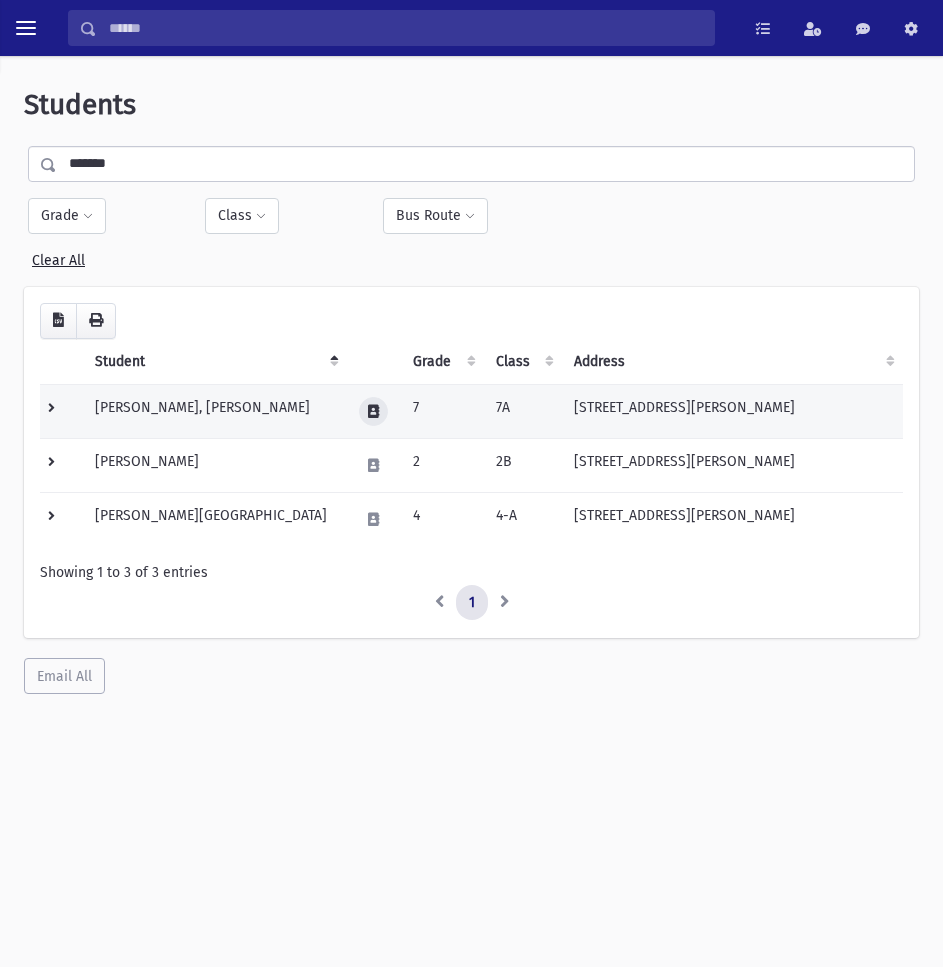 click at bounding box center [373, 411] 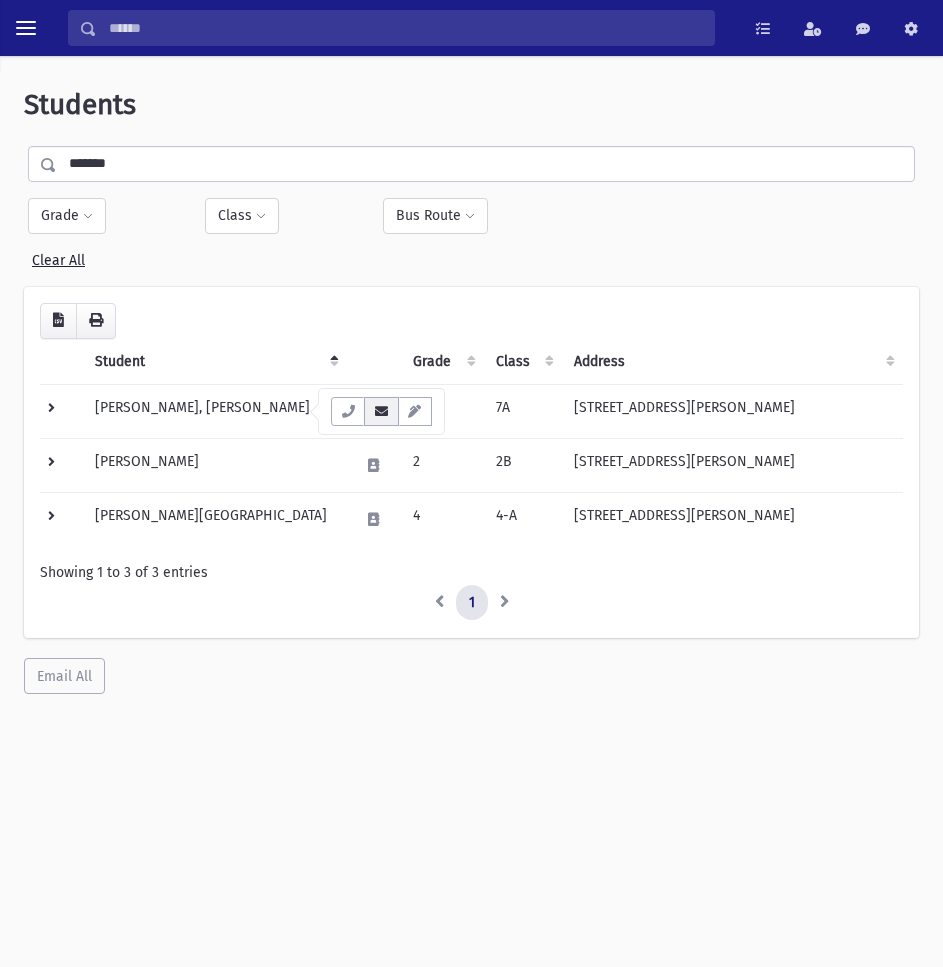 click at bounding box center (381, 411) 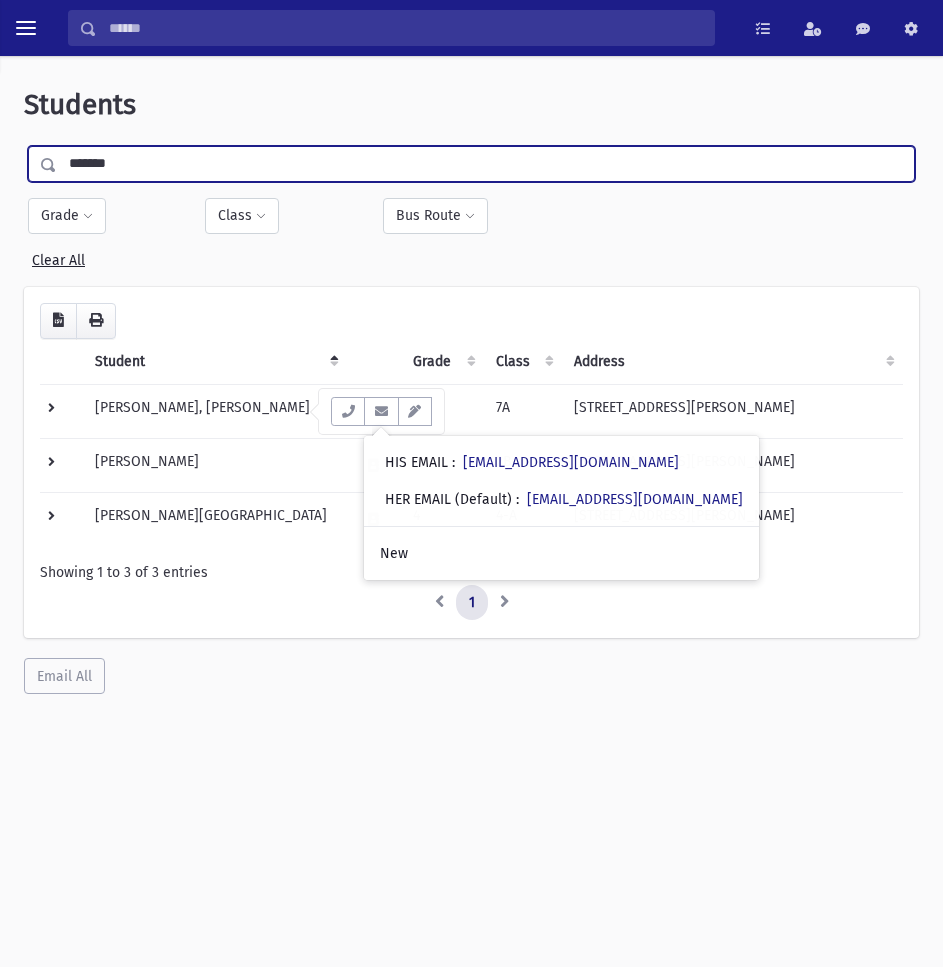 drag, startPoint x: 149, startPoint y: 164, endPoint x: 65, endPoint y: 171, distance: 84.29116 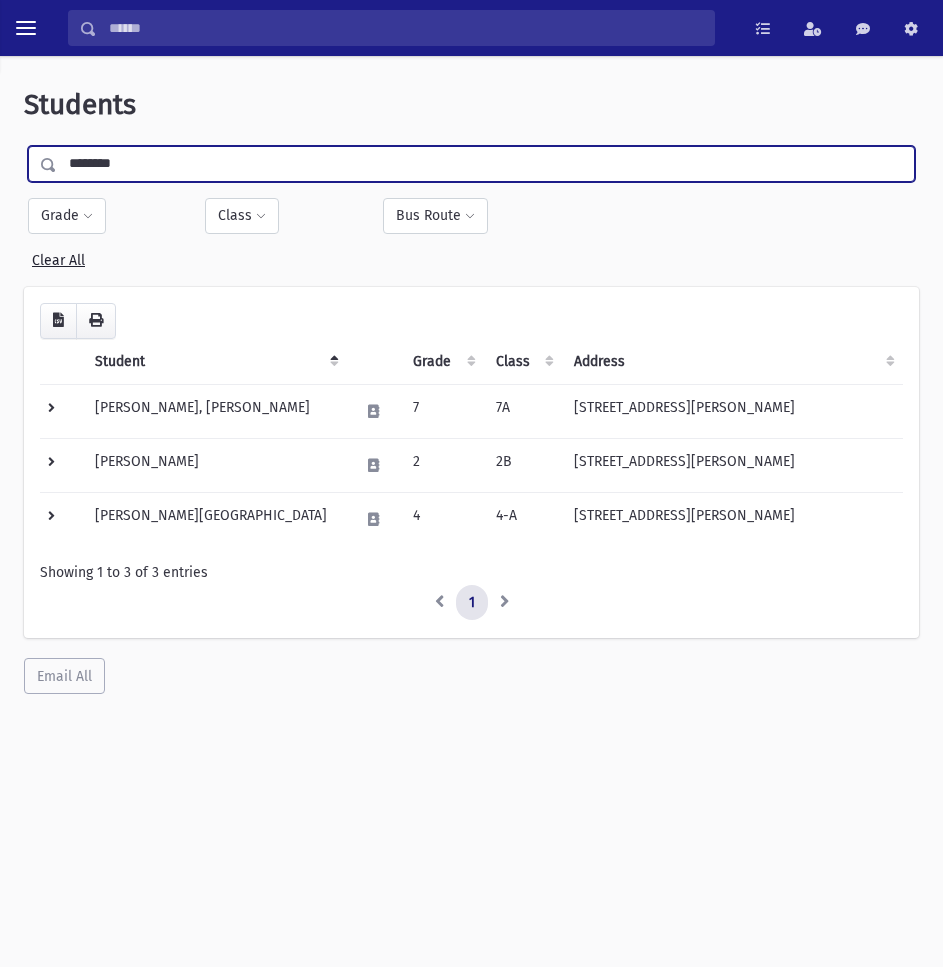 type on "********" 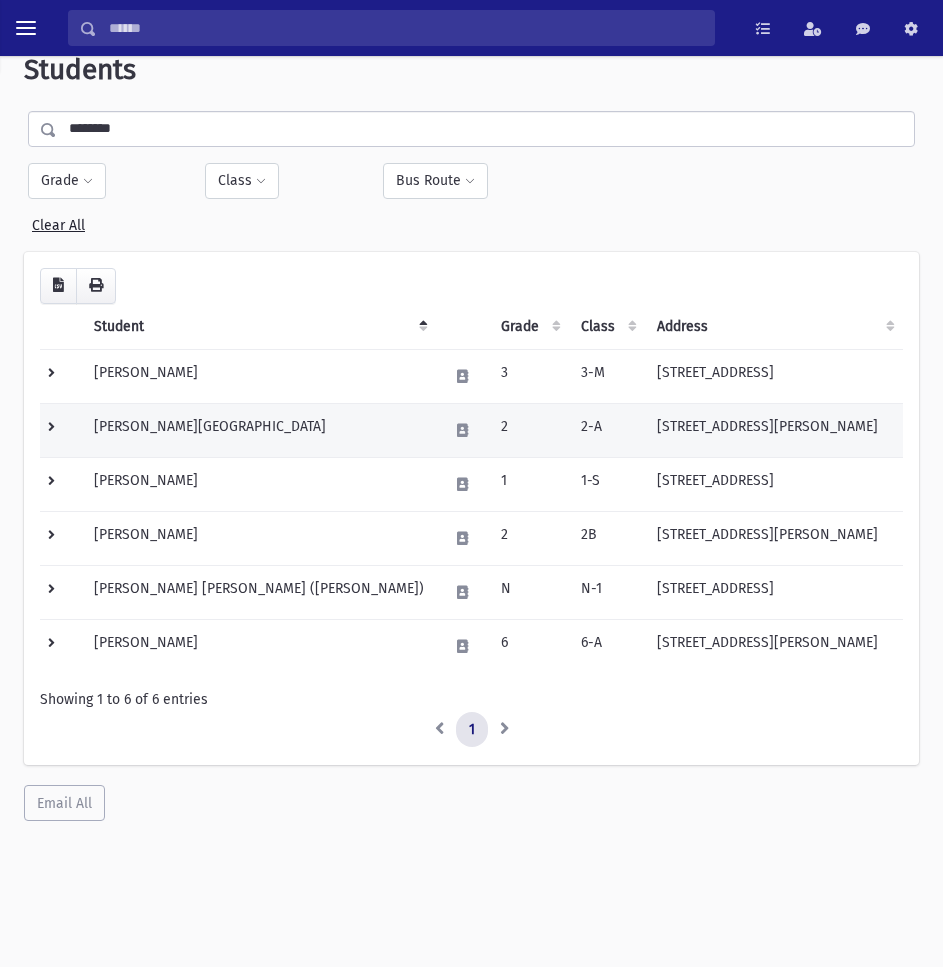 scroll, scrollTop: 53, scrollLeft: 0, axis: vertical 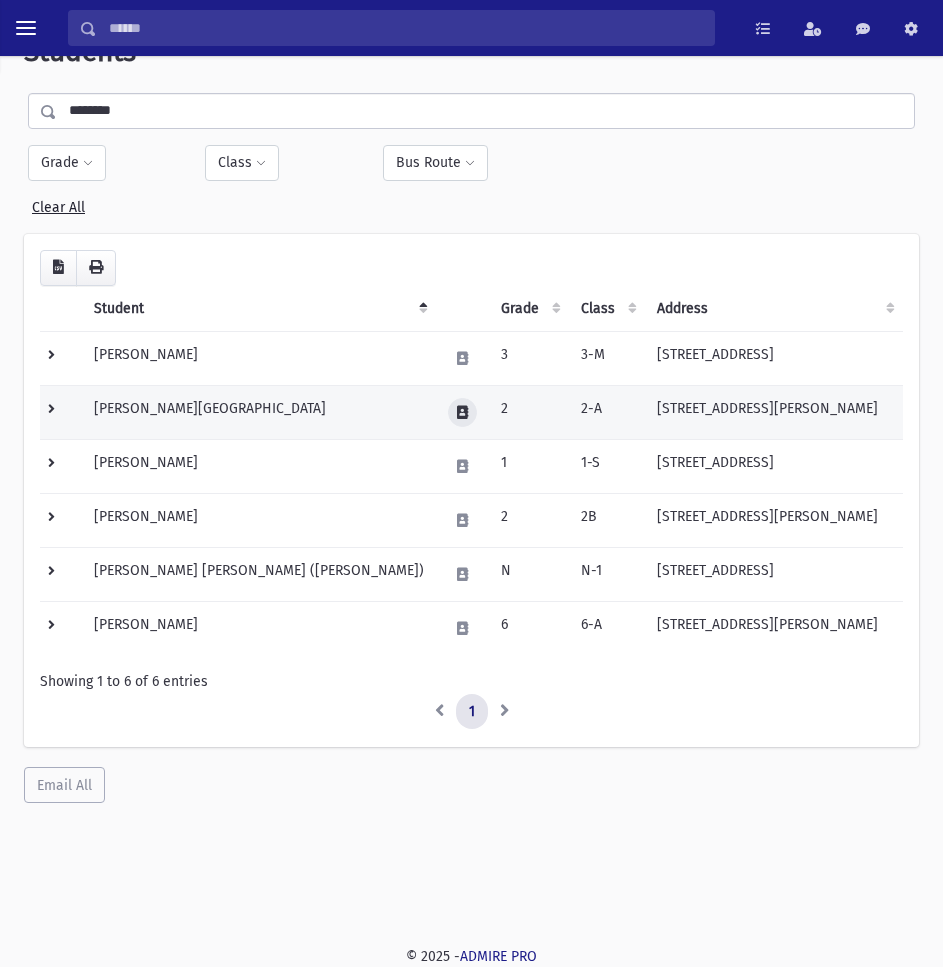 click at bounding box center [462, 412] 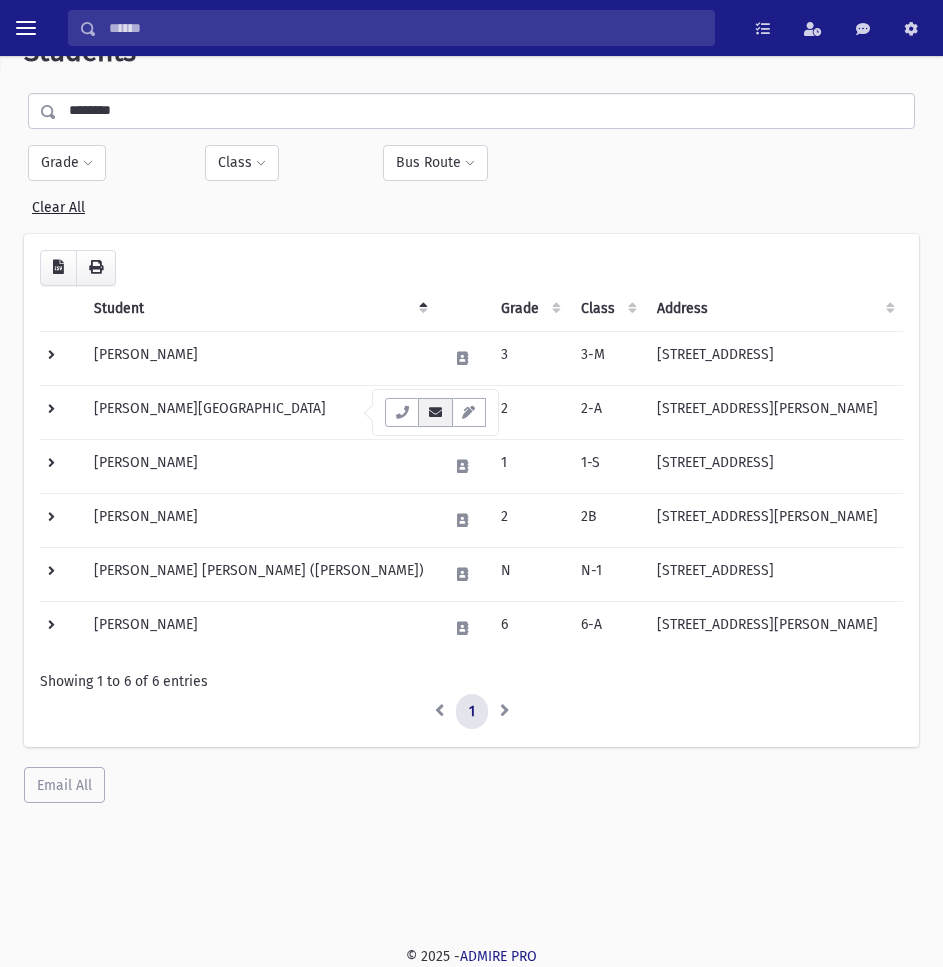 click at bounding box center (435, 412) 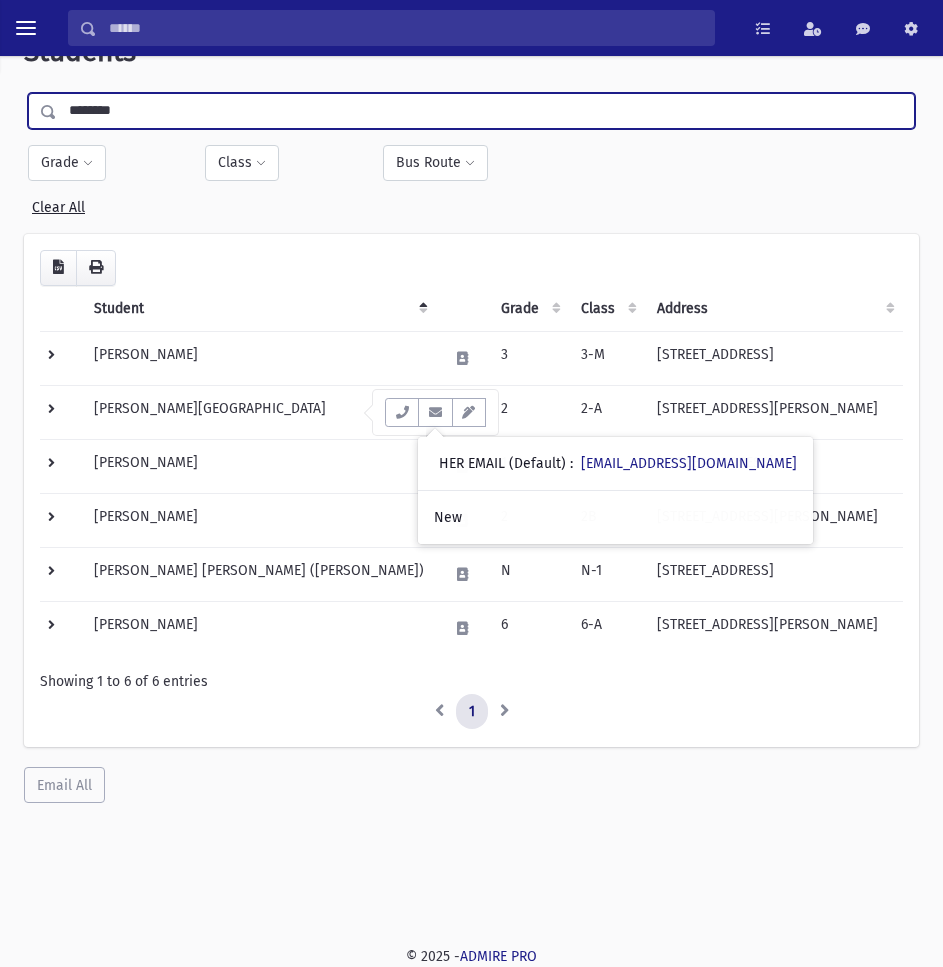 drag, startPoint x: 107, startPoint y: 113, endPoint x: 77, endPoint y: 110, distance: 30.149628 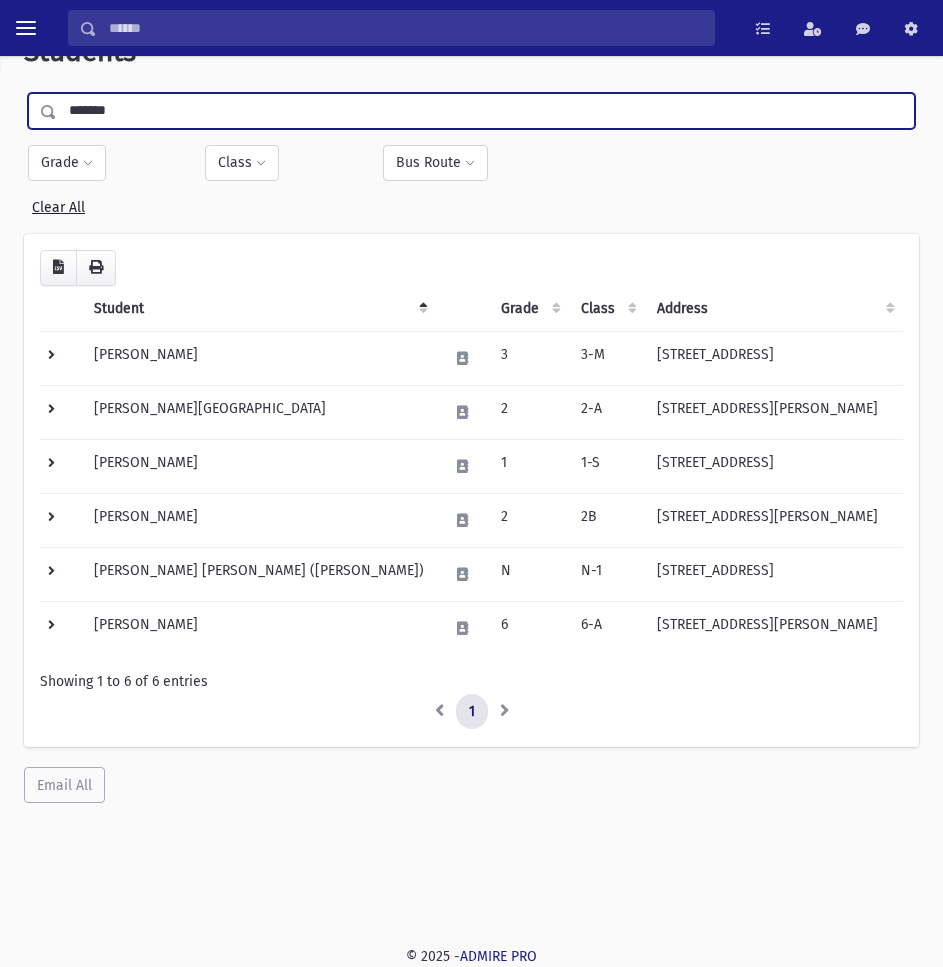 type on "*******" 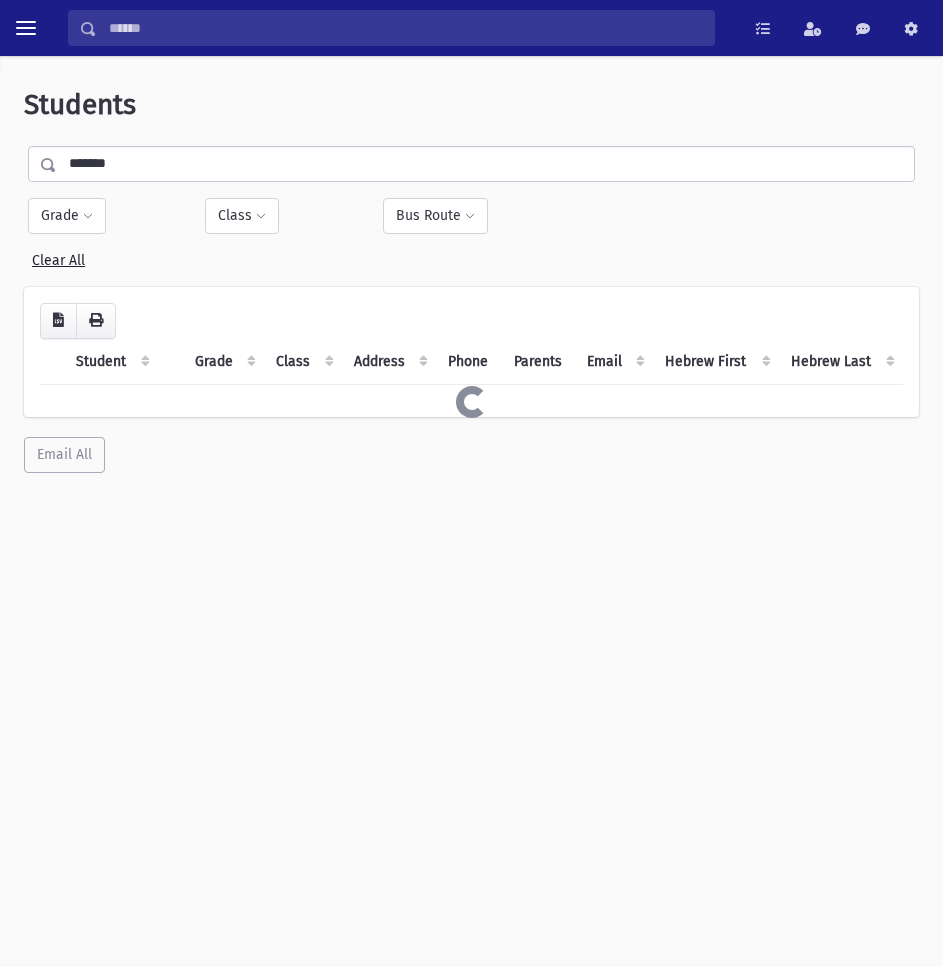scroll, scrollTop: 0, scrollLeft: 0, axis: both 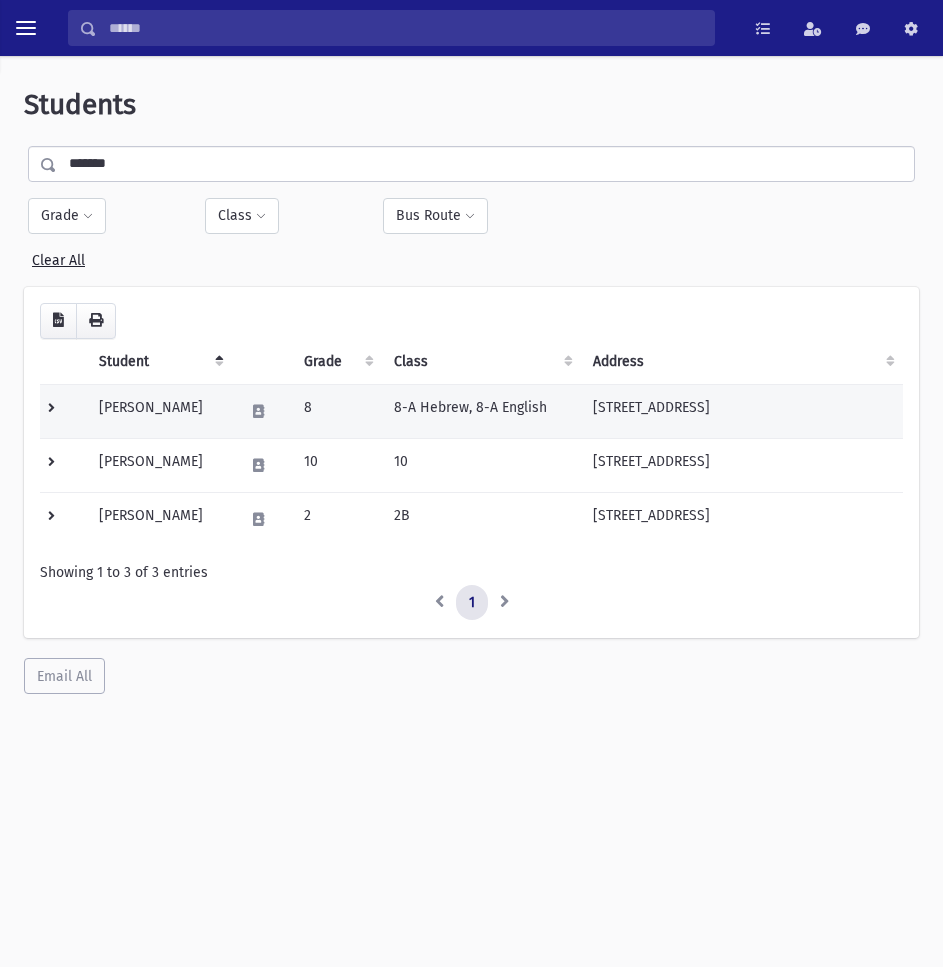click at bounding box center (262, 411) 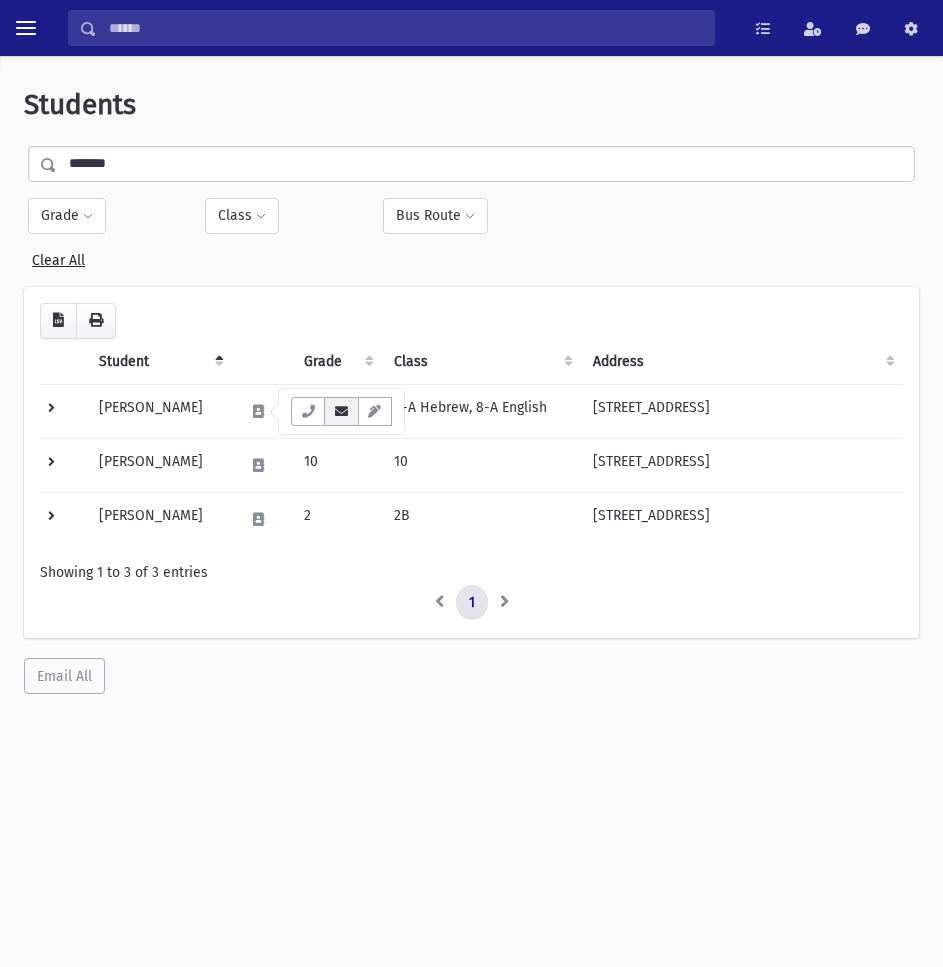 click at bounding box center [341, 411] 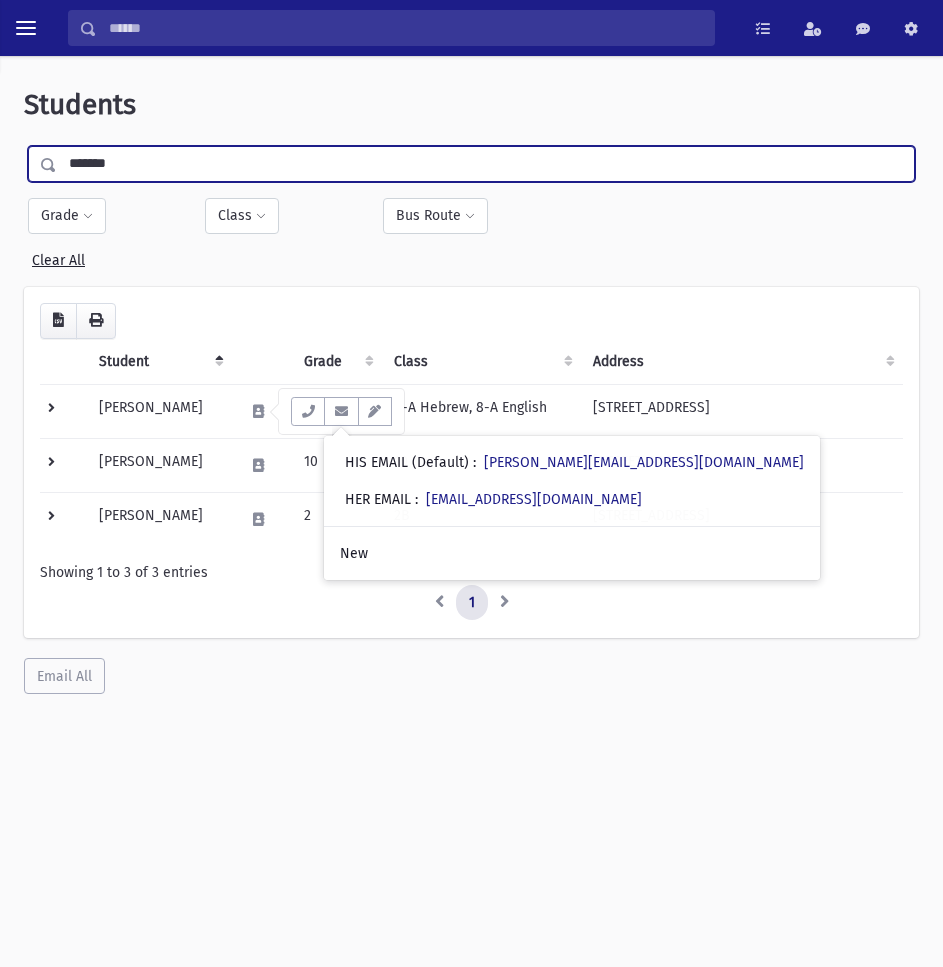 drag, startPoint x: 148, startPoint y: 165, endPoint x: 42, endPoint y: 171, distance: 106.16968 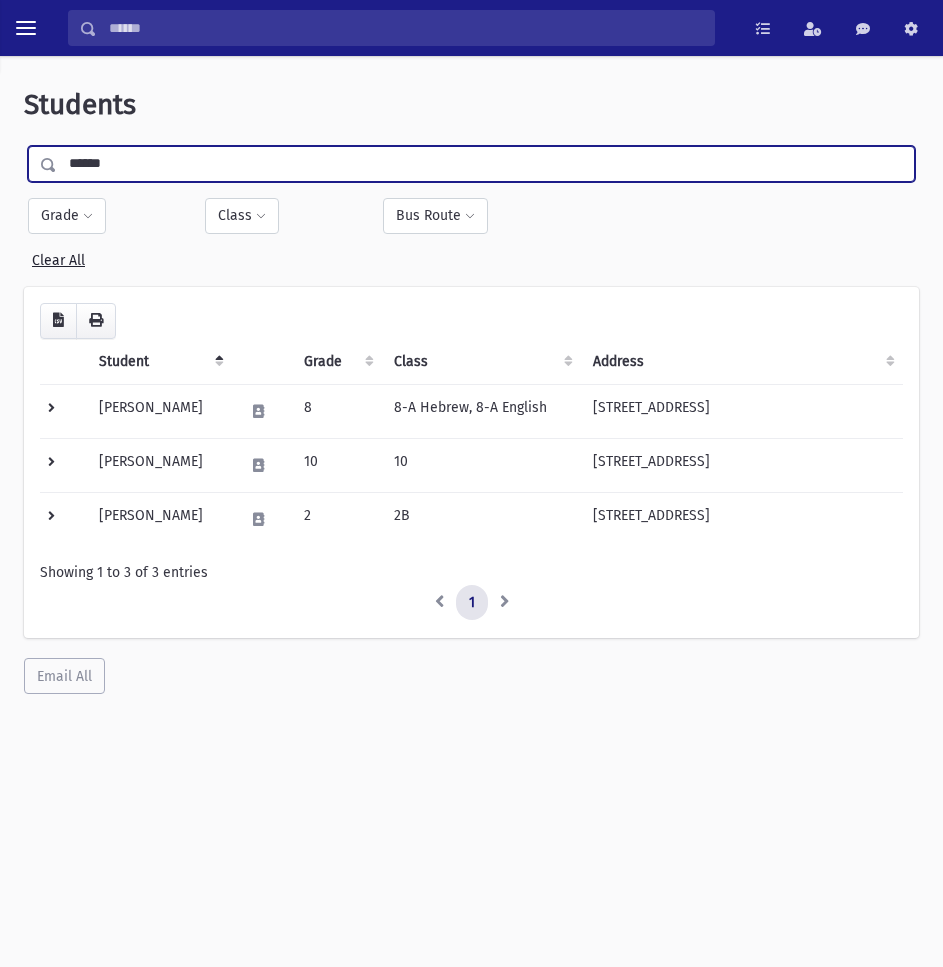 type on "*********" 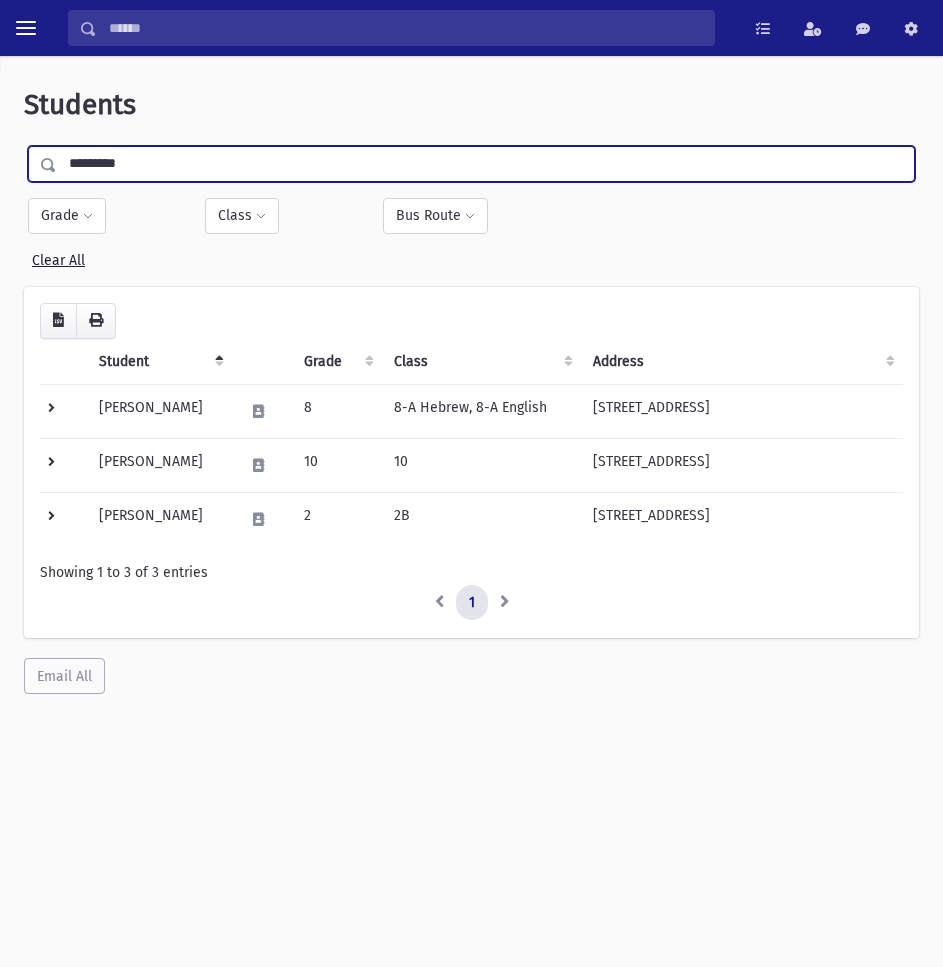 click at bounding box center (52, 159) 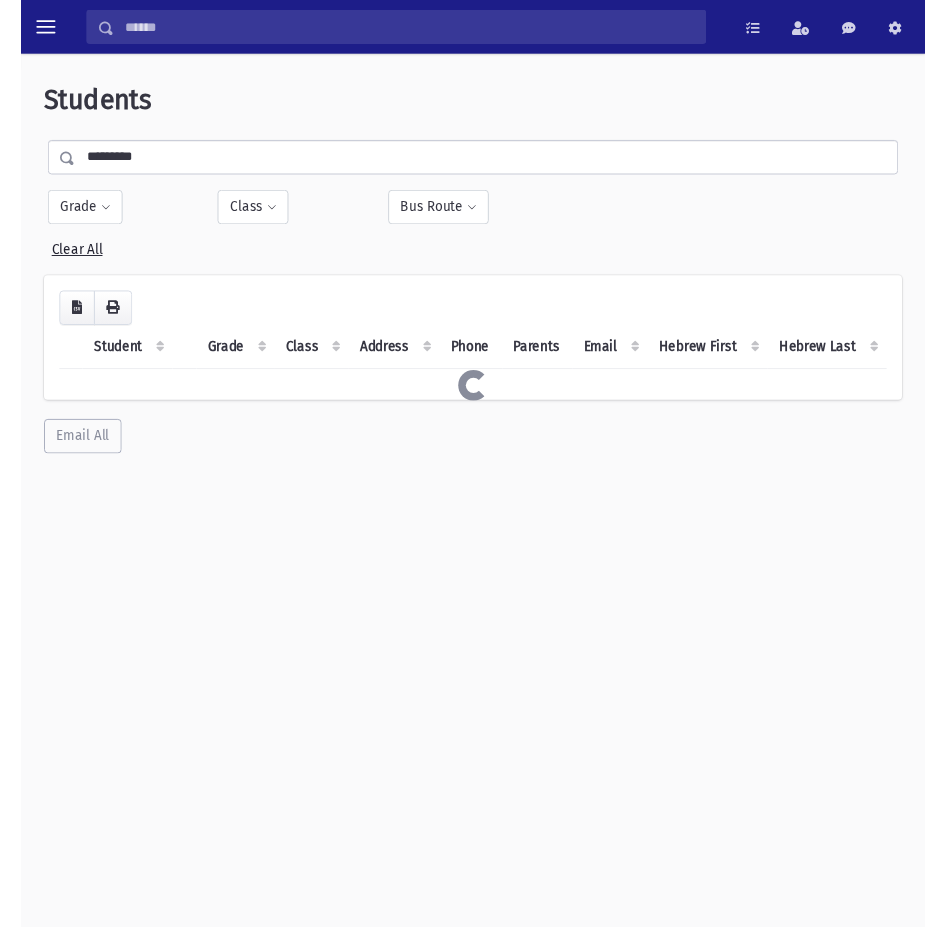 scroll, scrollTop: 0, scrollLeft: 0, axis: both 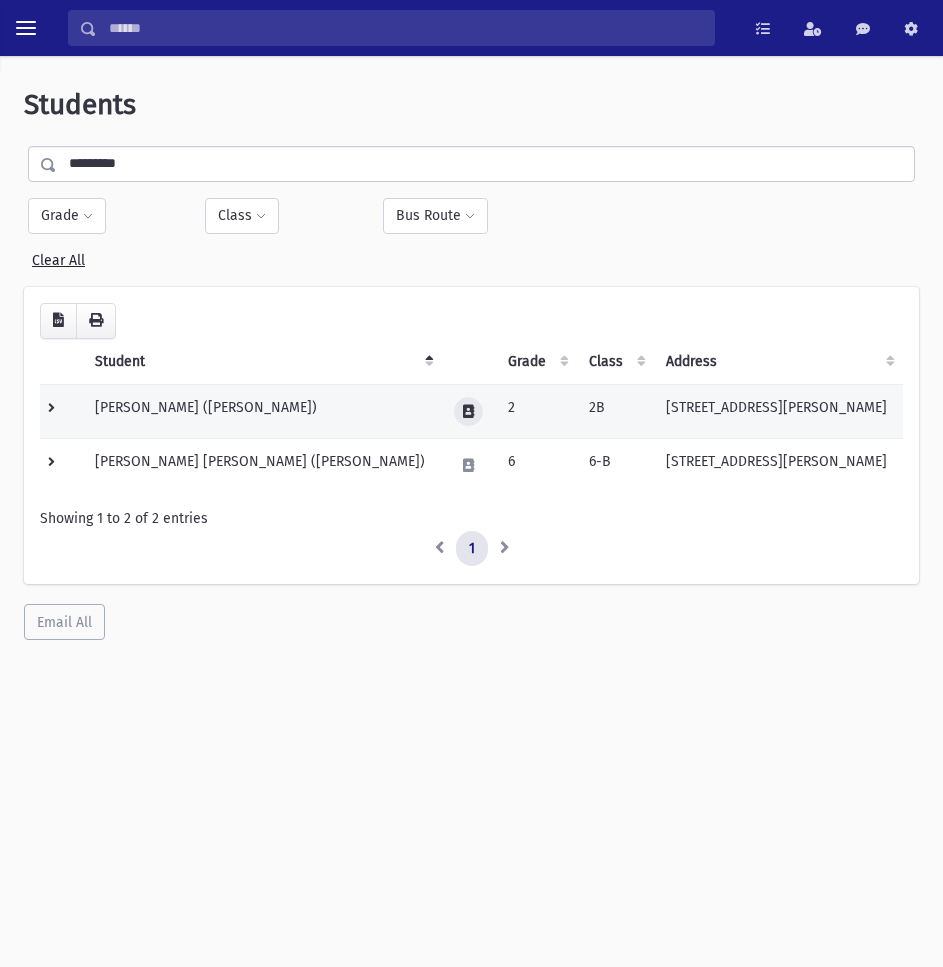 click at bounding box center [468, 411] 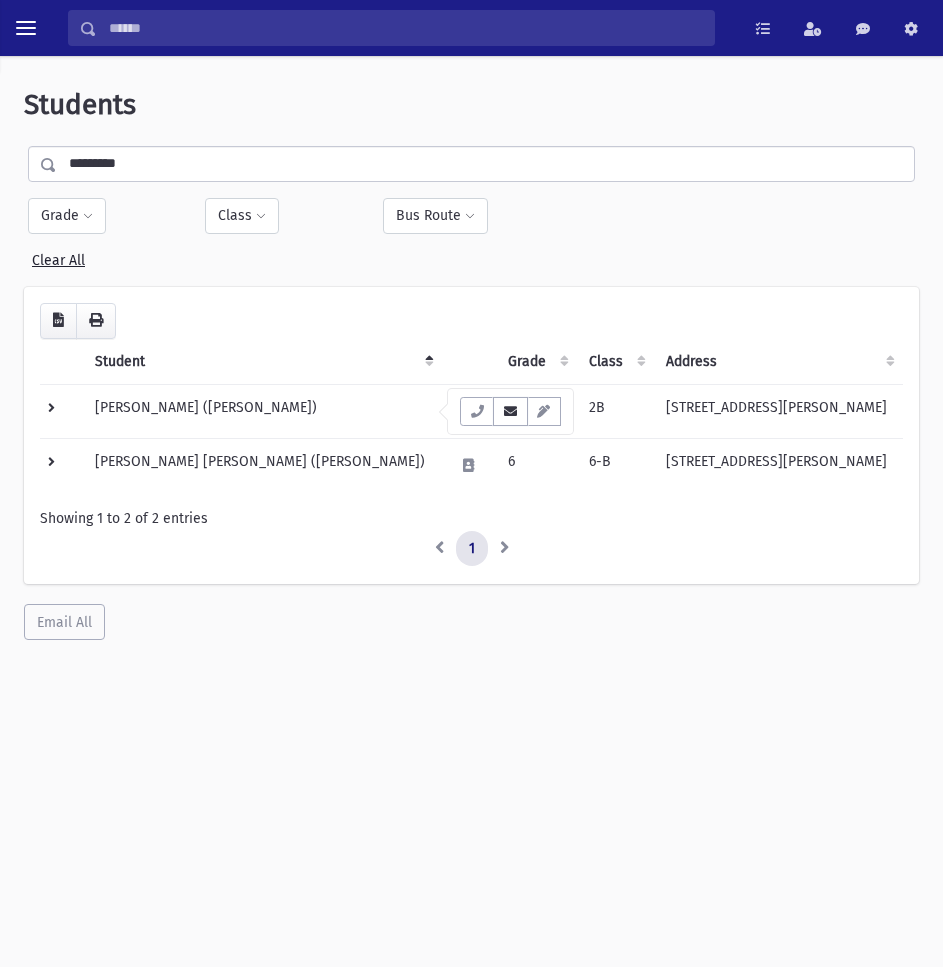 click at bounding box center [510, 411] 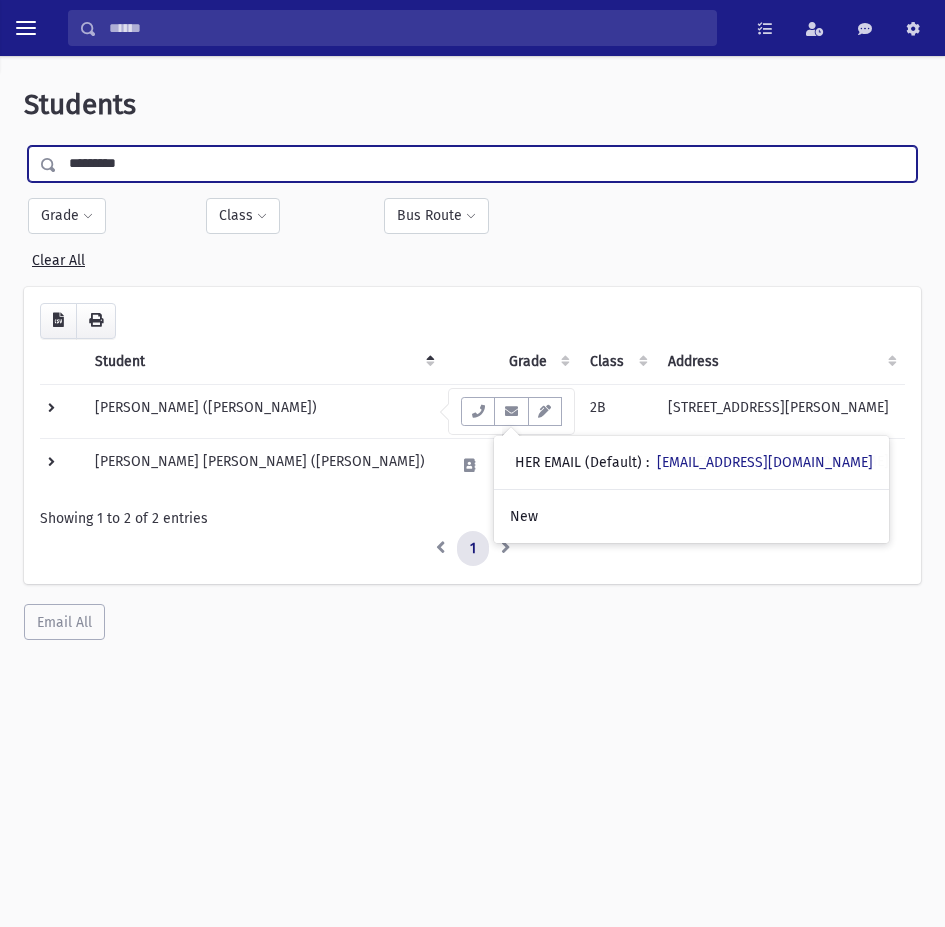 drag, startPoint x: 155, startPoint y: 163, endPoint x: -4, endPoint y: 164, distance: 159.00314 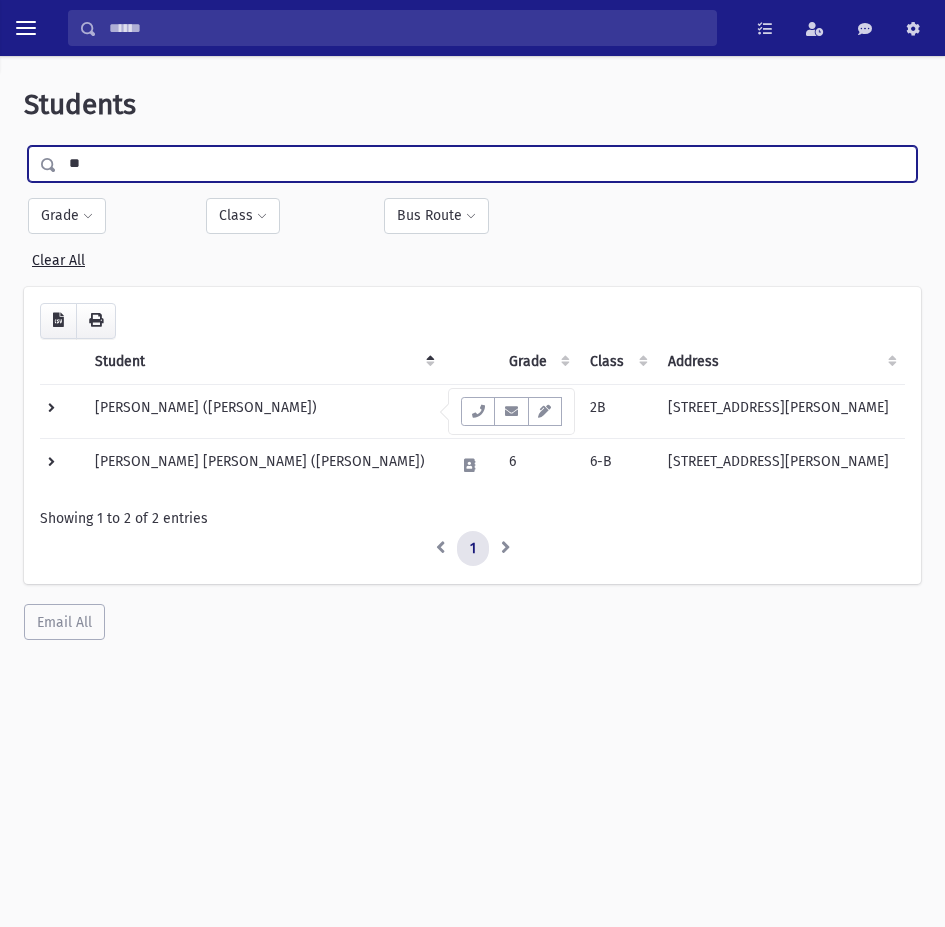 type on "*" 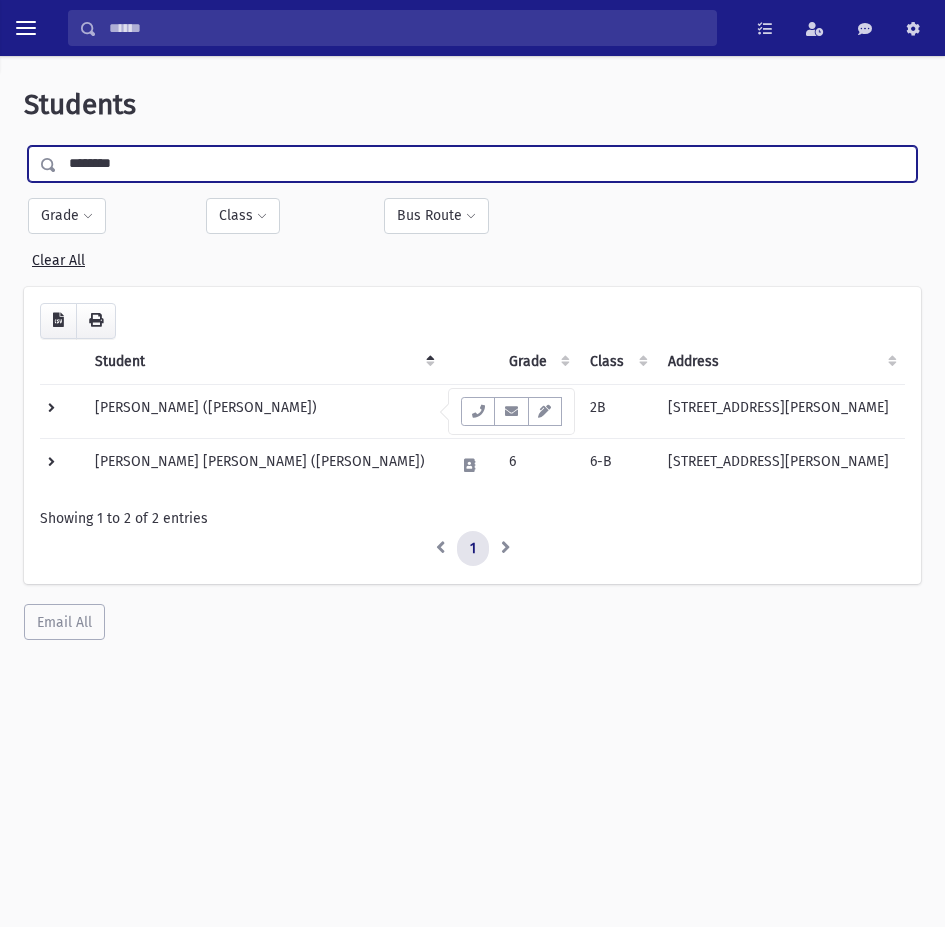 type on "********" 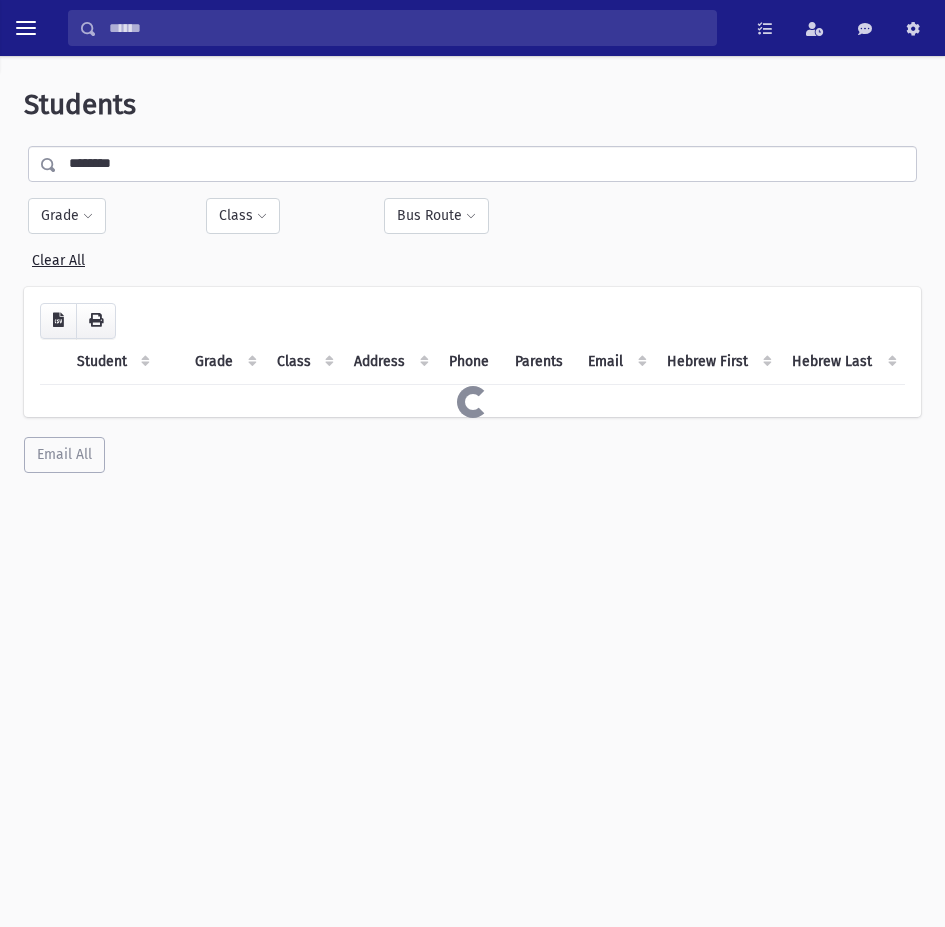 scroll, scrollTop: 0, scrollLeft: 0, axis: both 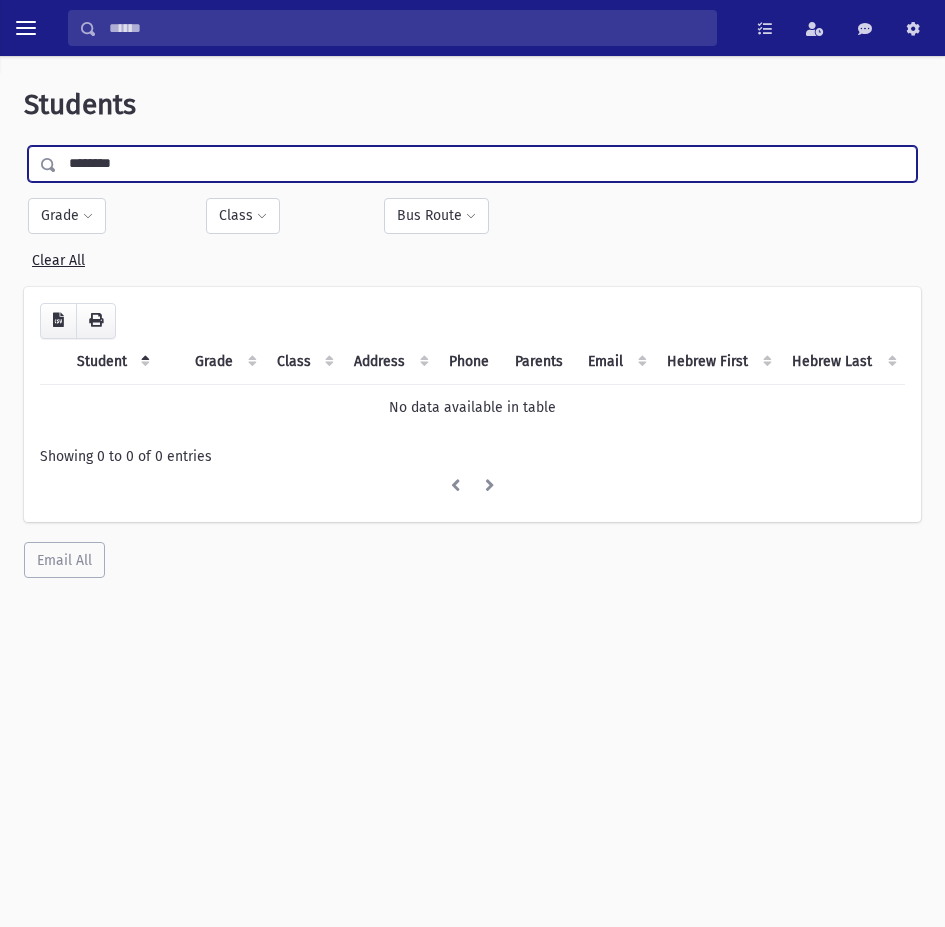 click on "********" at bounding box center (486, 164) 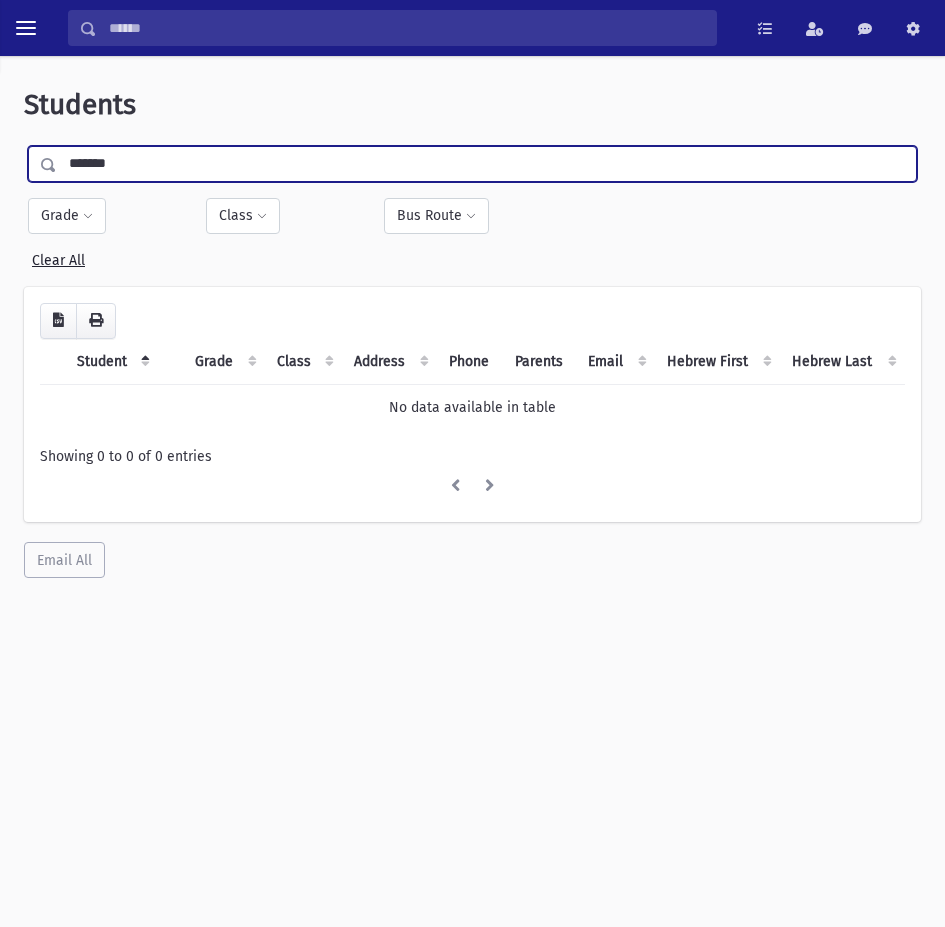 type on "*******" 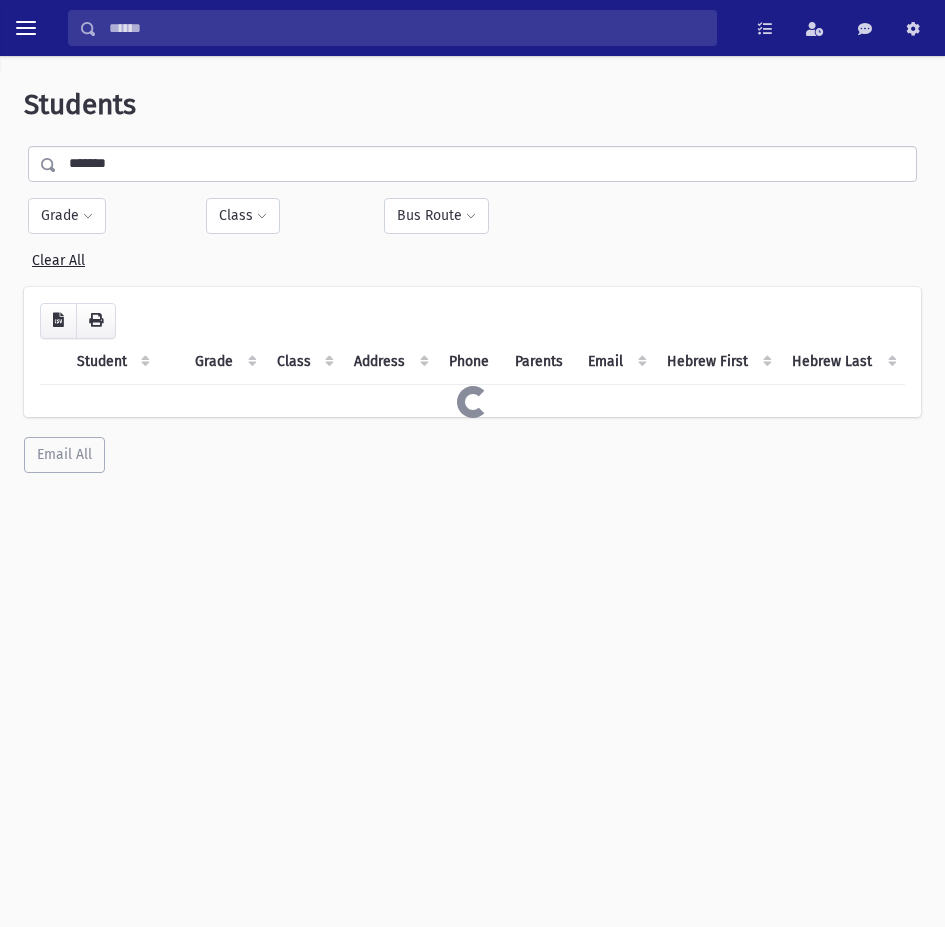 scroll, scrollTop: 0, scrollLeft: 0, axis: both 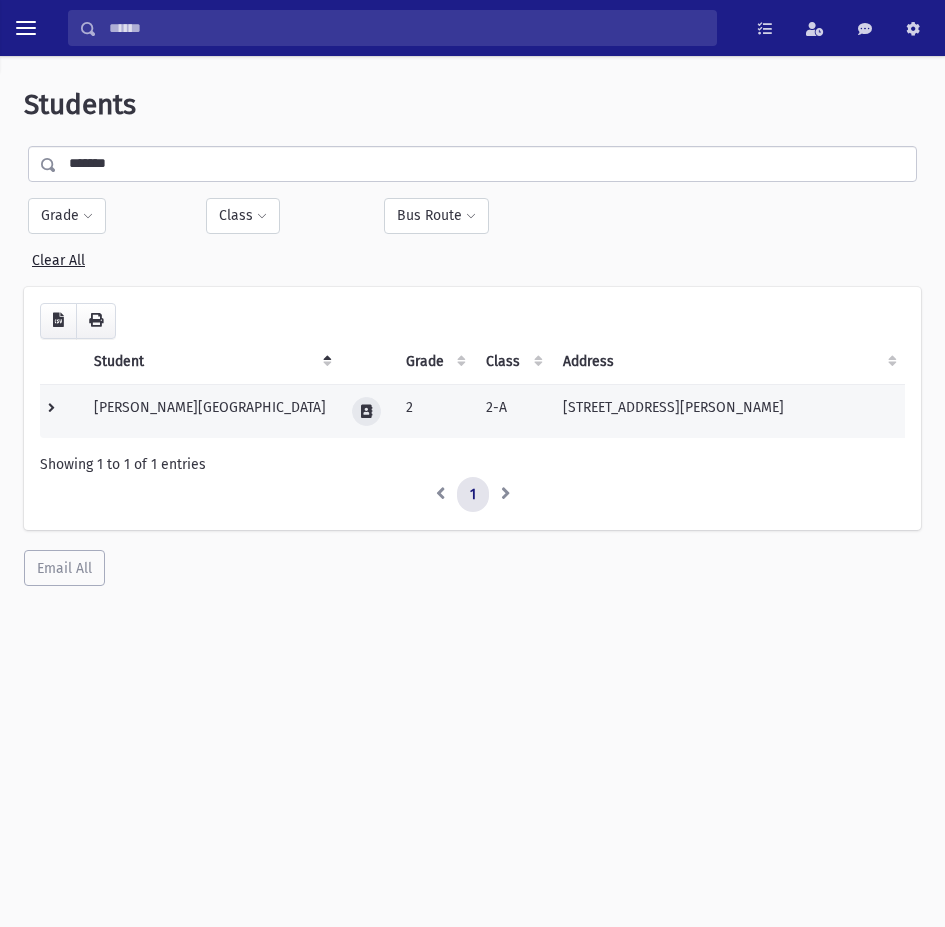 click at bounding box center [366, 411] 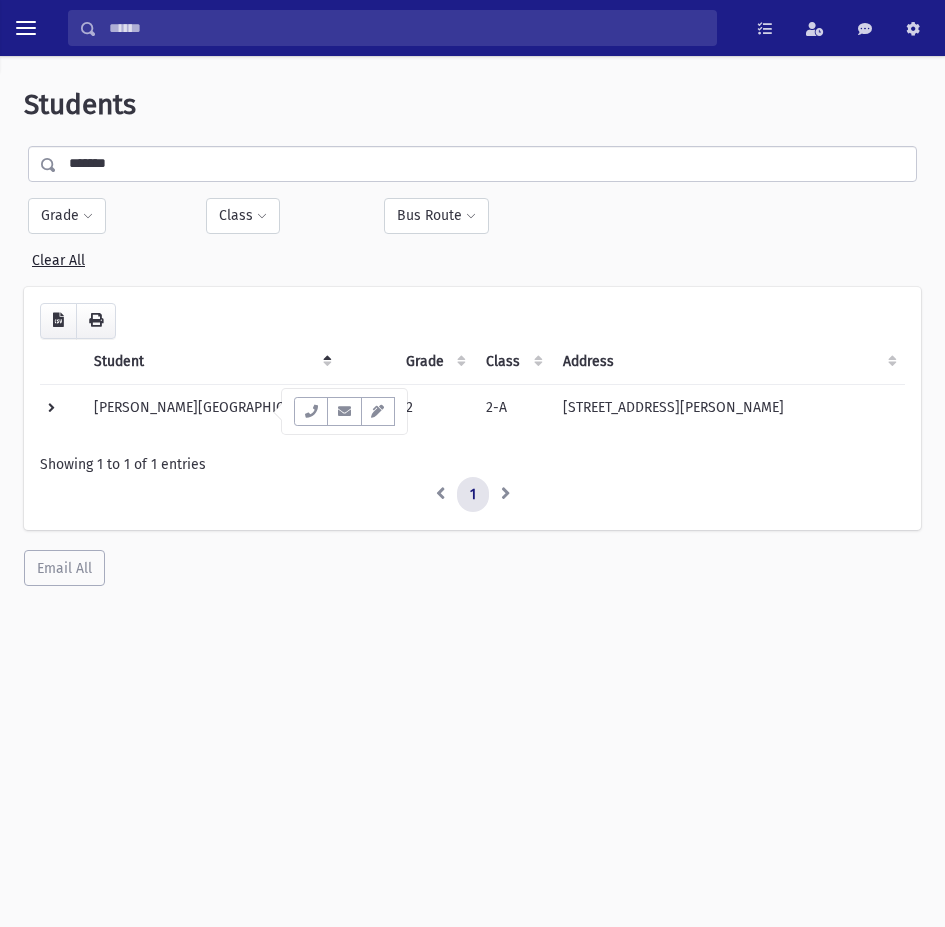 click at bounding box center (344, 411) 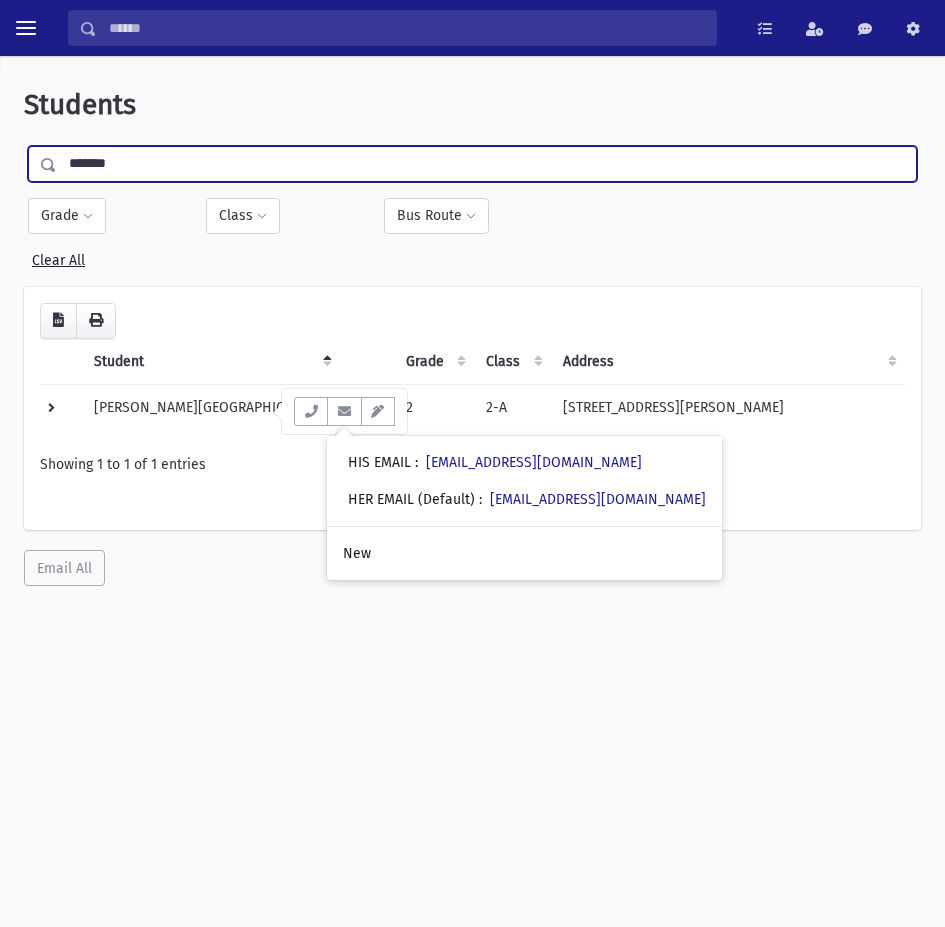 drag, startPoint x: 222, startPoint y: 152, endPoint x: -3, endPoint y: 168, distance: 225.56818 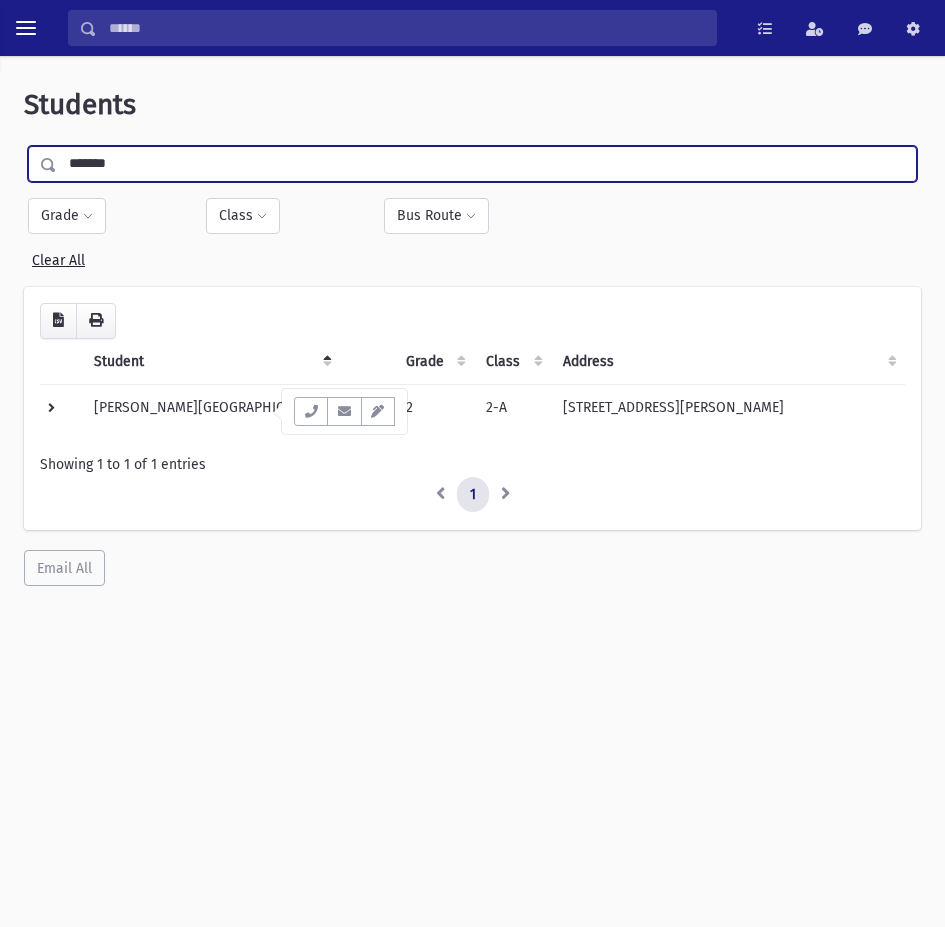 type on "*******" 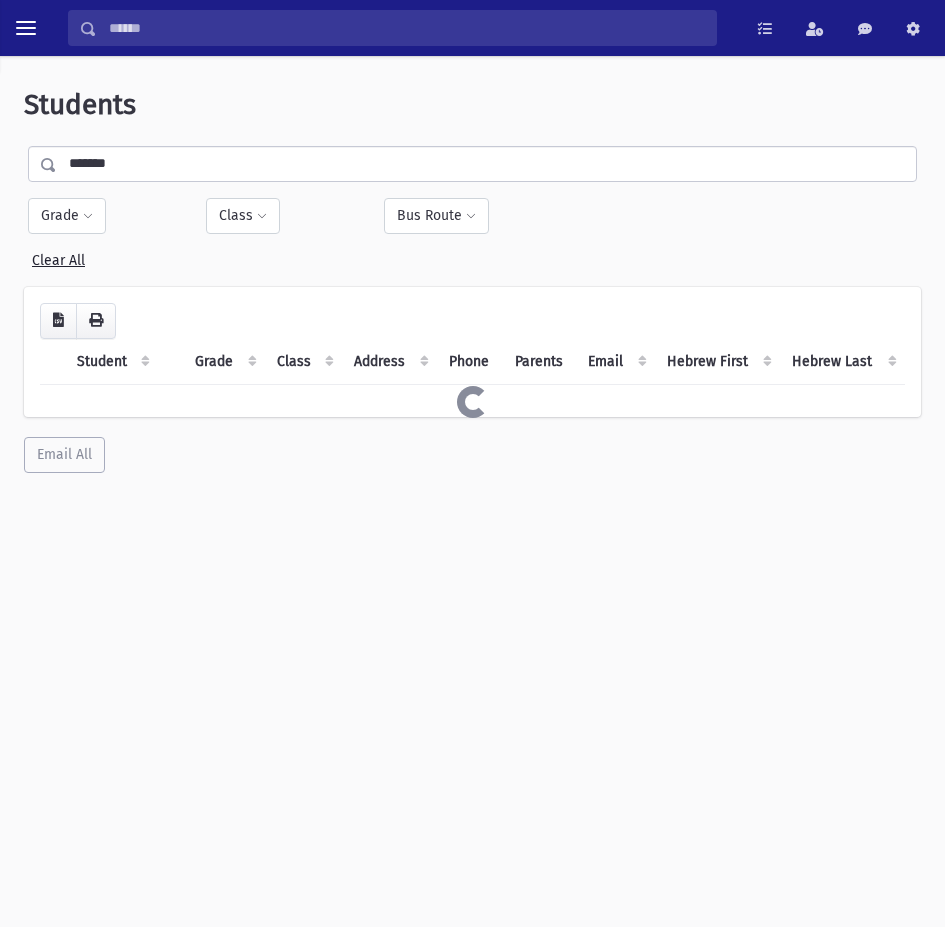 scroll, scrollTop: 0, scrollLeft: 0, axis: both 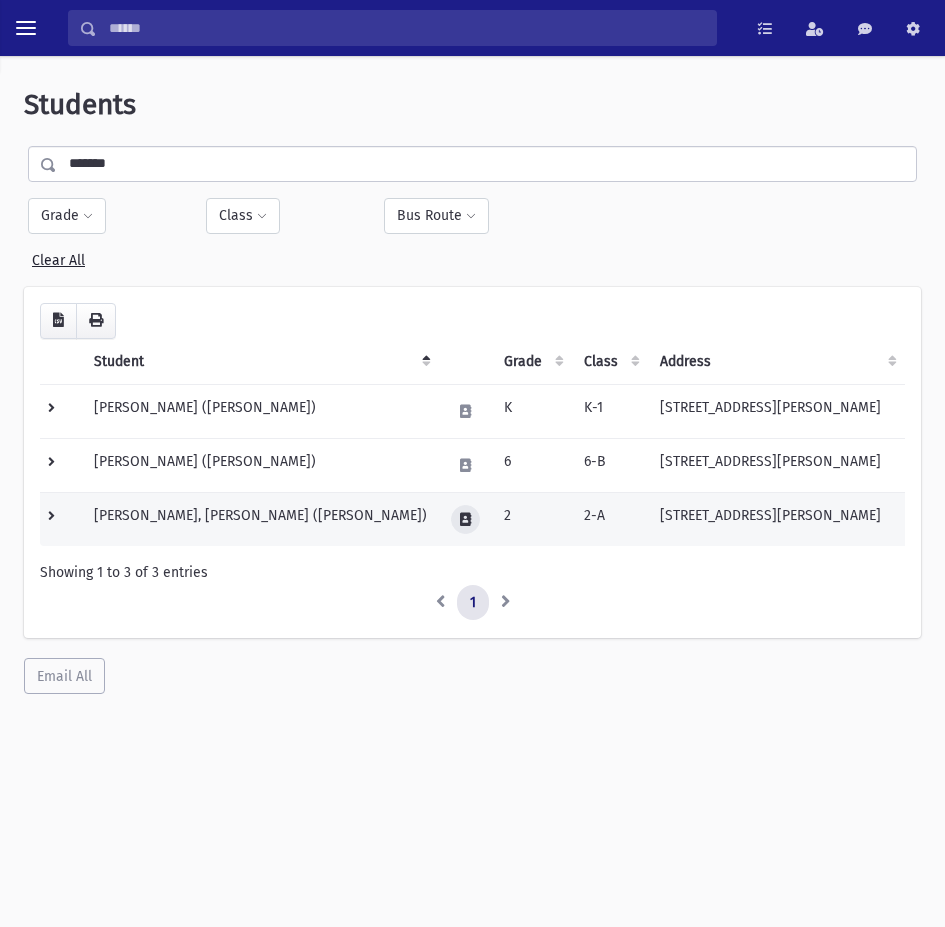 click at bounding box center (465, 519) 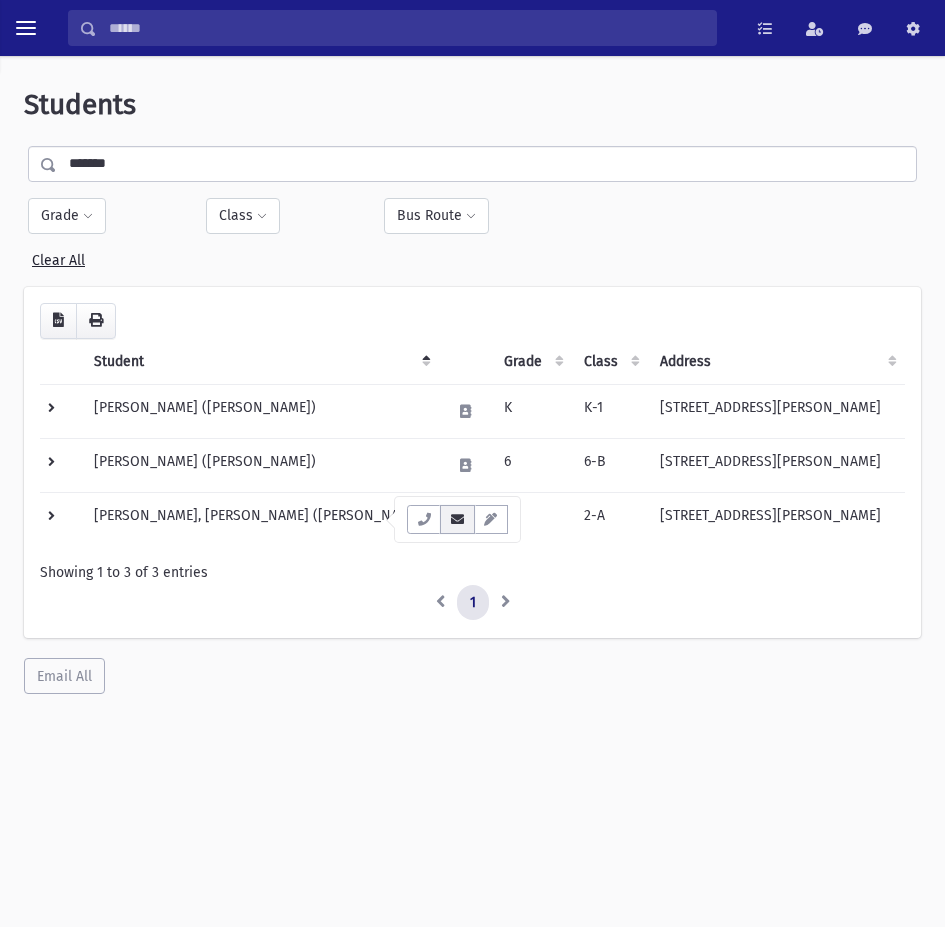 click at bounding box center (457, 519) 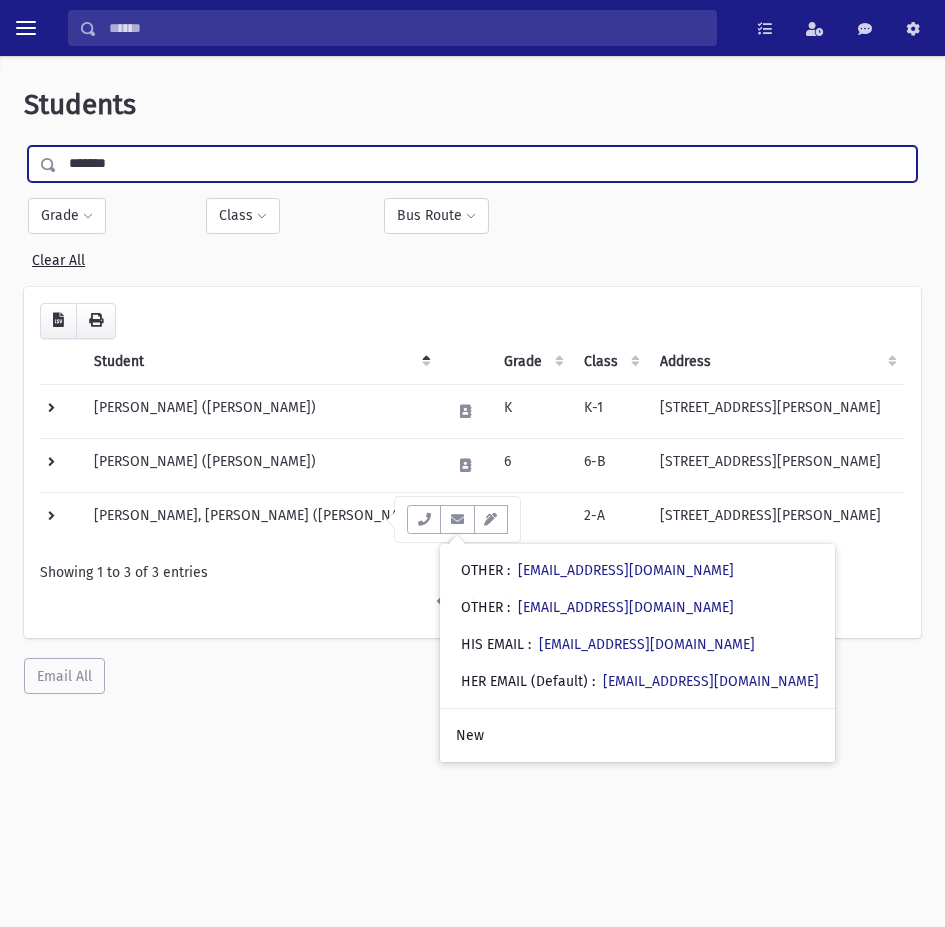 drag, startPoint x: 27, startPoint y: 161, endPoint x: -48, endPoint y: 161, distance: 75 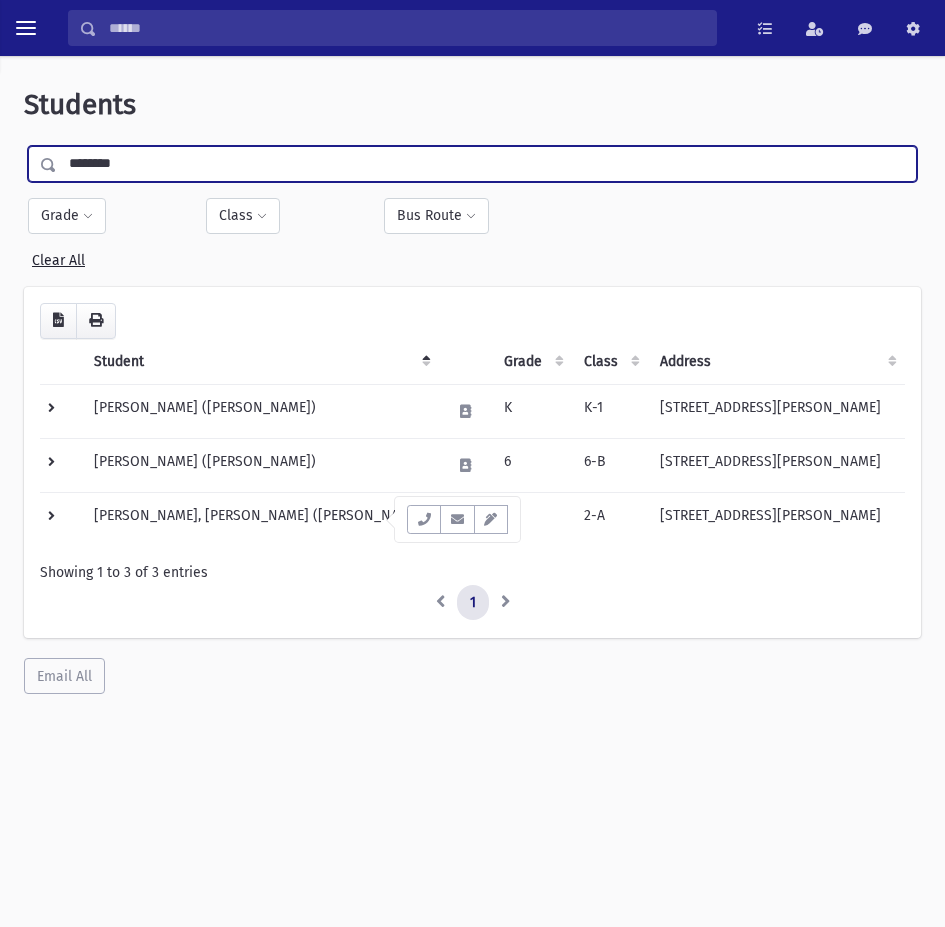 type on "********" 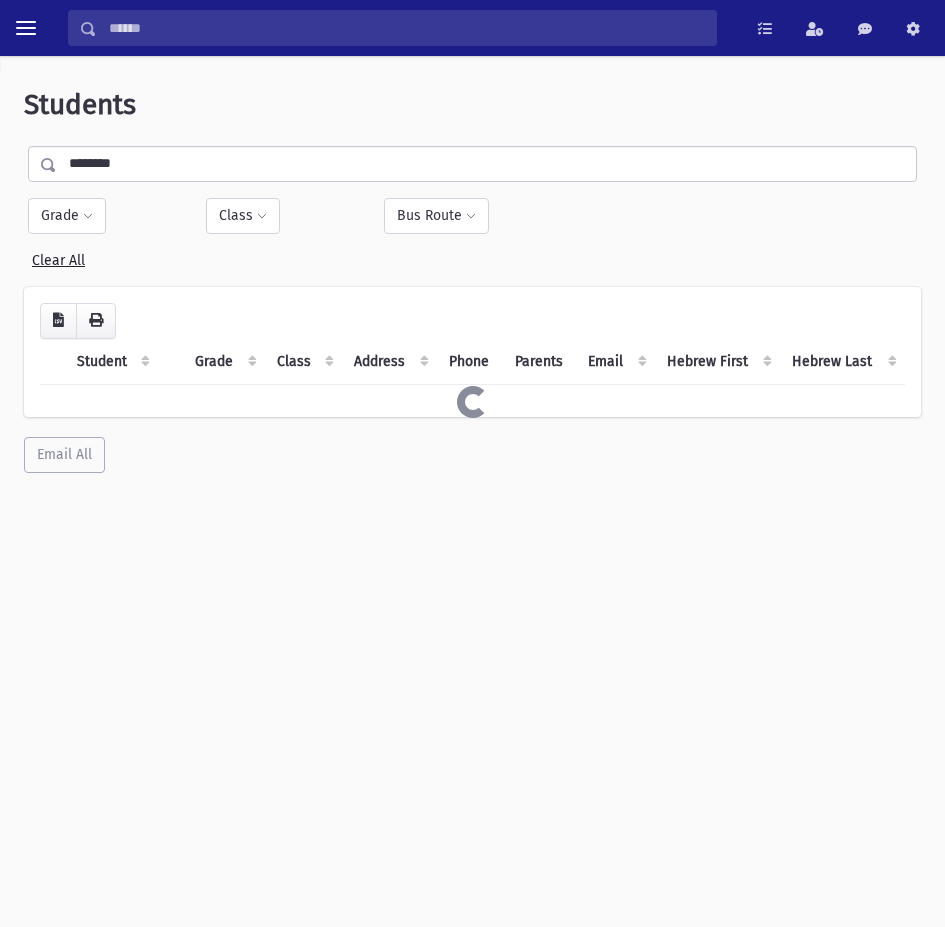scroll, scrollTop: 0, scrollLeft: 0, axis: both 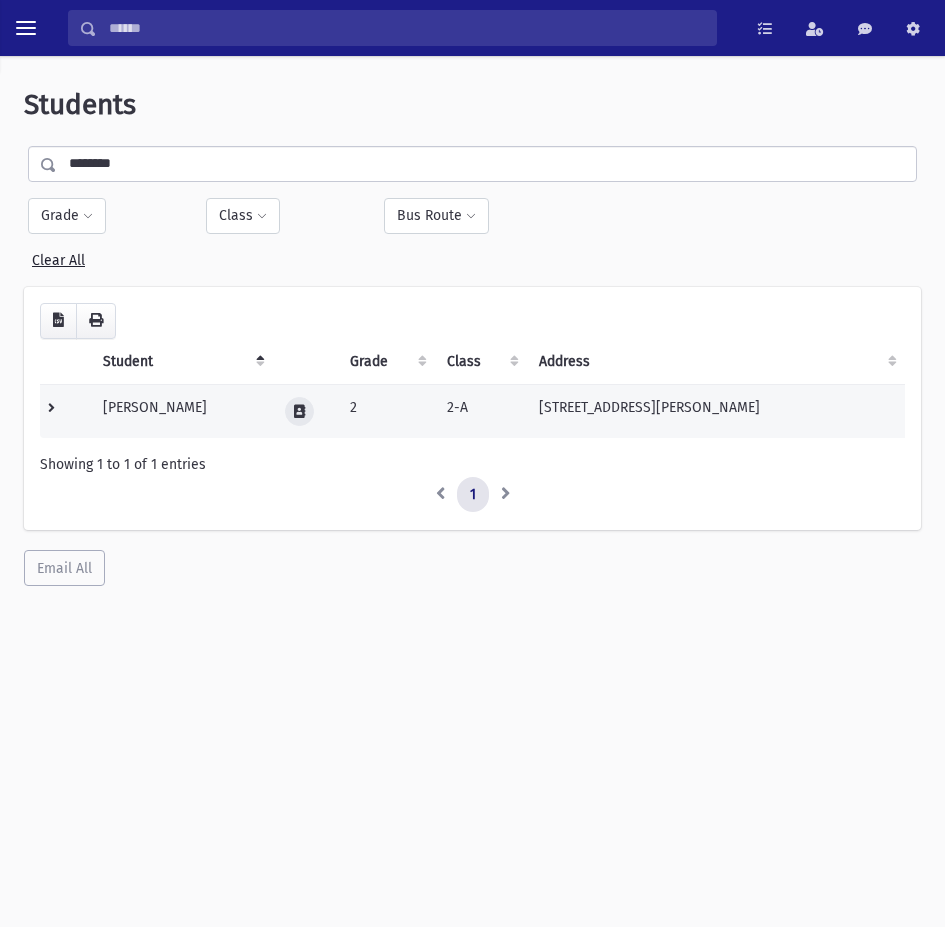 click at bounding box center (299, 411) 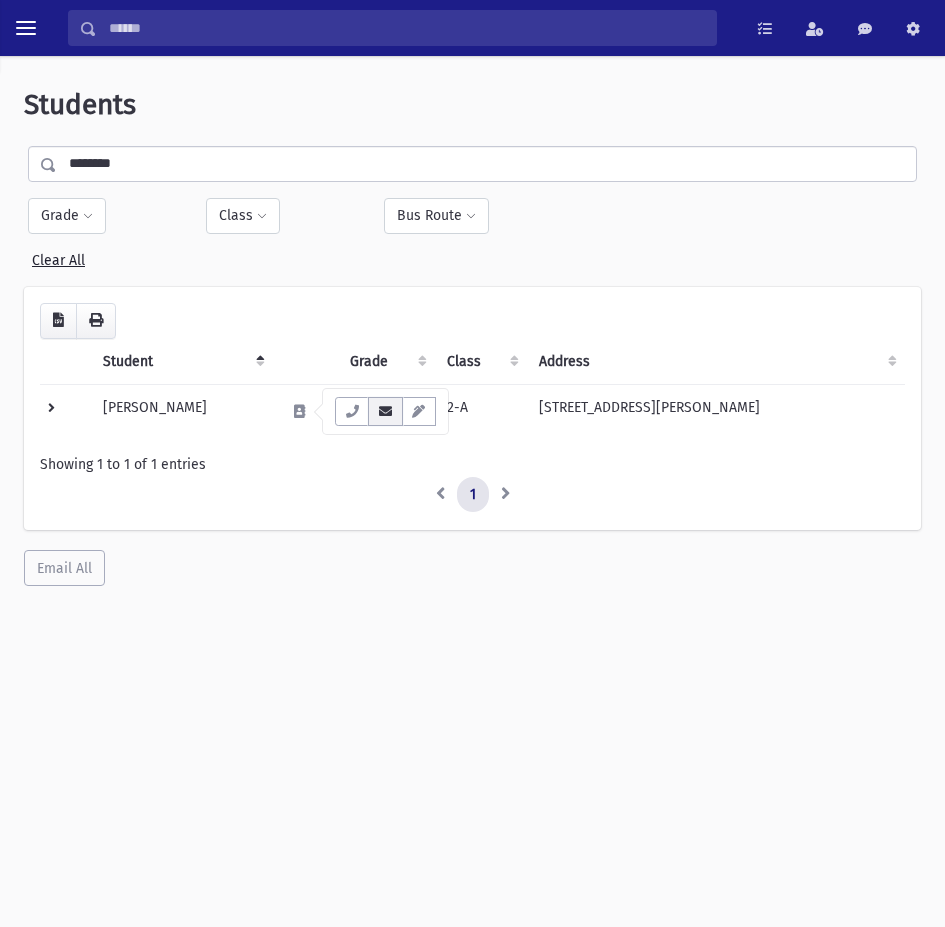 click at bounding box center (385, 411) 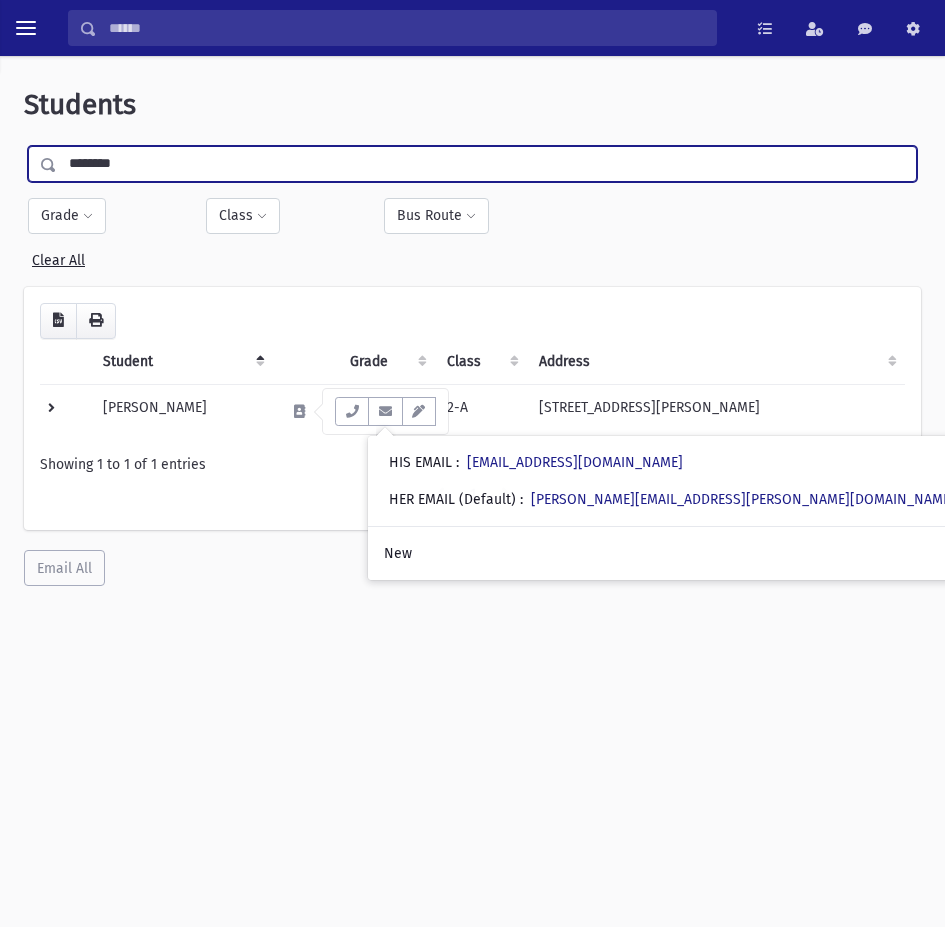 drag, startPoint x: 128, startPoint y: 163, endPoint x: -32, endPoint y: 170, distance: 160.15305 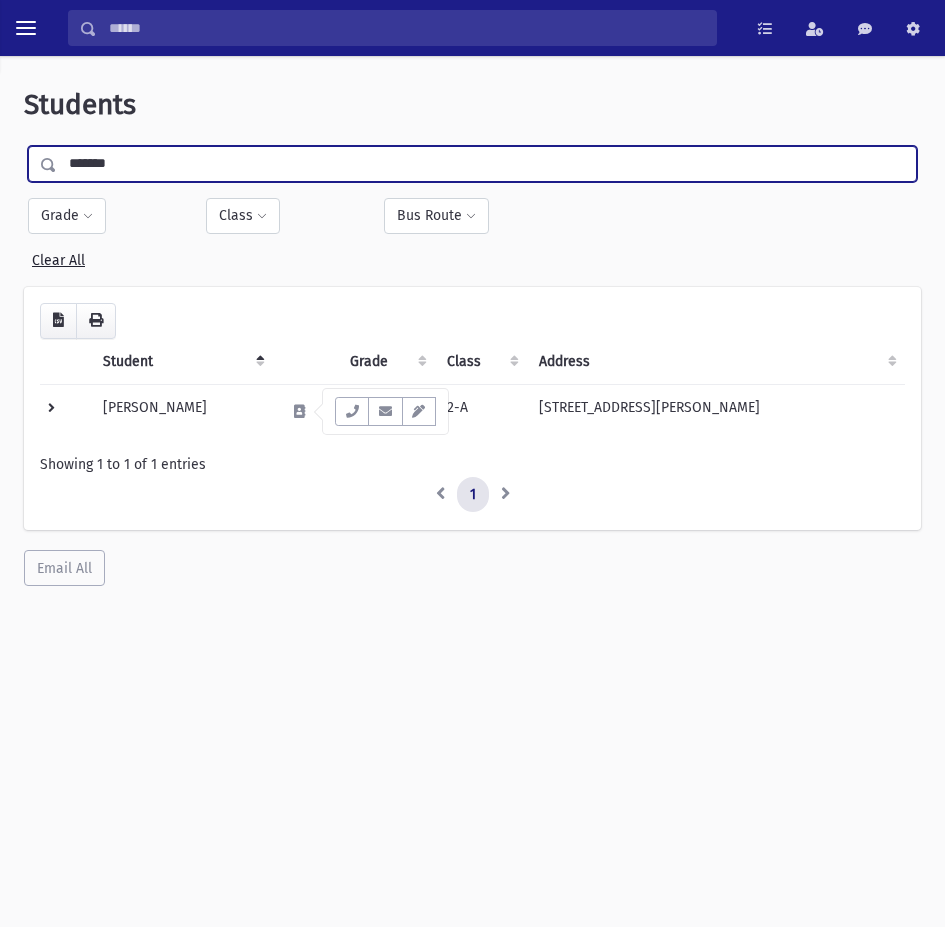 type on "*******" 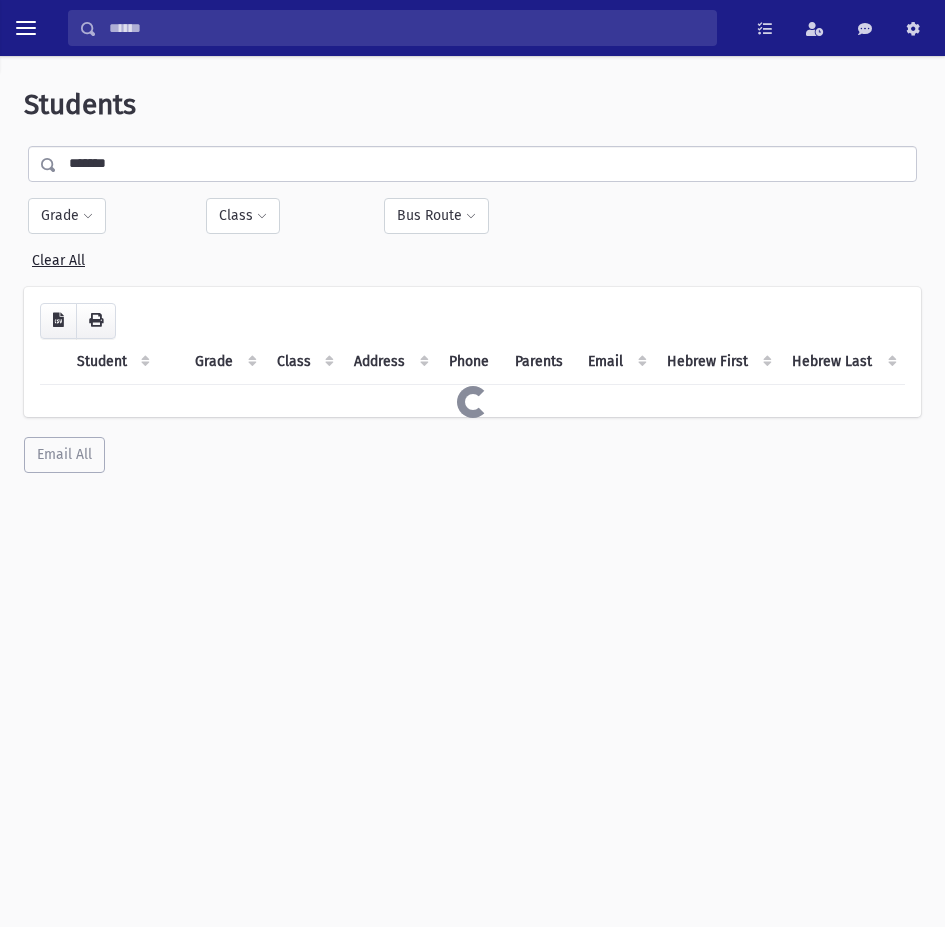 scroll, scrollTop: 0, scrollLeft: 0, axis: both 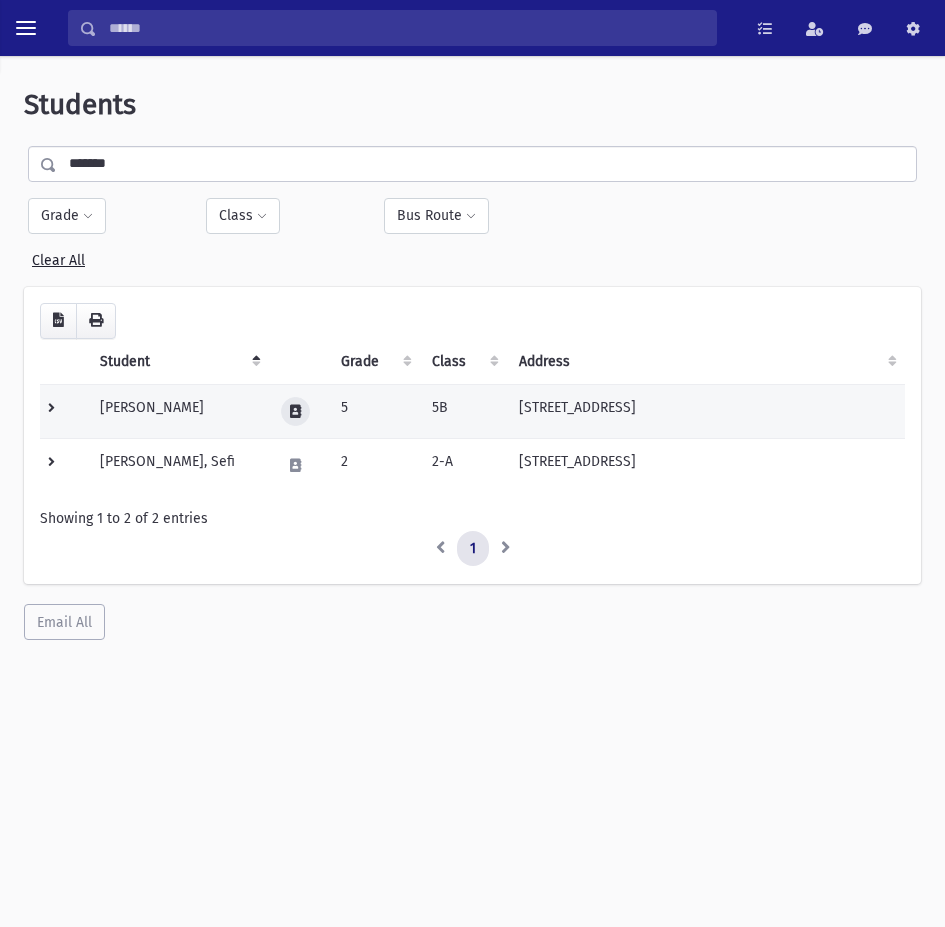 click at bounding box center (295, 411) 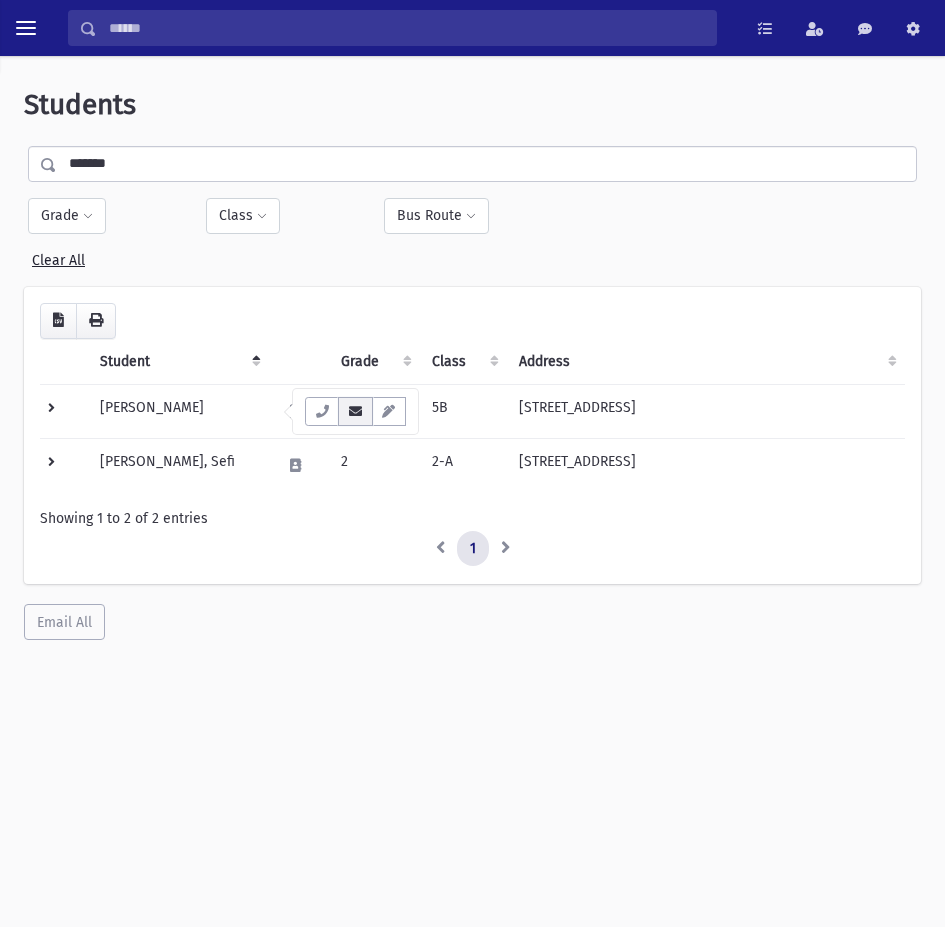 click at bounding box center (355, 411) 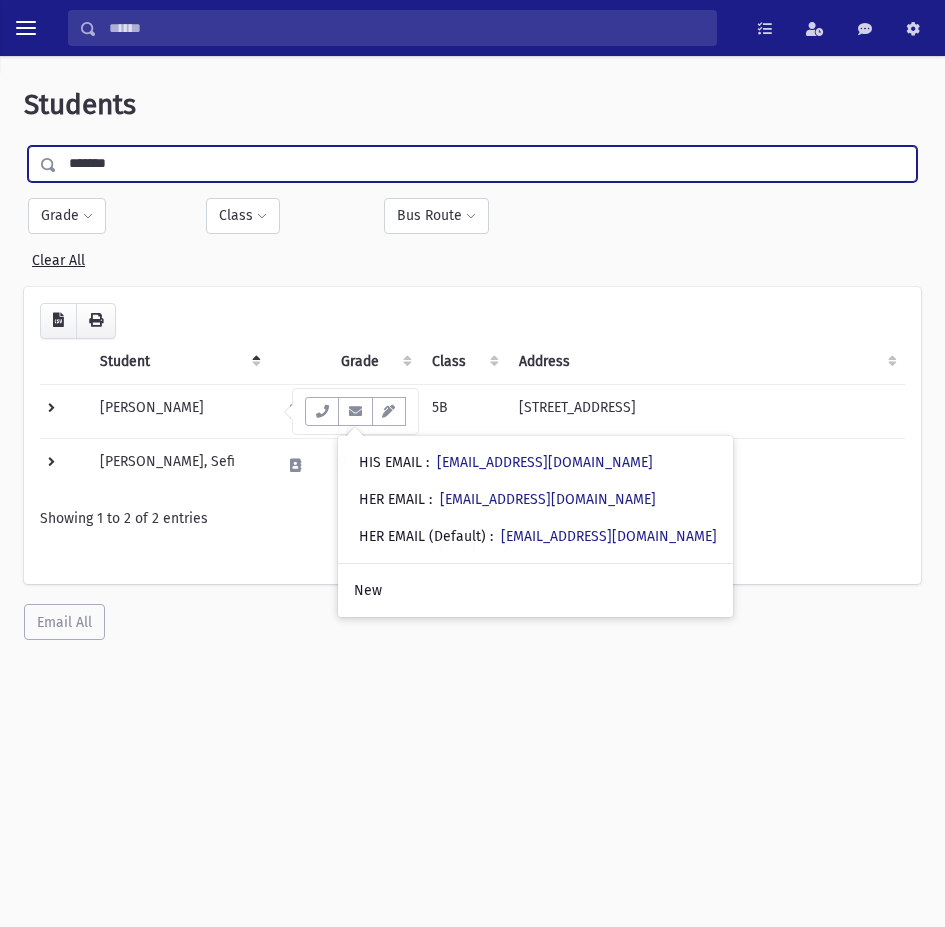 drag, startPoint x: 186, startPoint y: 167, endPoint x: -8, endPoint y: 167, distance: 194 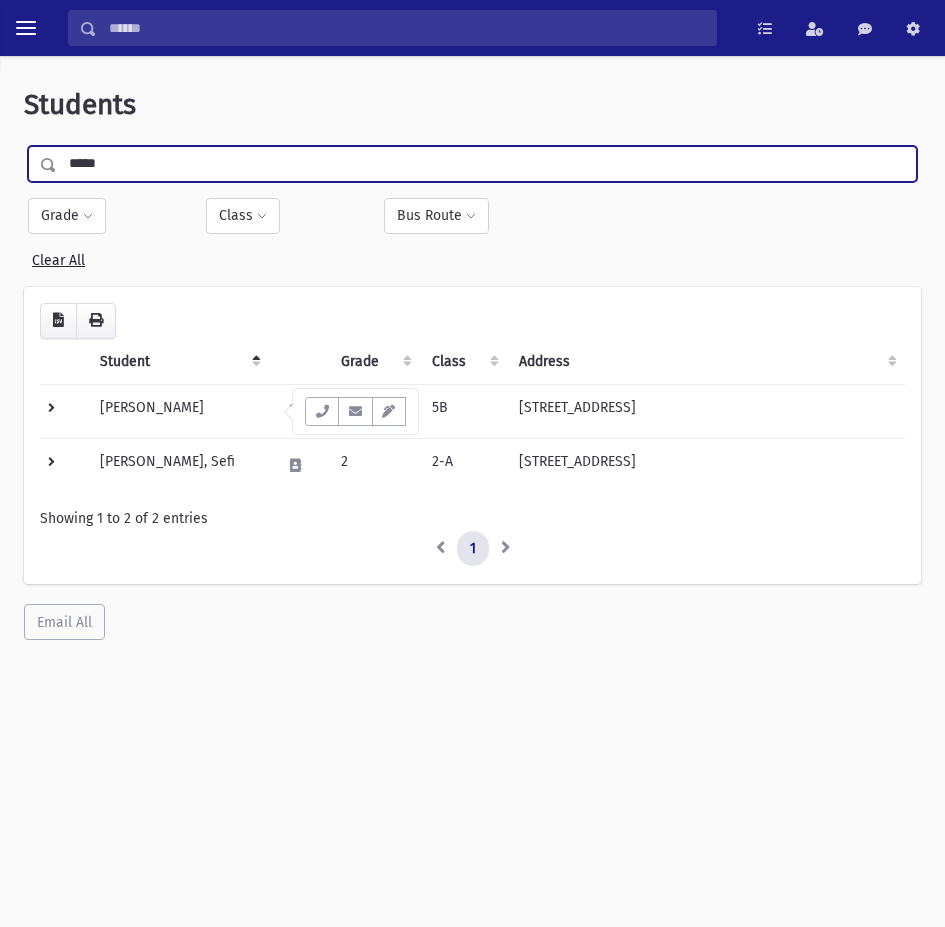 type on "*****" 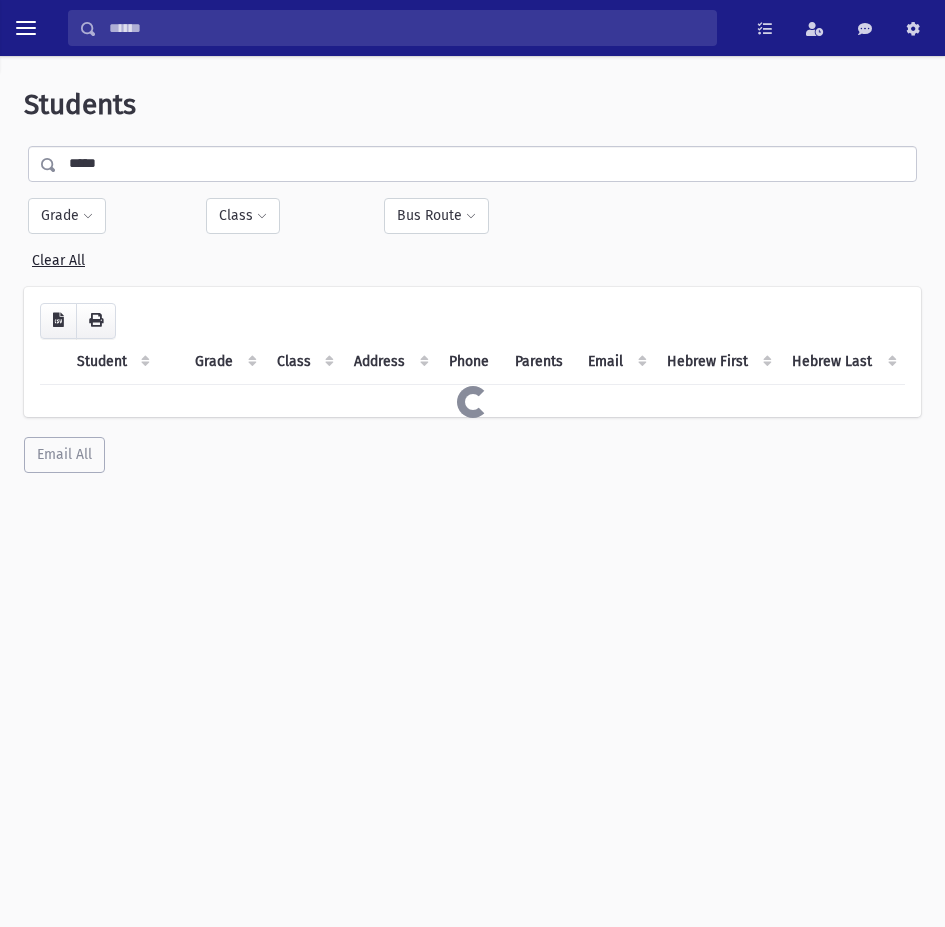 scroll, scrollTop: 0, scrollLeft: 0, axis: both 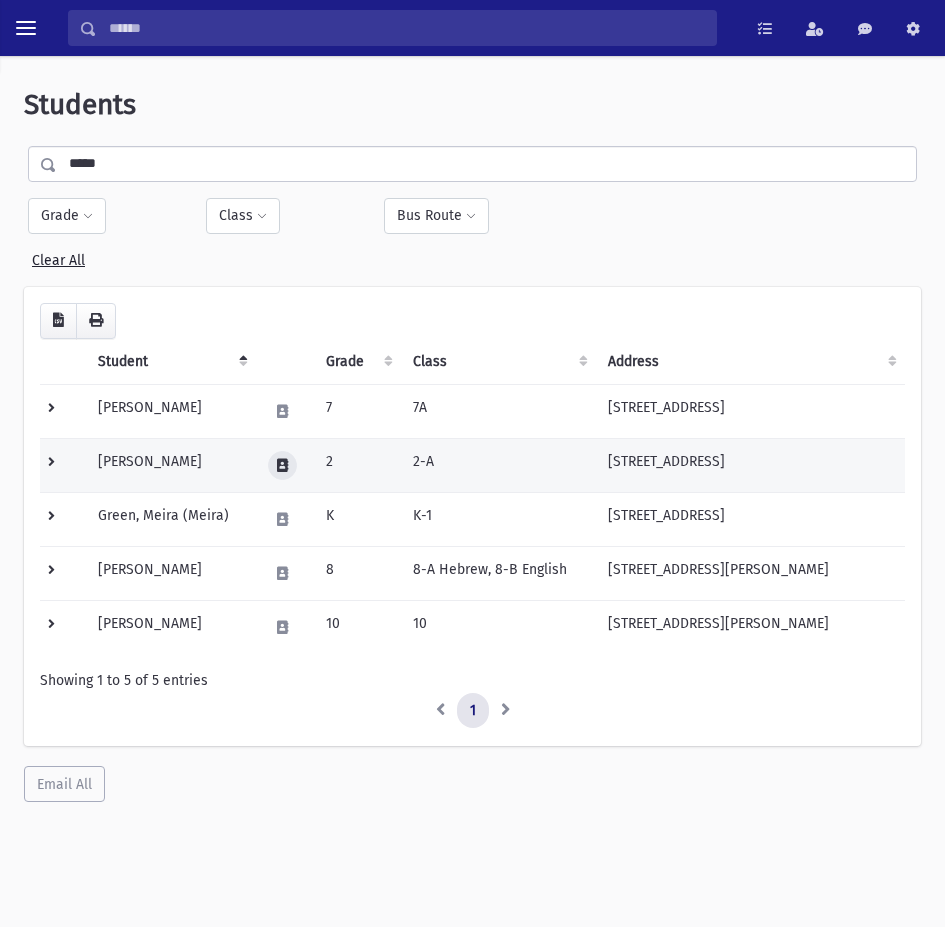 click at bounding box center (282, 465) 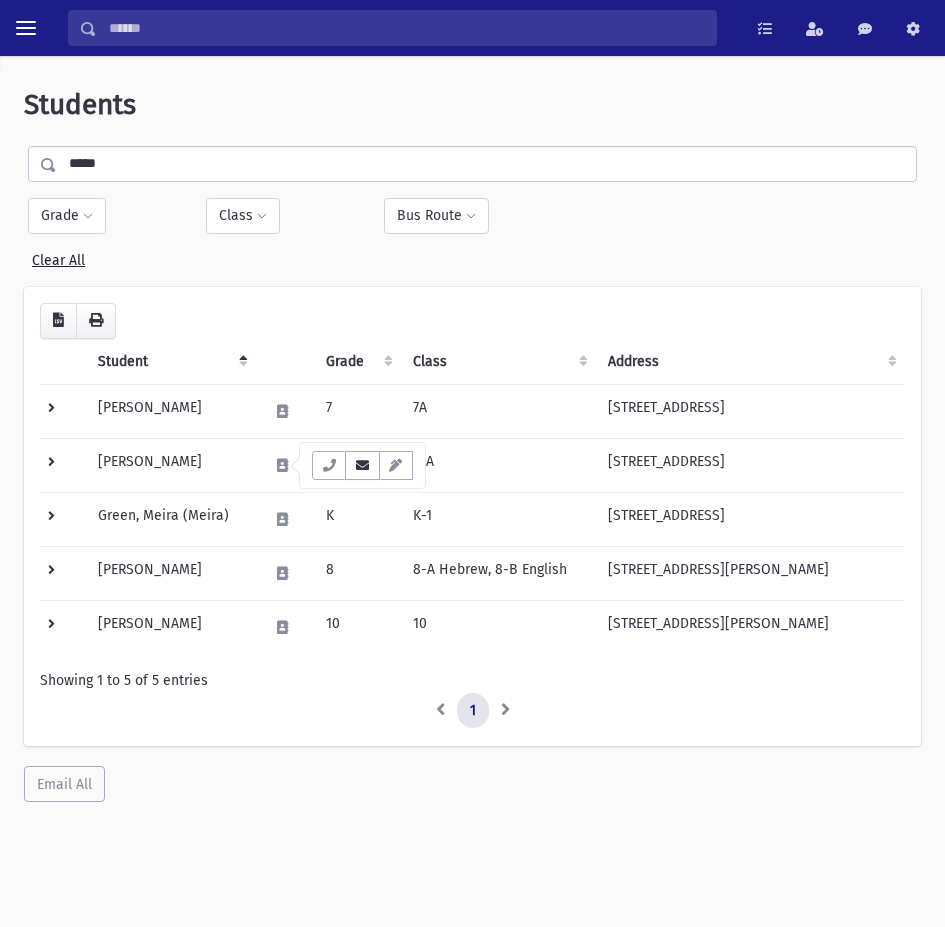 click at bounding box center (362, 465) 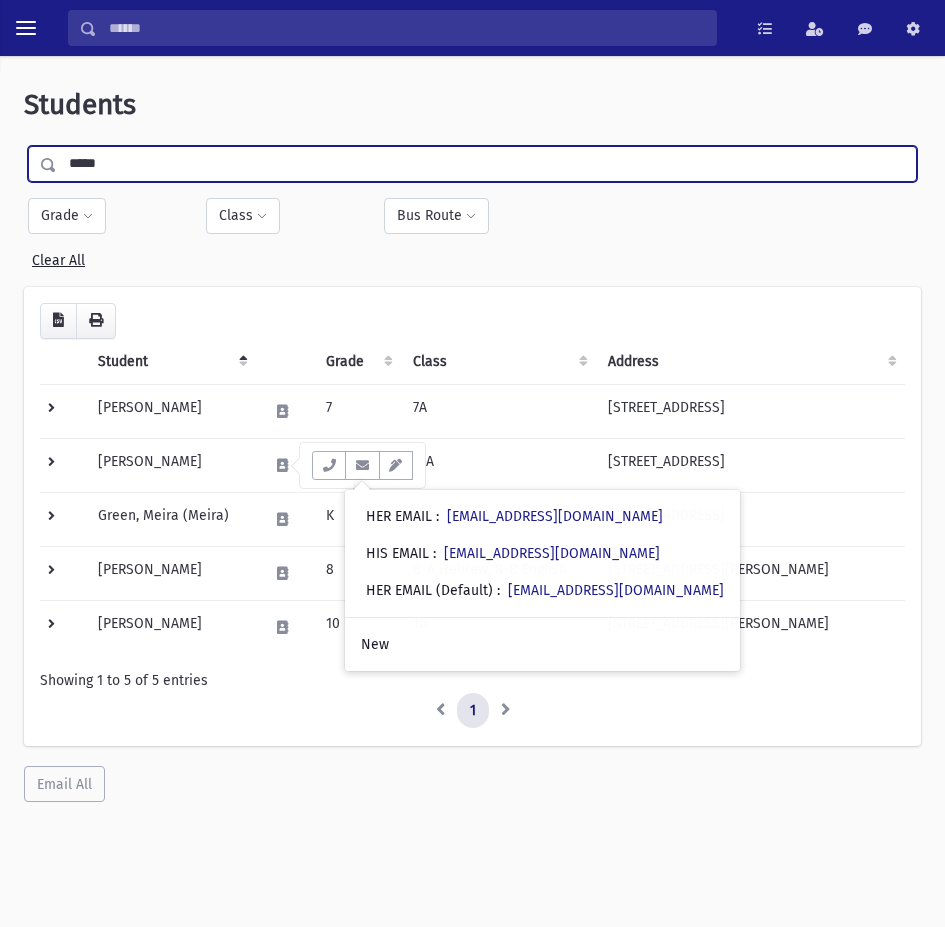 drag, startPoint x: 160, startPoint y: 163, endPoint x: -3, endPoint y: 188, distance: 164.90604 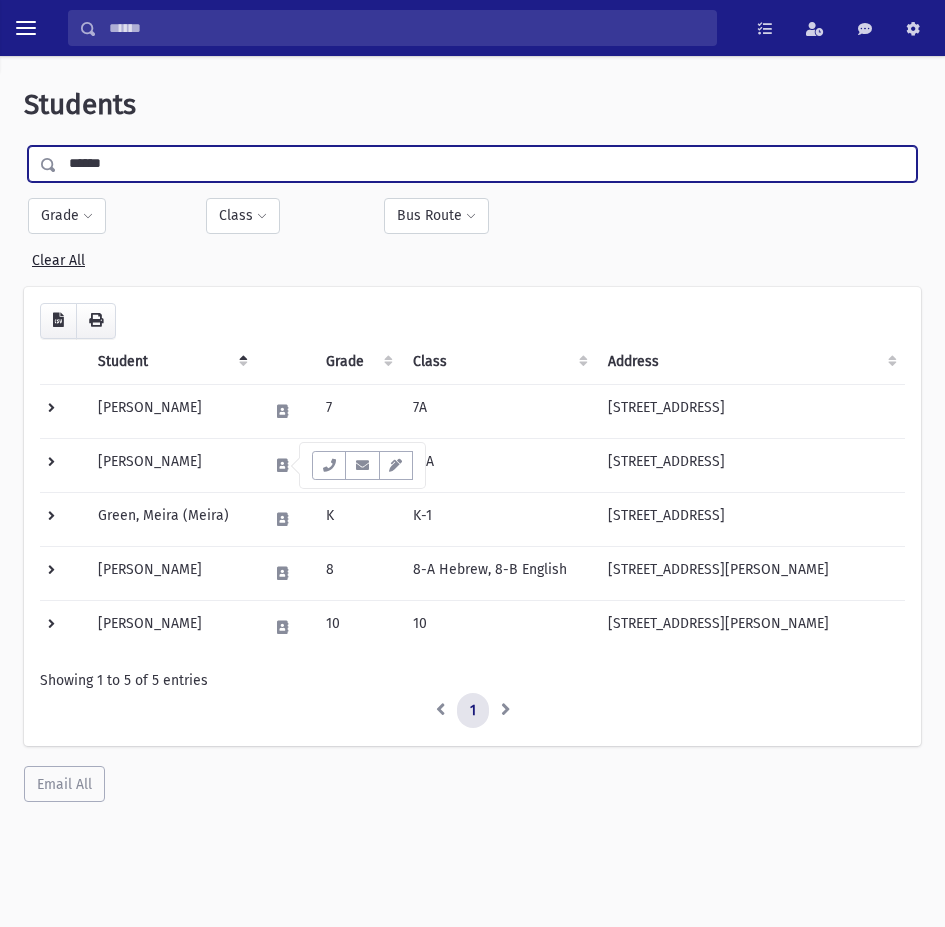 type on "******" 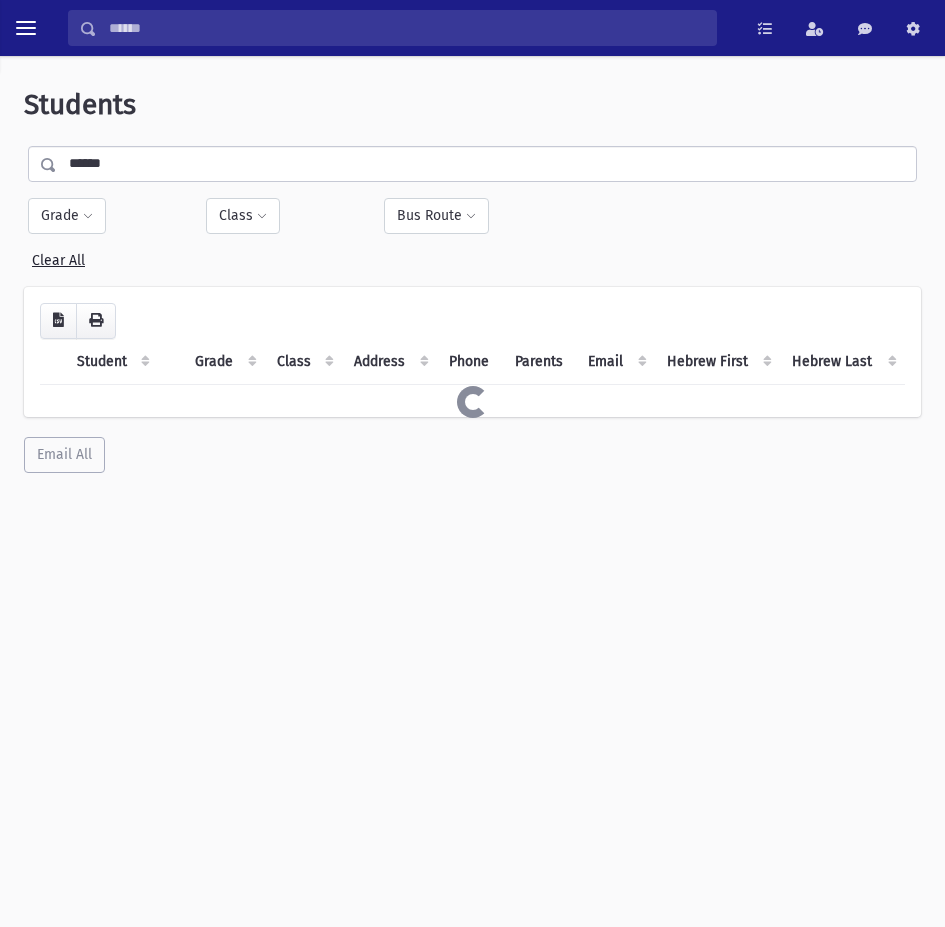 scroll, scrollTop: 0, scrollLeft: 0, axis: both 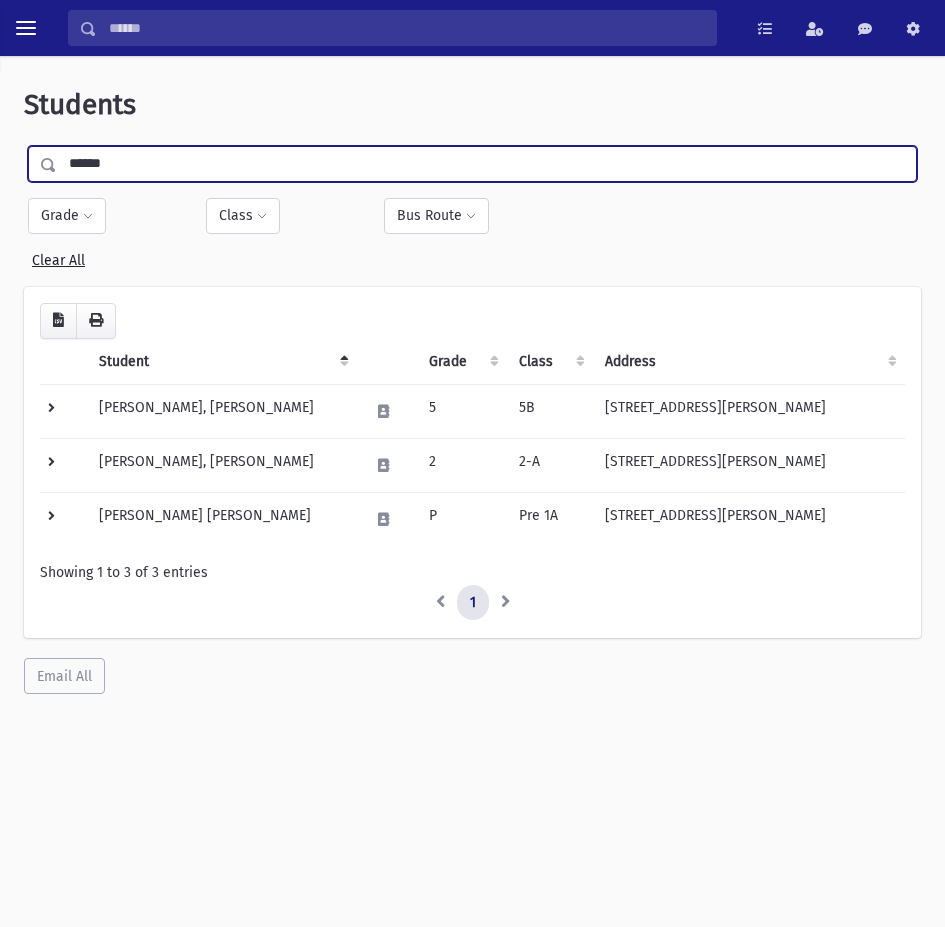 drag, startPoint x: 143, startPoint y: 159, endPoint x: -14, endPoint y: 166, distance: 157.15598 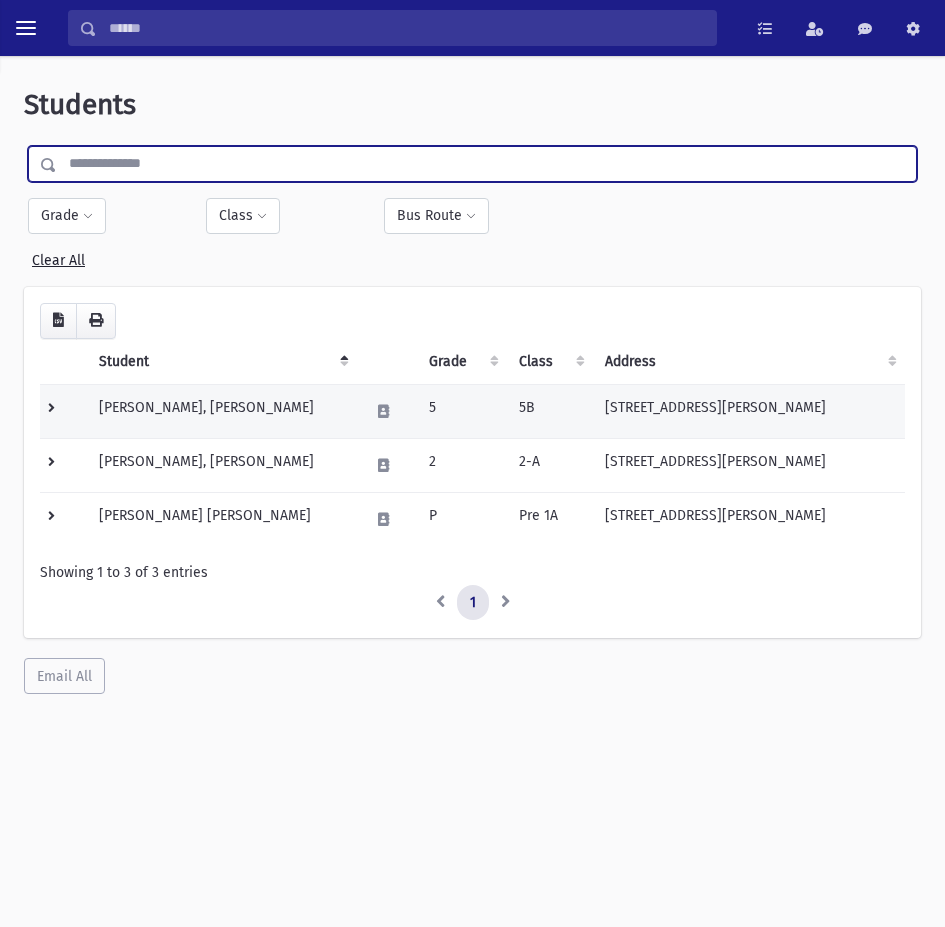 click at bounding box center [387, 411] 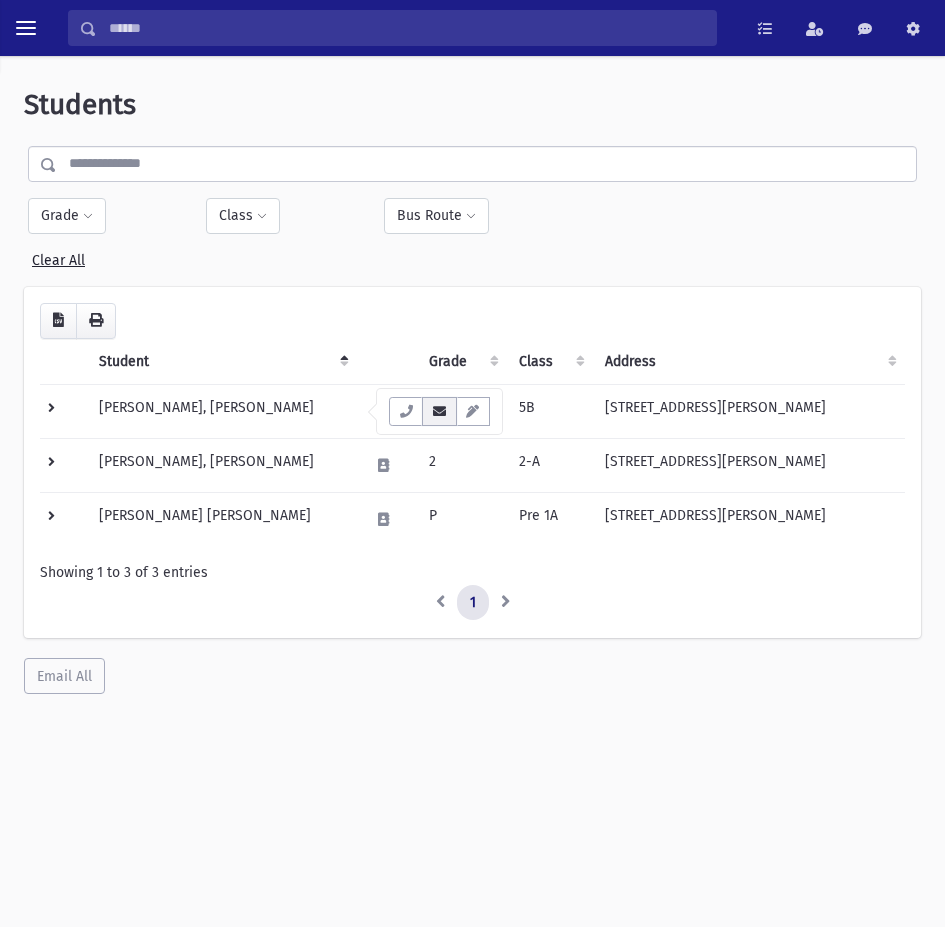 click at bounding box center [439, 411] 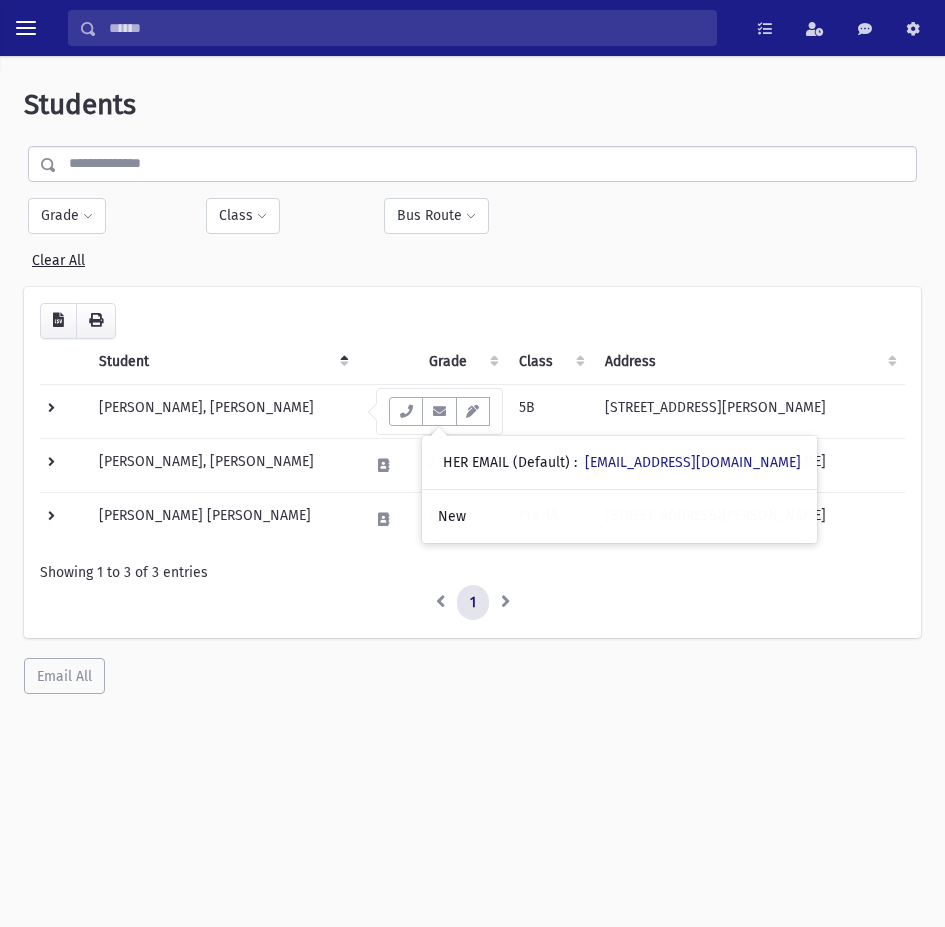 click at bounding box center [486, 164] 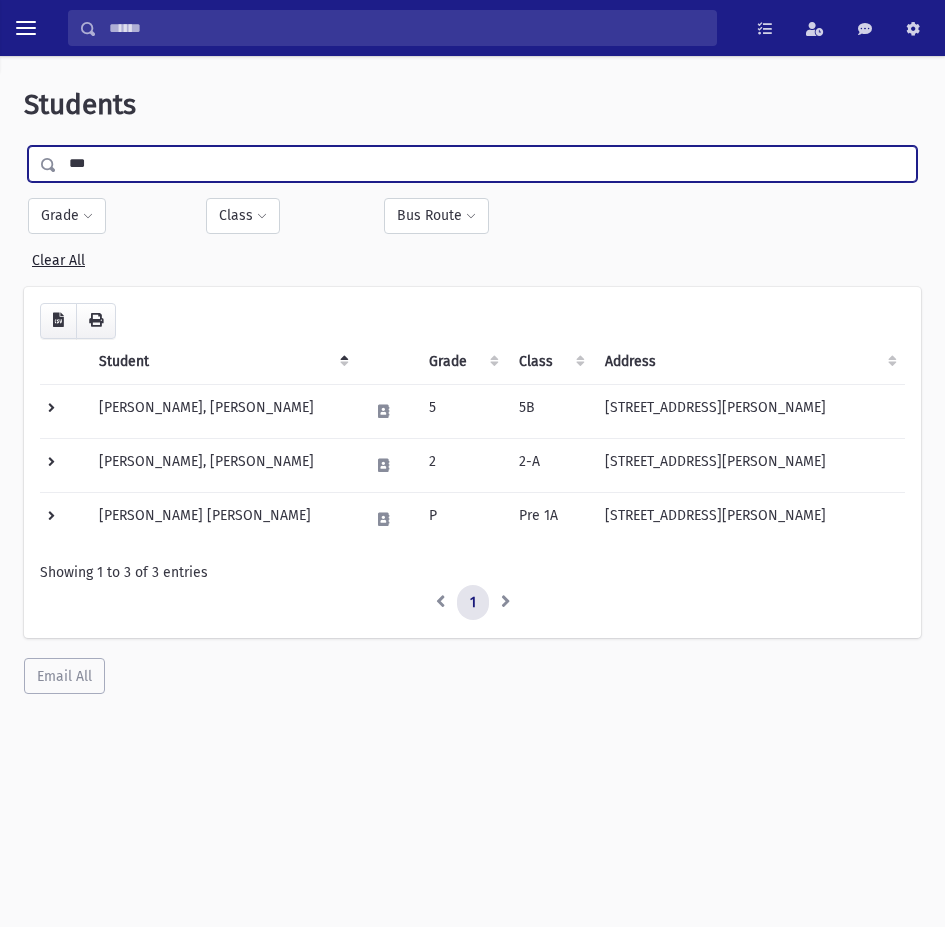 type on "*******" 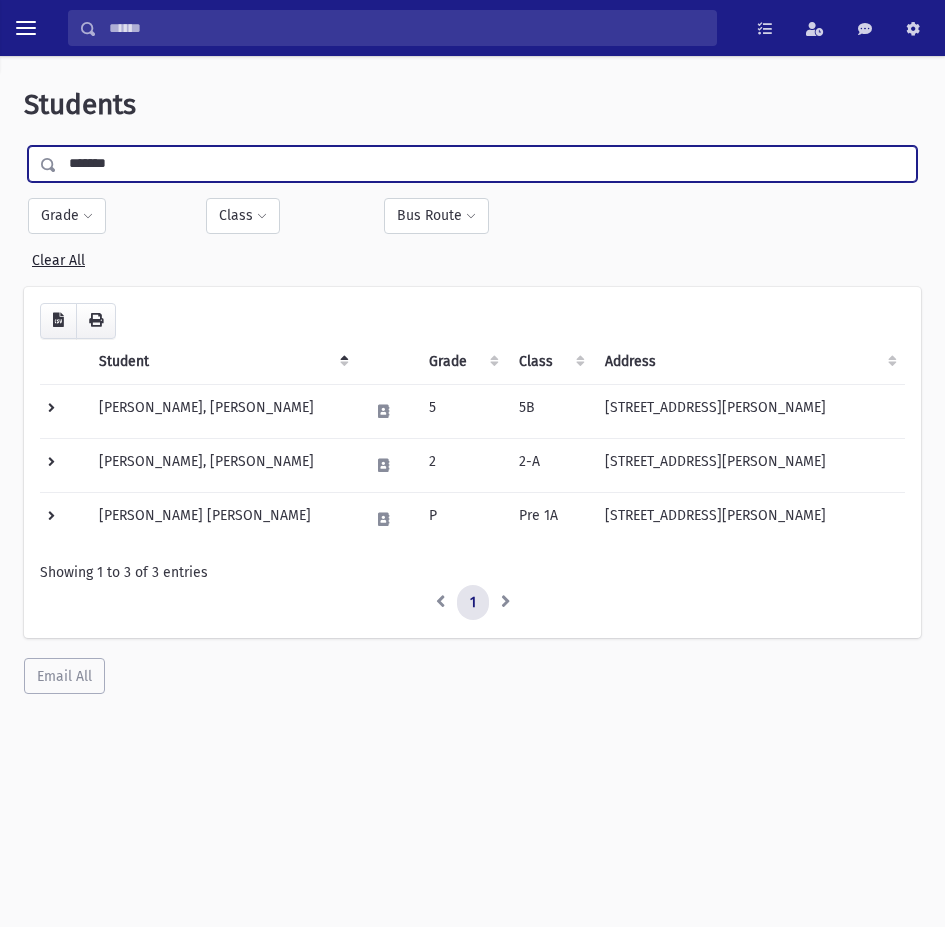 click at bounding box center [52, 159] 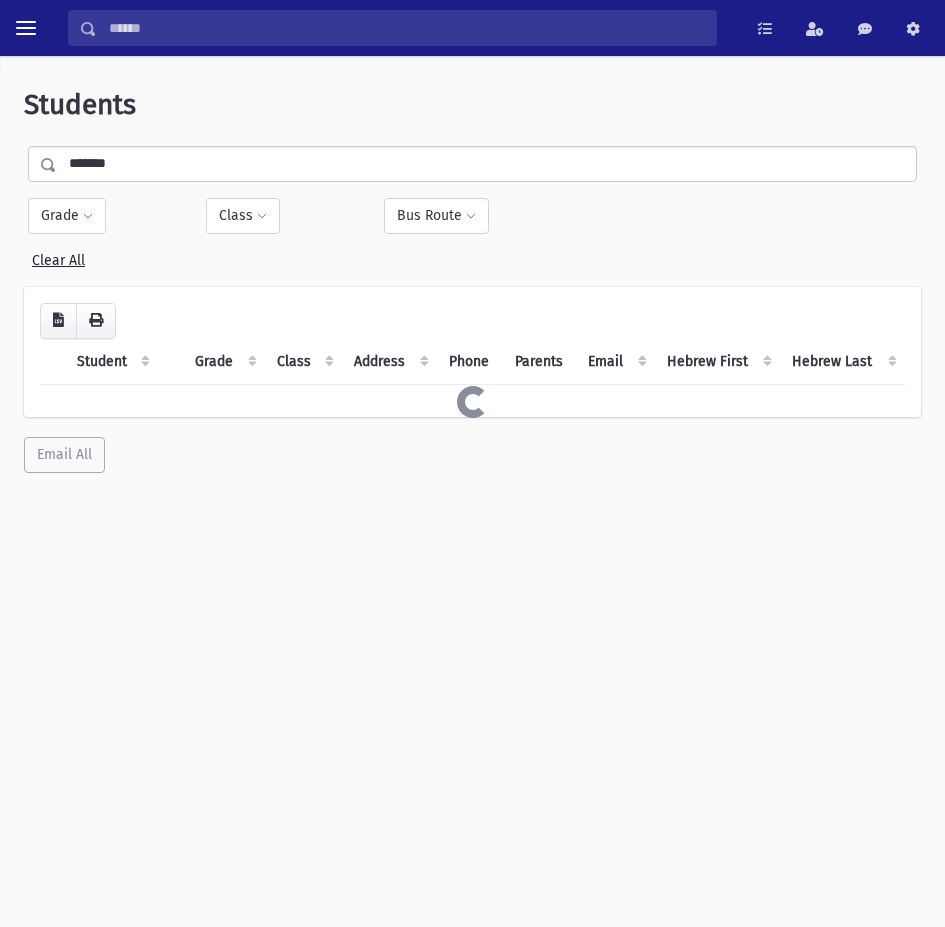 scroll, scrollTop: 0, scrollLeft: 0, axis: both 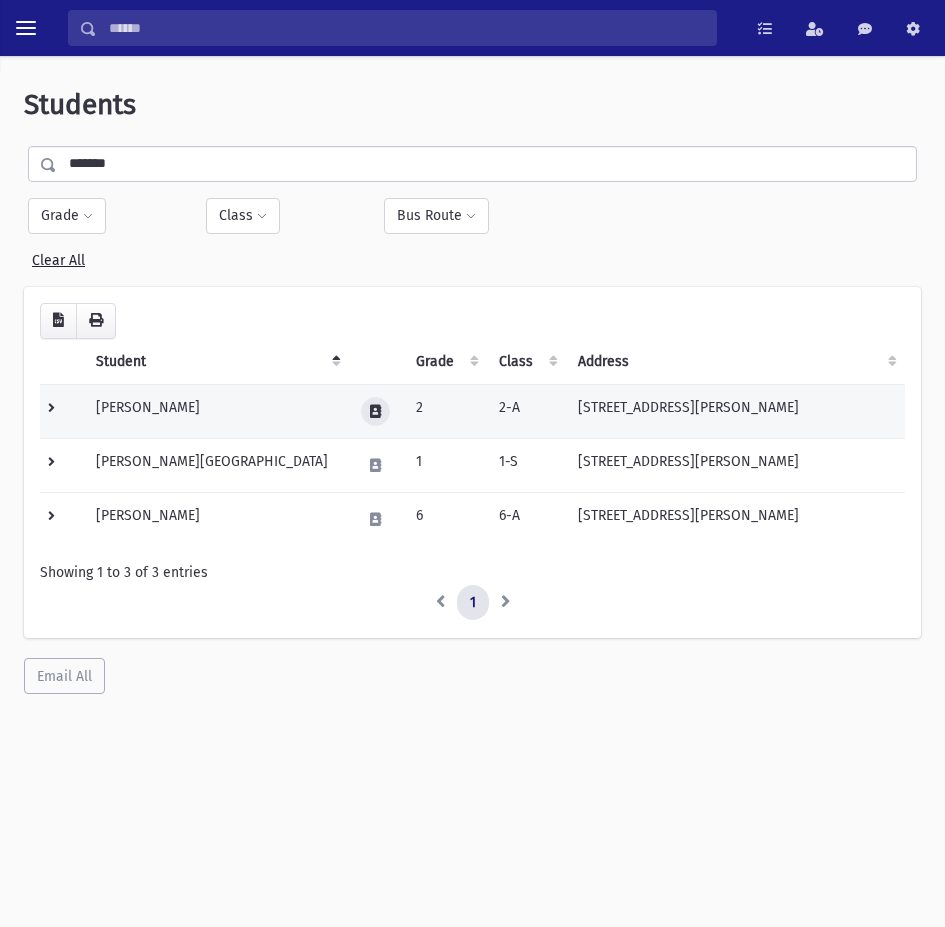 click at bounding box center (375, 411) 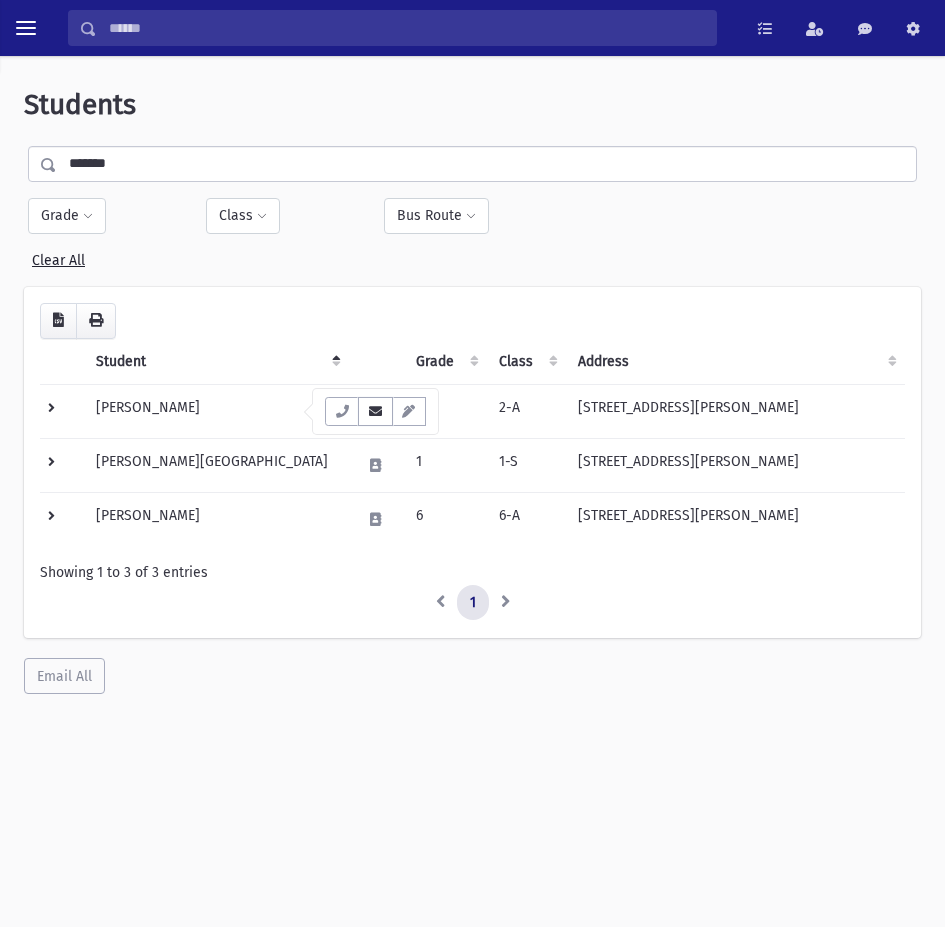 click at bounding box center [375, 411] 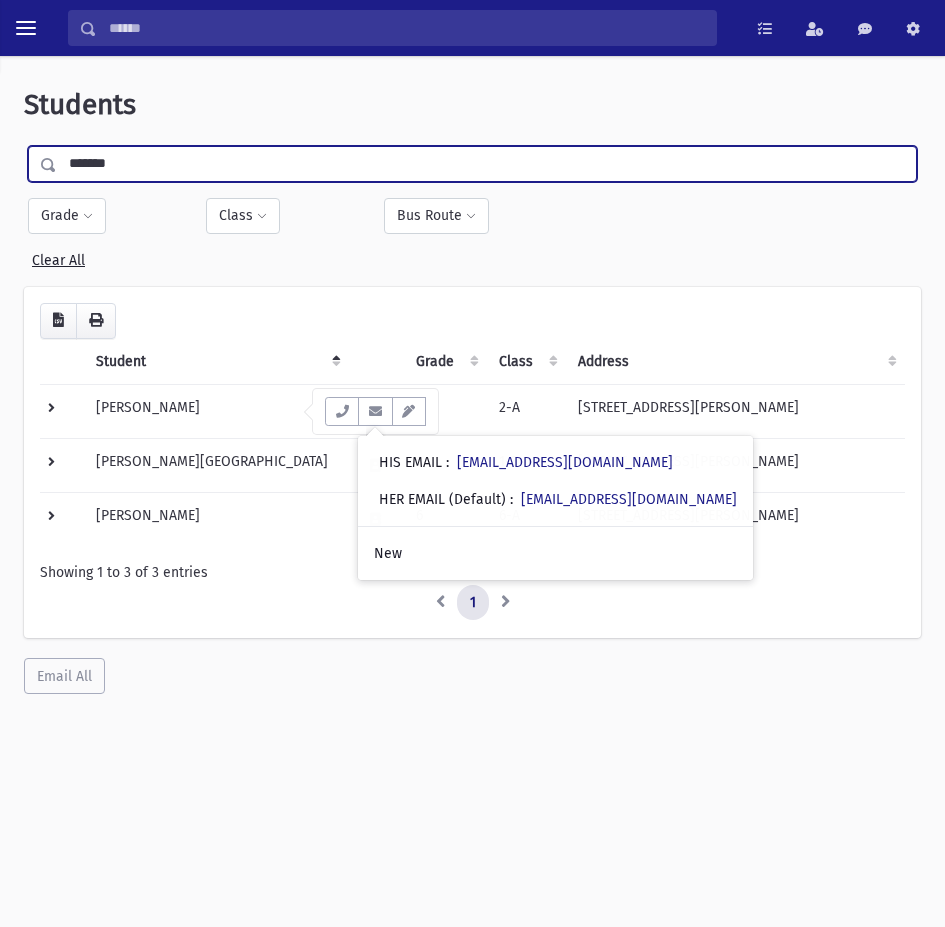 drag, startPoint x: 127, startPoint y: 165, endPoint x: 73, endPoint y: 166, distance: 54.00926 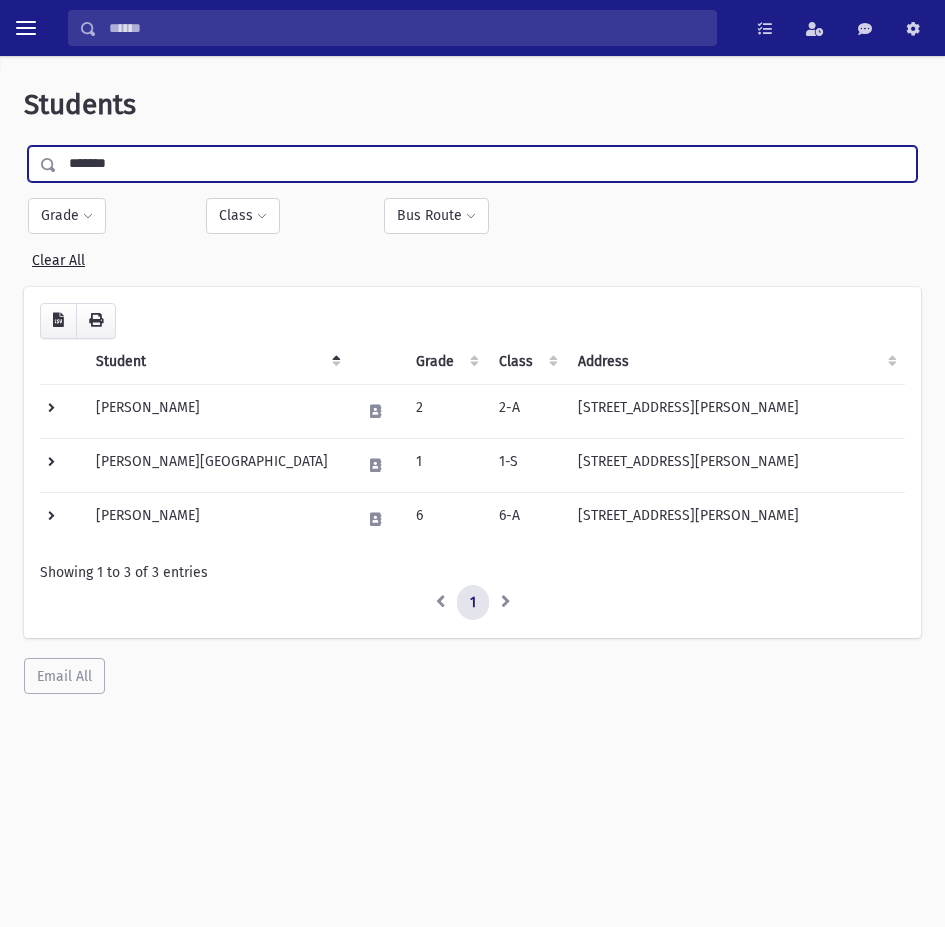 type on "*" 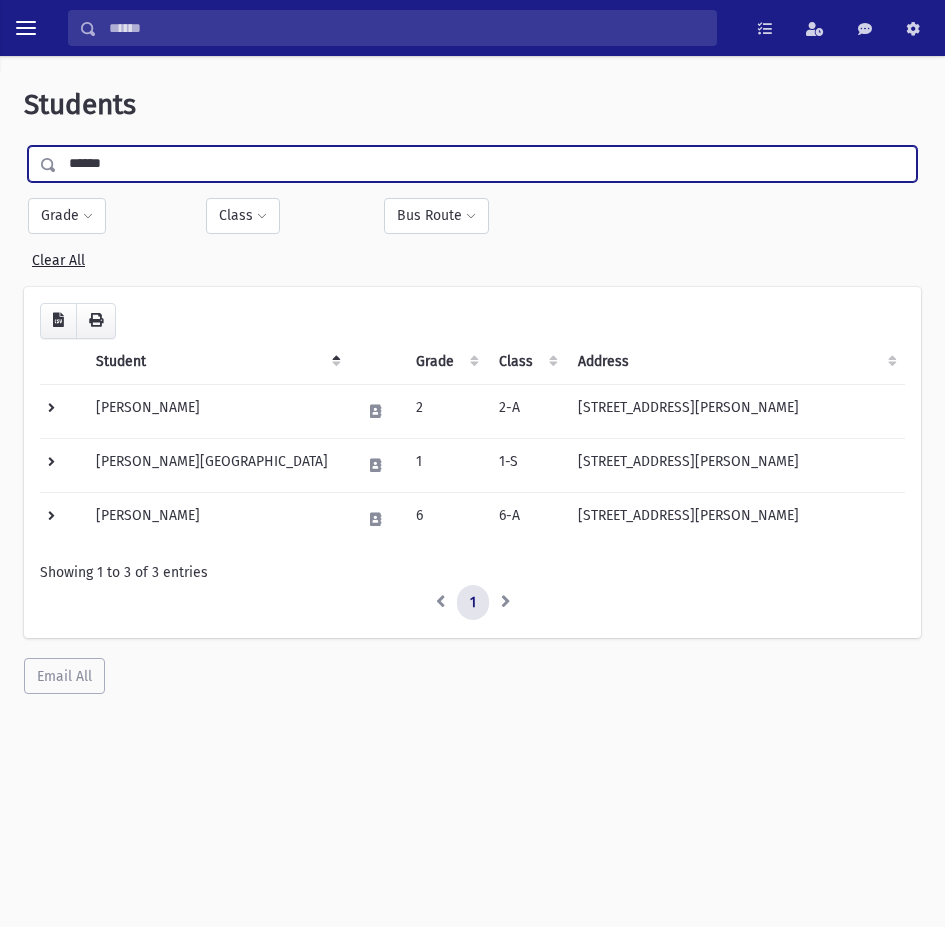 type on "******" 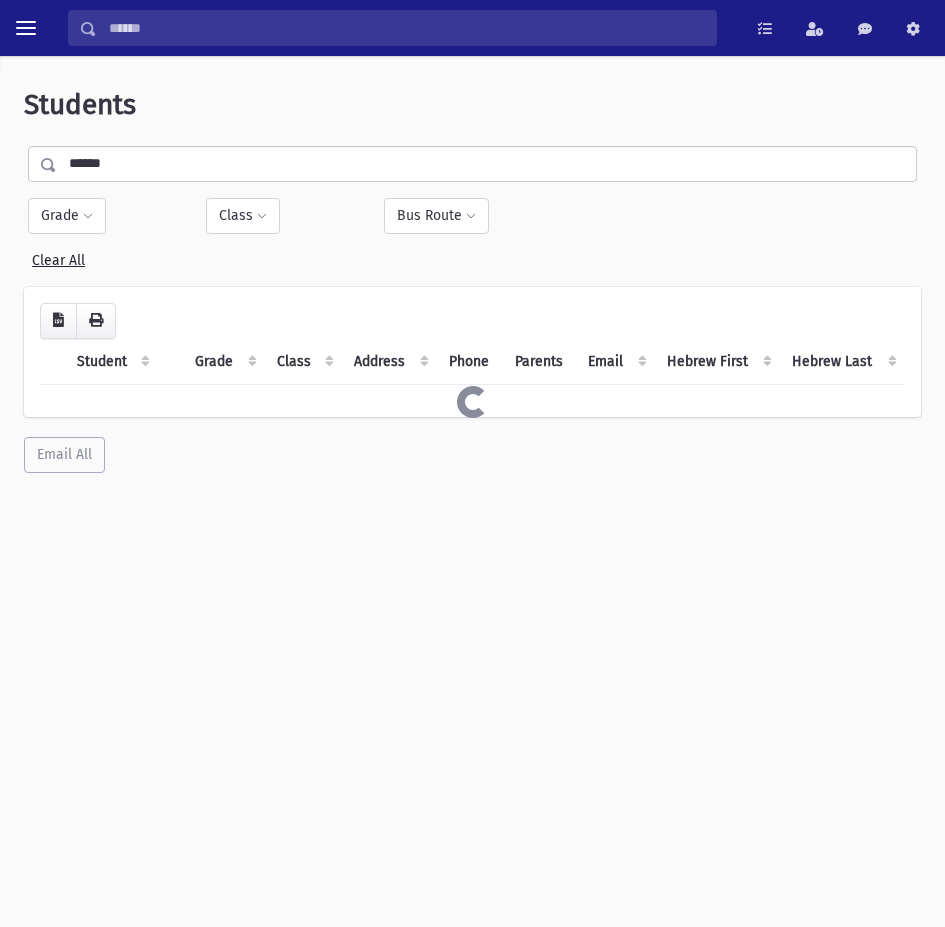 scroll, scrollTop: 0, scrollLeft: 0, axis: both 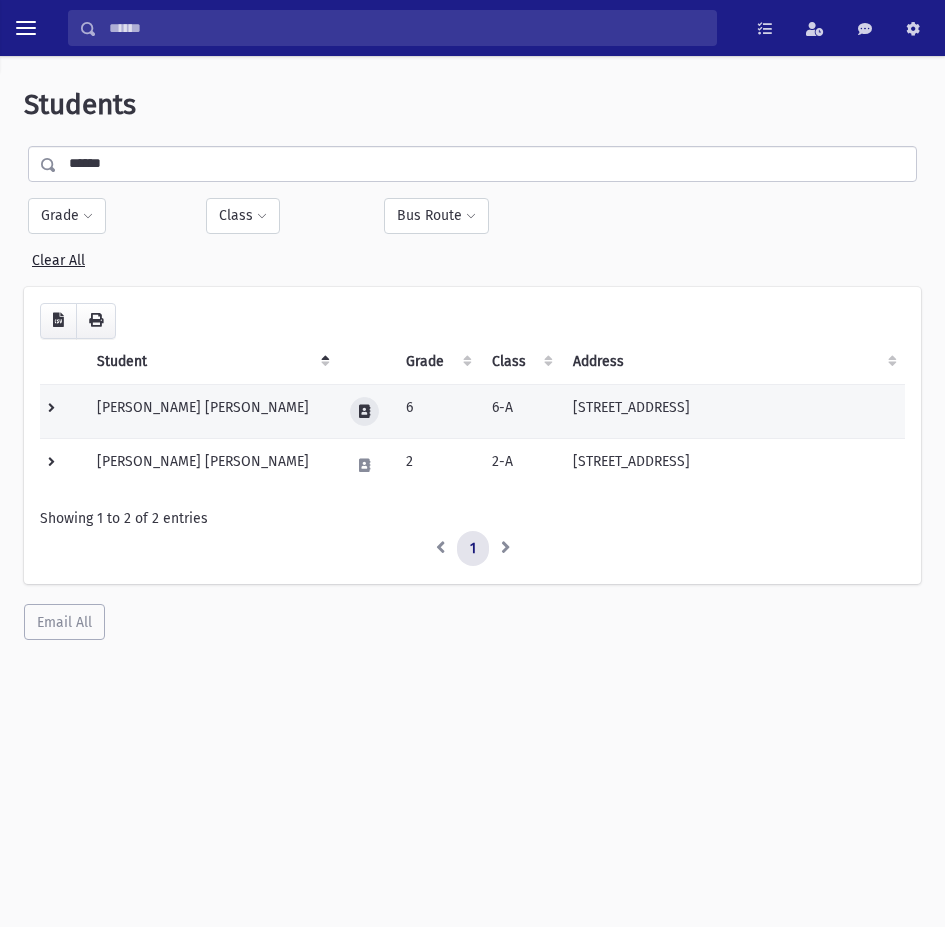 click at bounding box center [364, 411] 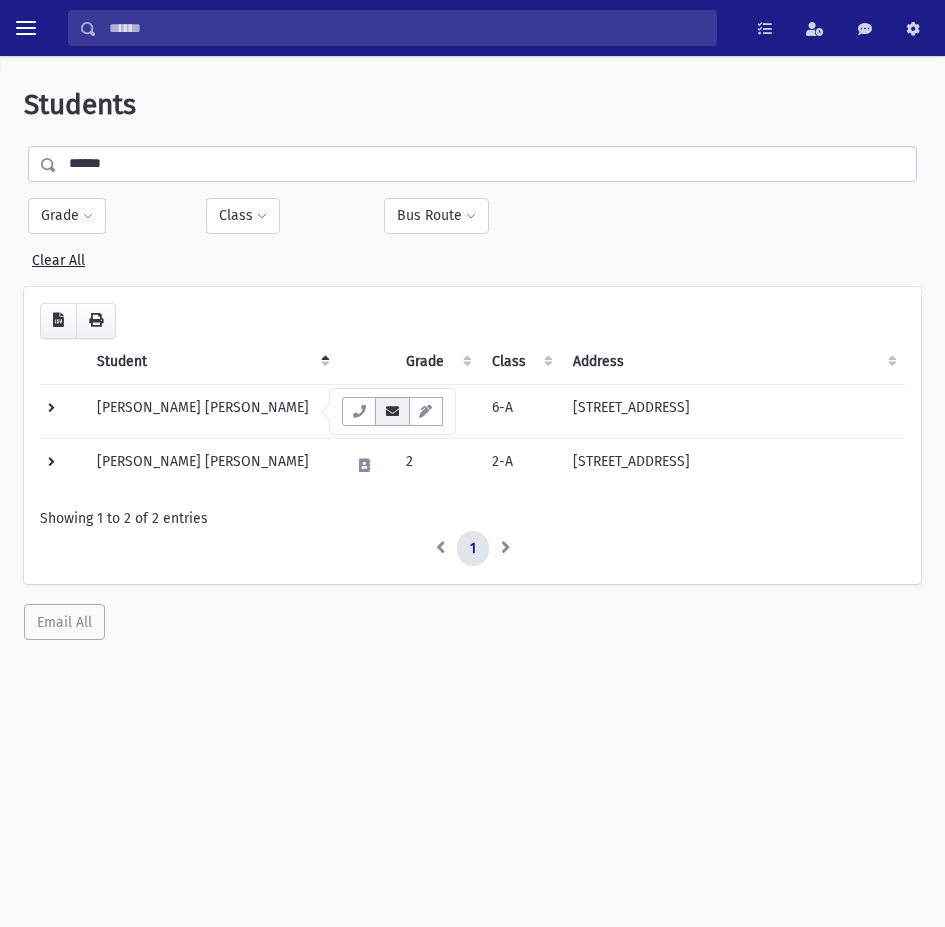 click at bounding box center (392, 411) 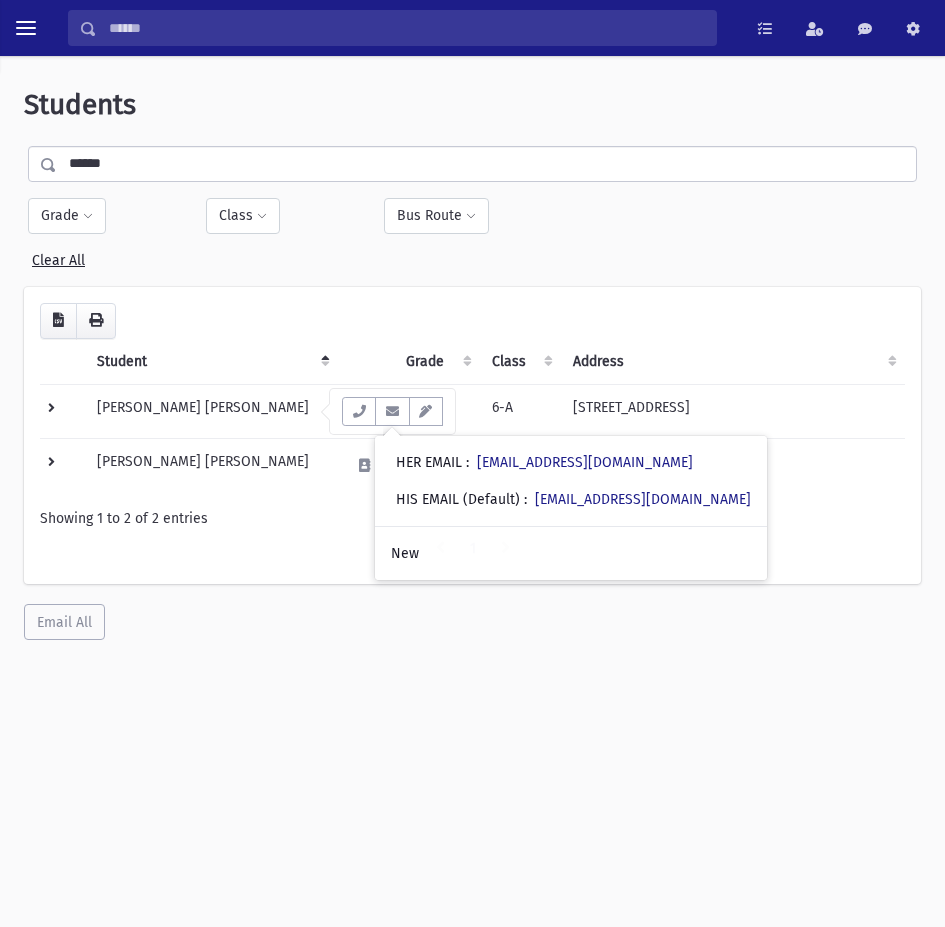 drag, startPoint x: 148, startPoint y: 160, endPoint x: -73, endPoint y: 177, distance: 221.65288 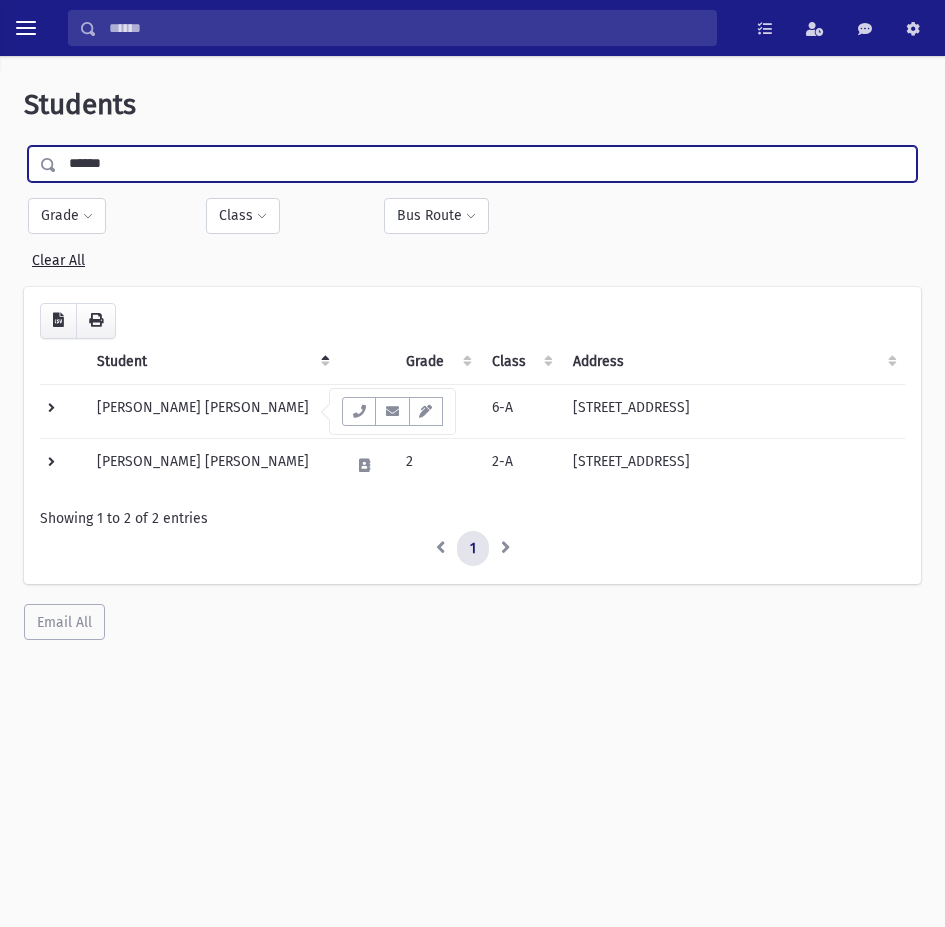 type on "******" 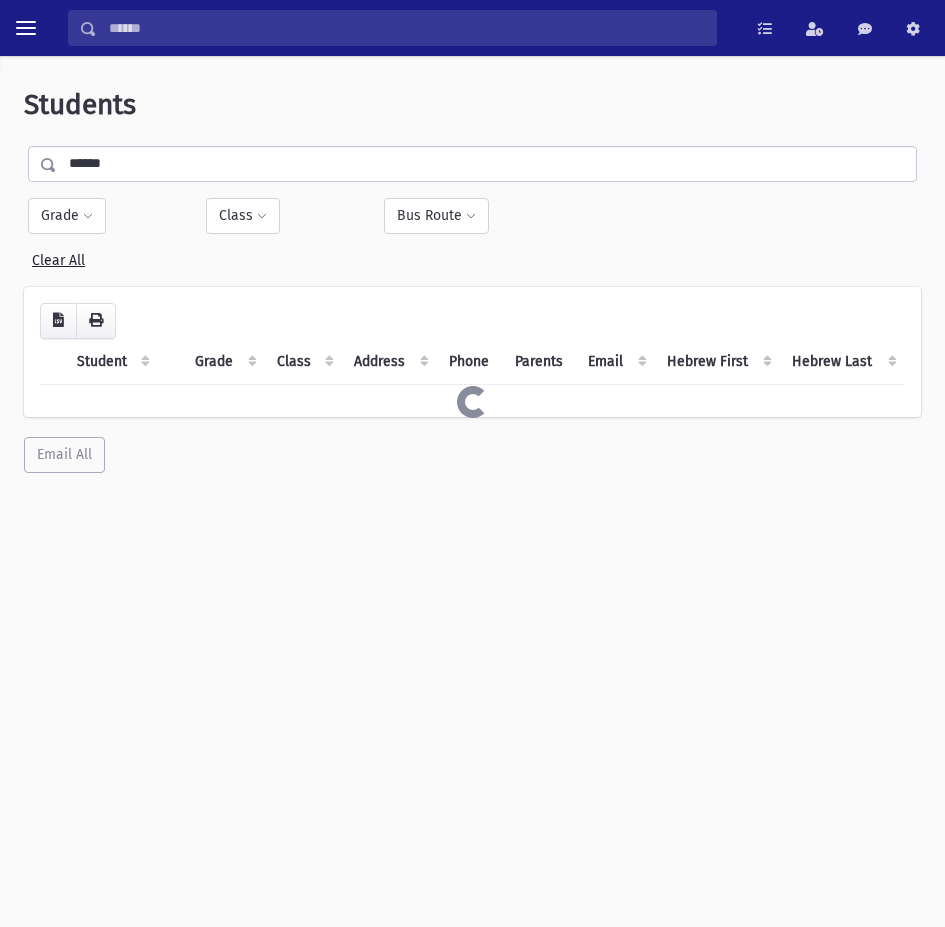 scroll, scrollTop: 0, scrollLeft: 0, axis: both 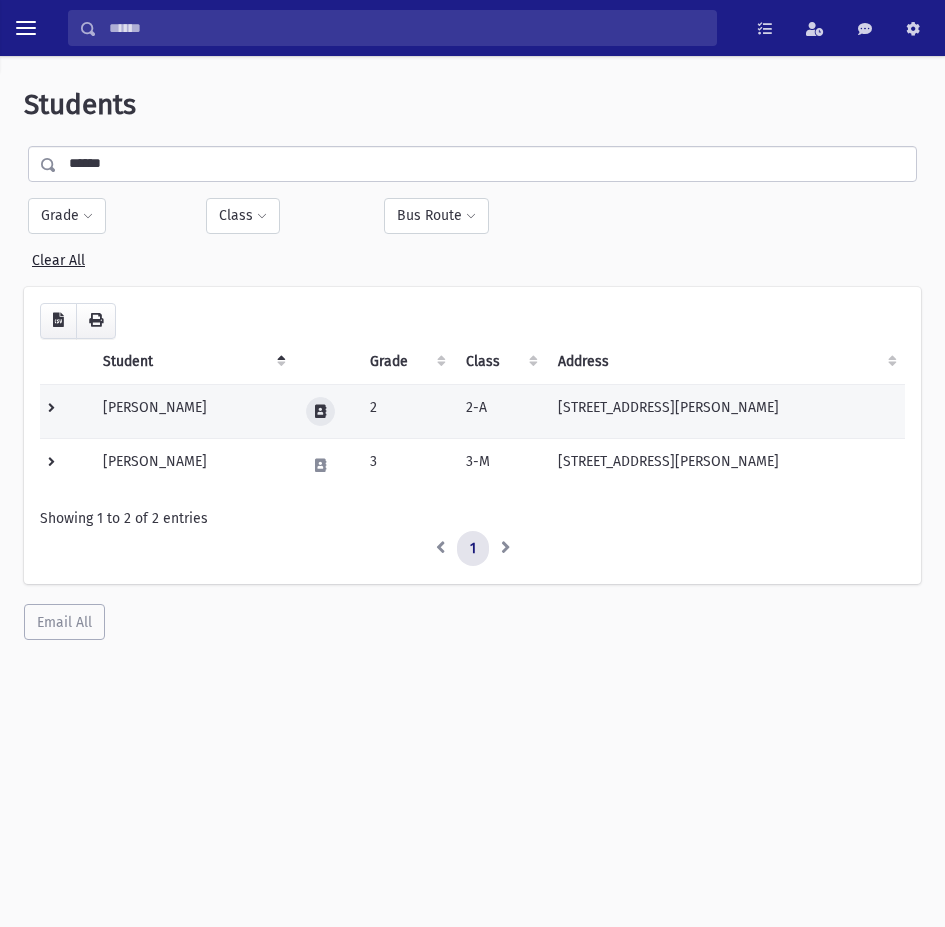 click at bounding box center (320, 411) 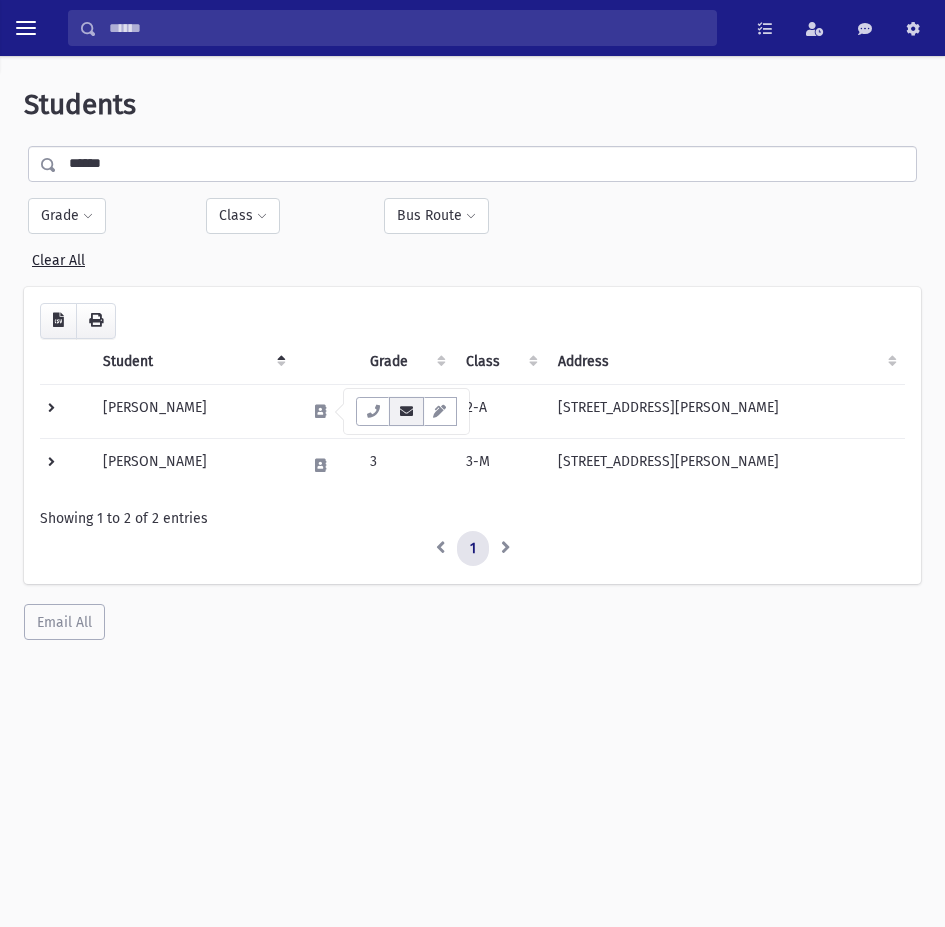 click at bounding box center [406, 411] 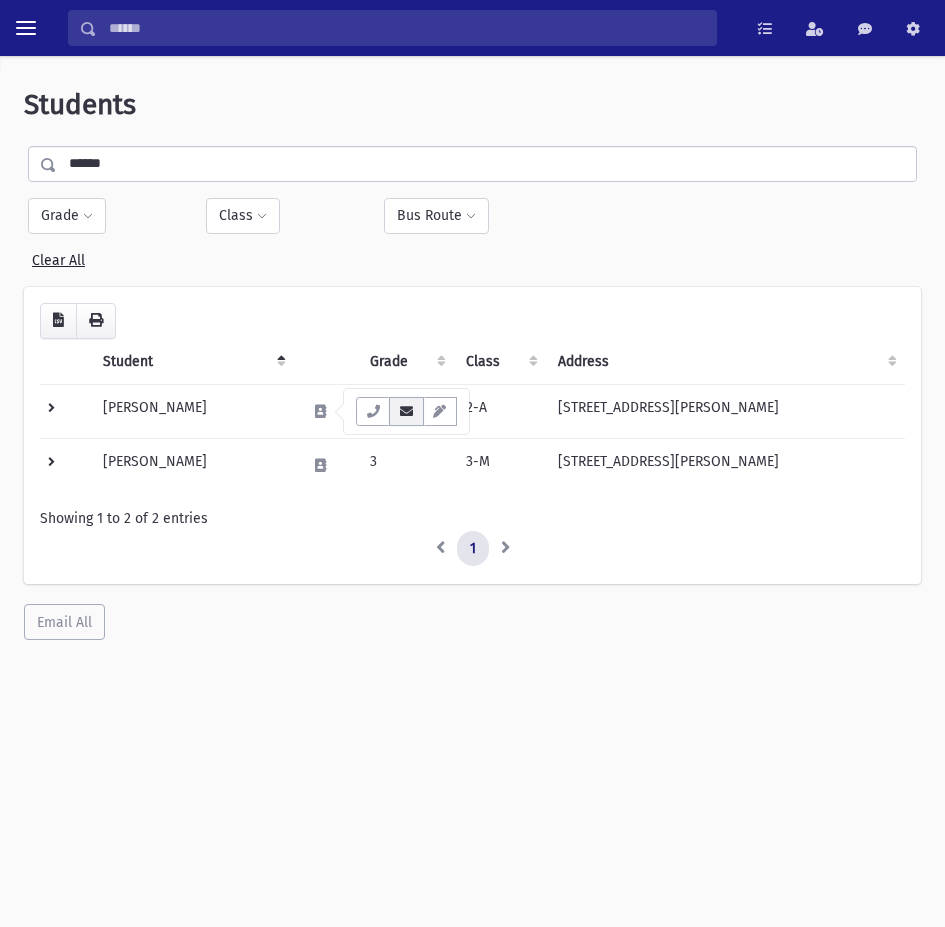 click at bounding box center [406, 411] 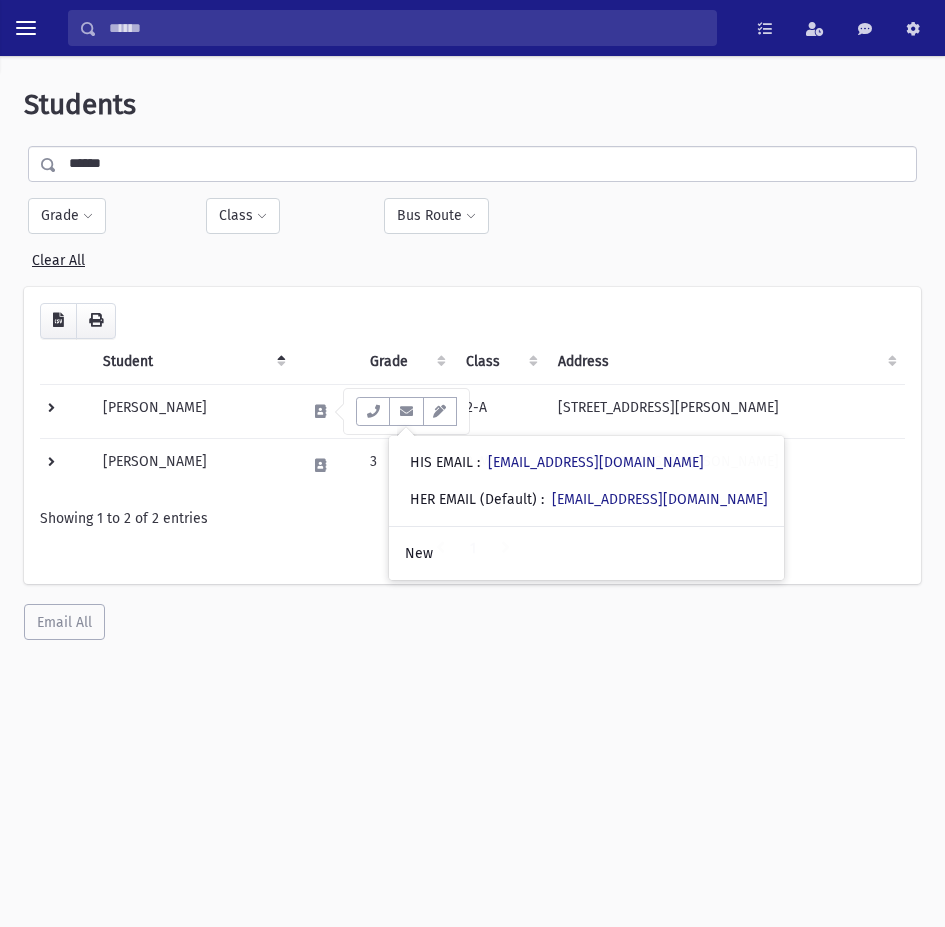 drag, startPoint x: 98, startPoint y: 168, endPoint x: 4, endPoint y: 174, distance: 94.19129 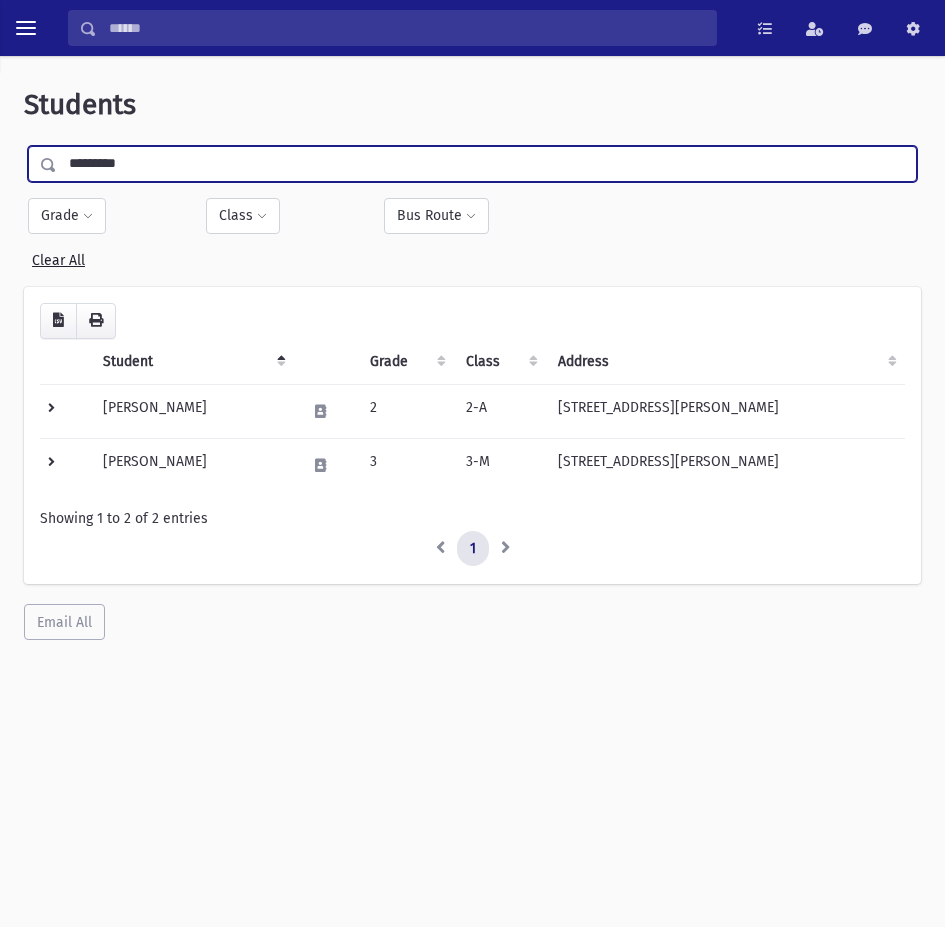 type on "*********" 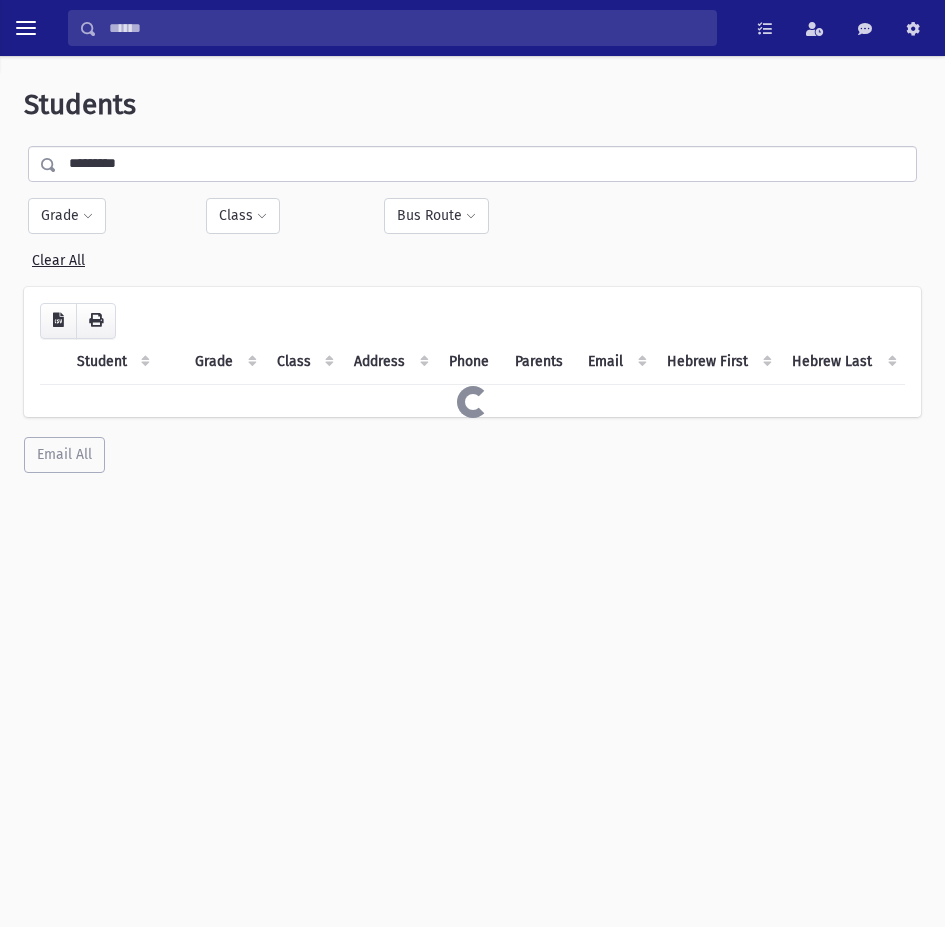 scroll, scrollTop: 0, scrollLeft: 0, axis: both 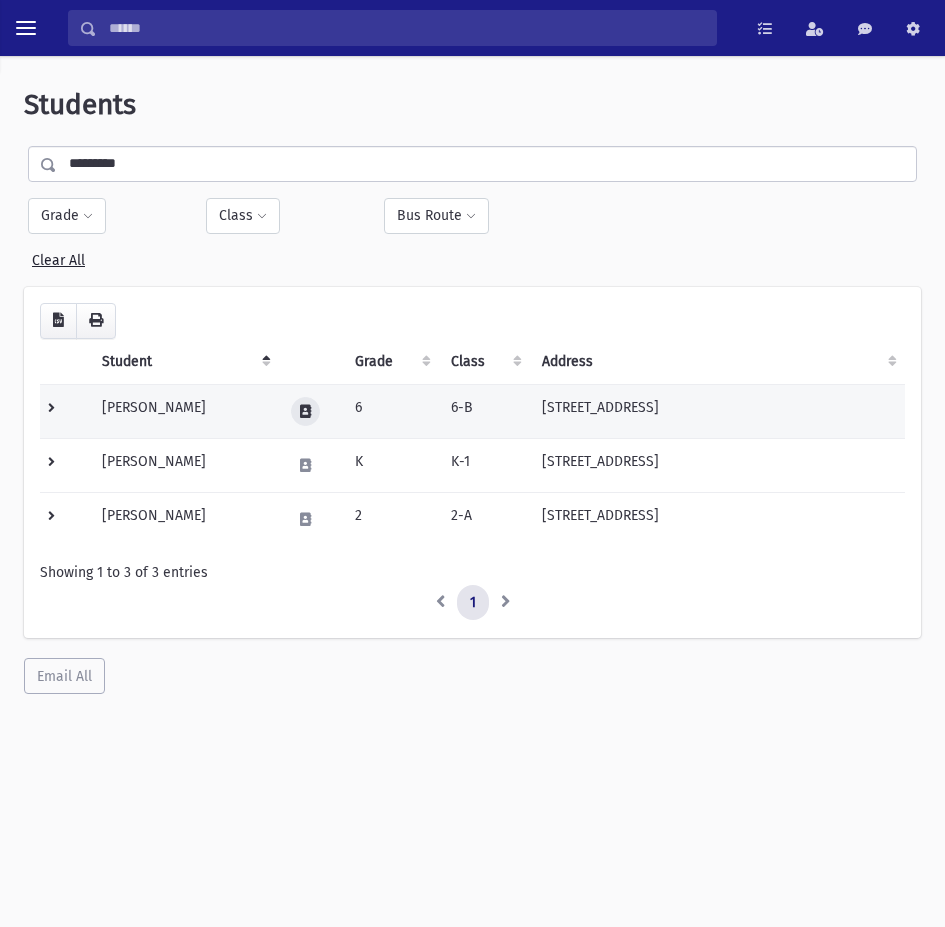 click at bounding box center [305, 411] 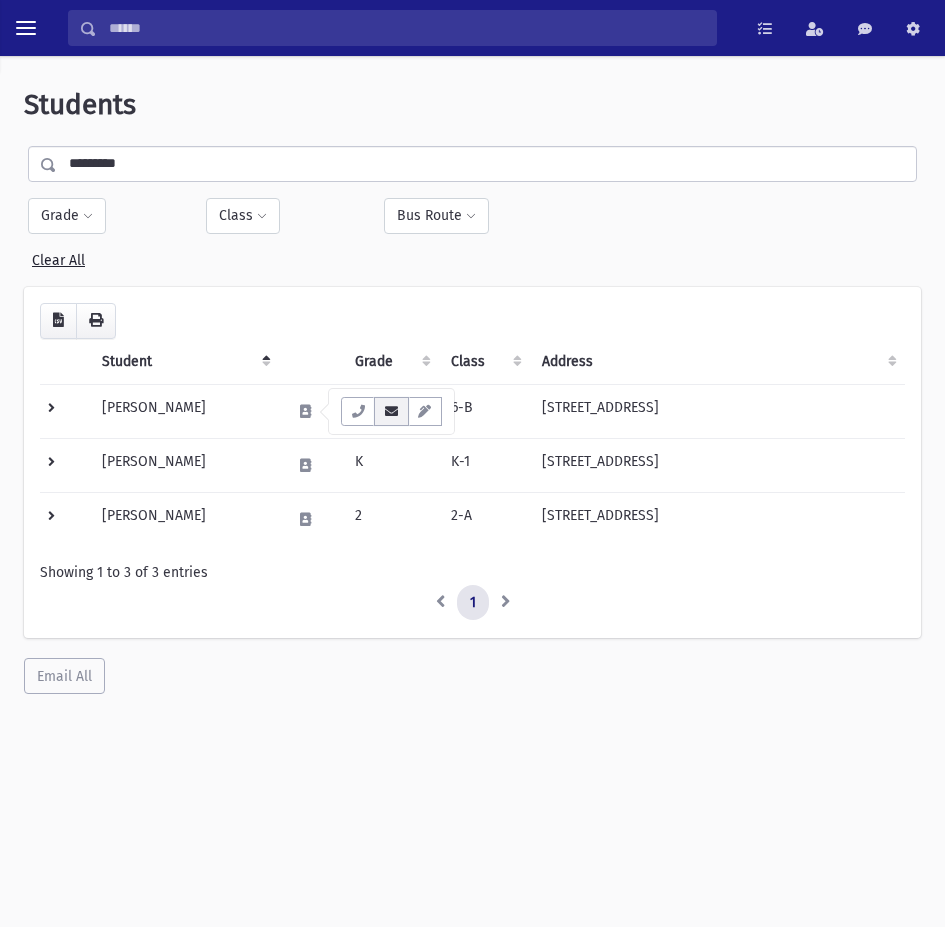 click at bounding box center [391, 411] 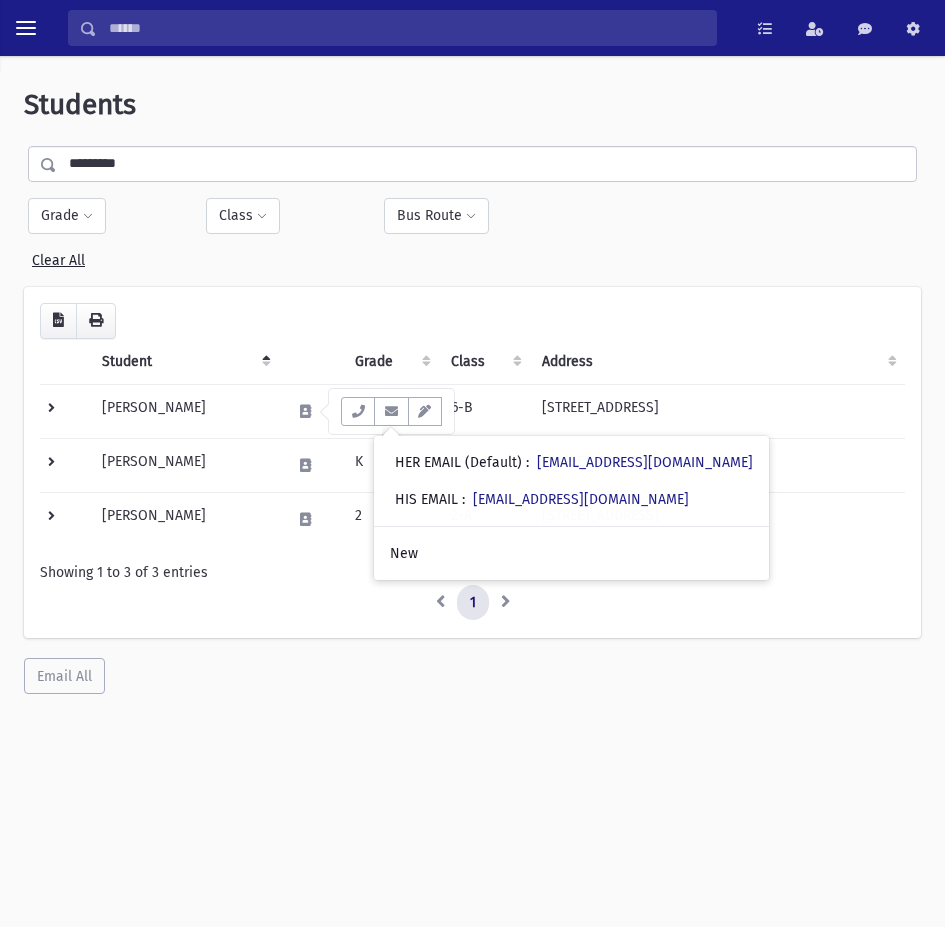 drag, startPoint x: 177, startPoint y: 168, endPoint x: 8, endPoint y: 169, distance: 169.00296 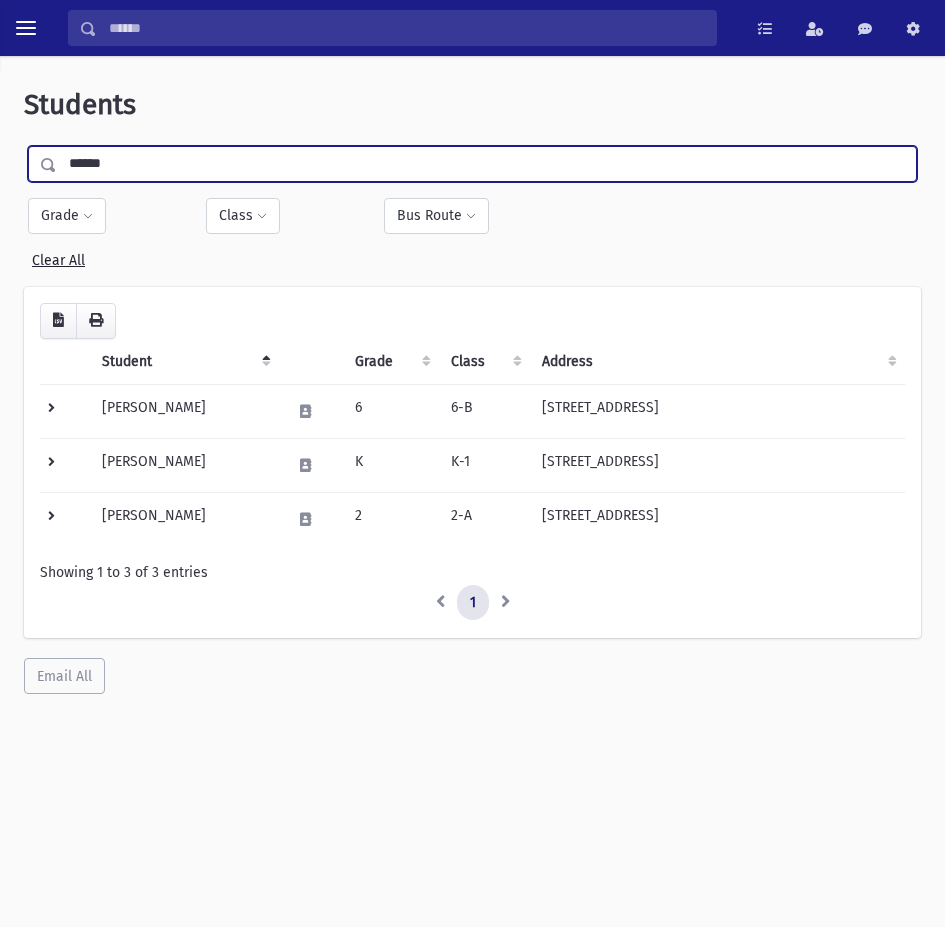 type on "******" 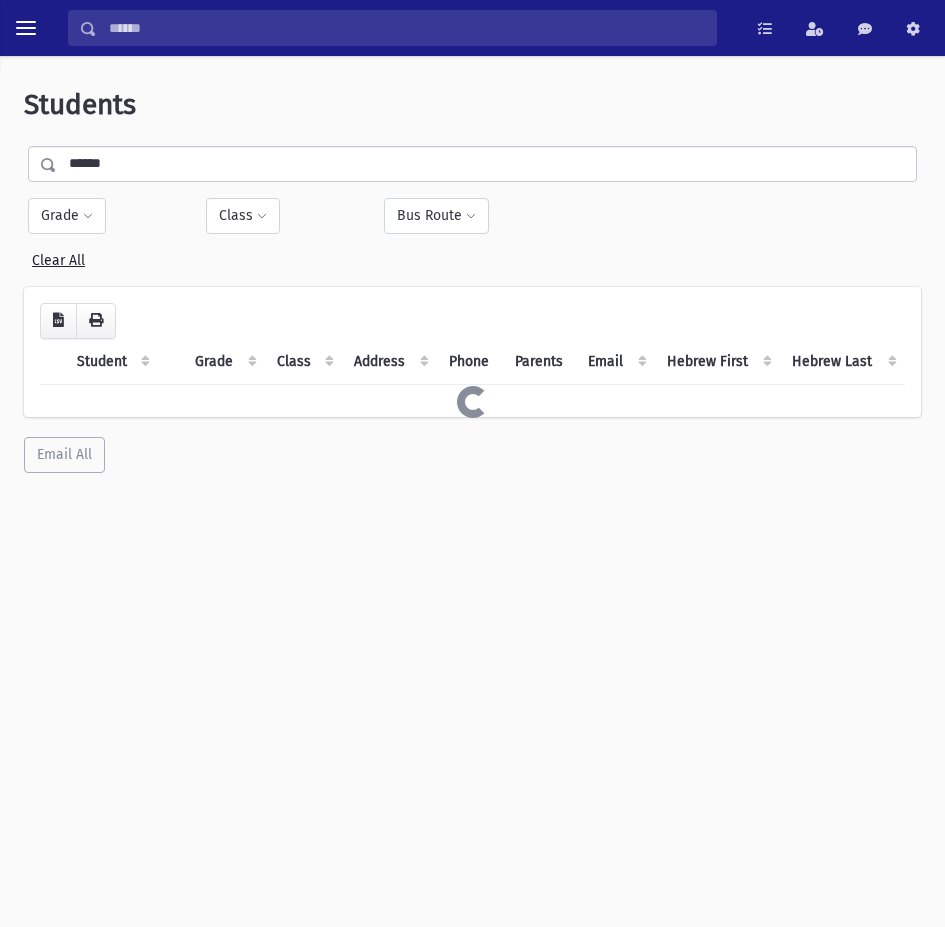 scroll, scrollTop: 0, scrollLeft: 0, axis: both 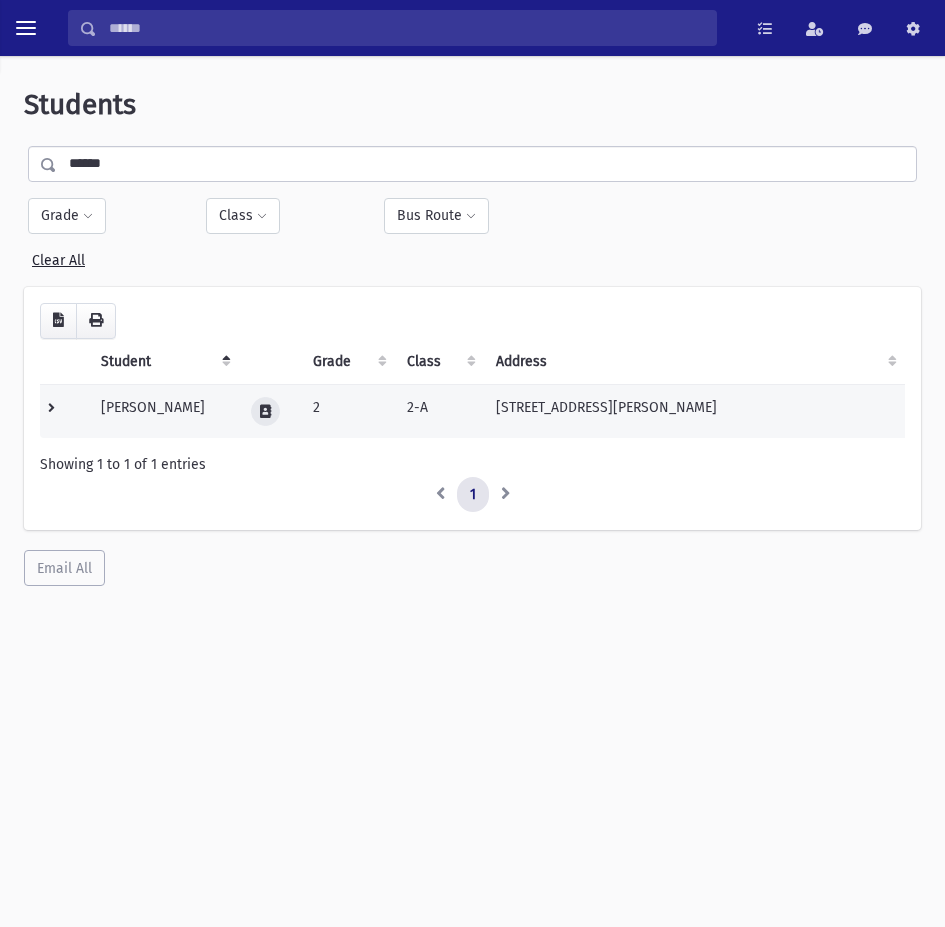 click at bounding box center [265, 411] 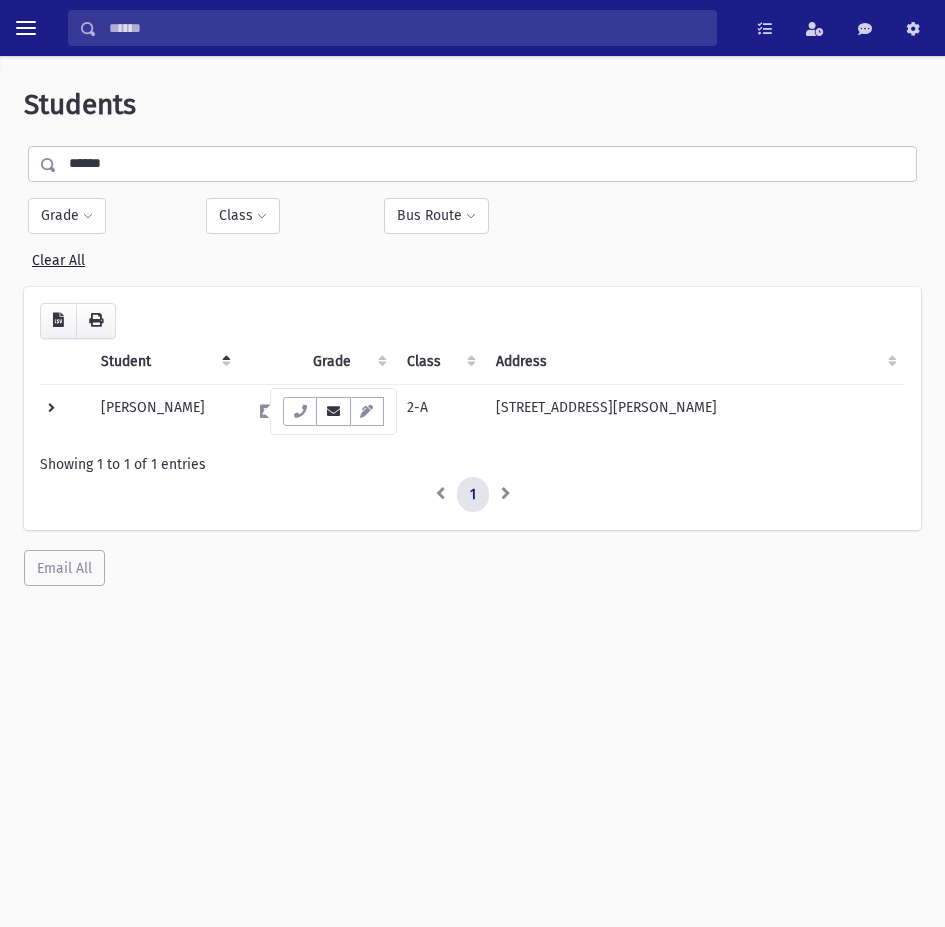 click at bounding box center [333, 411] 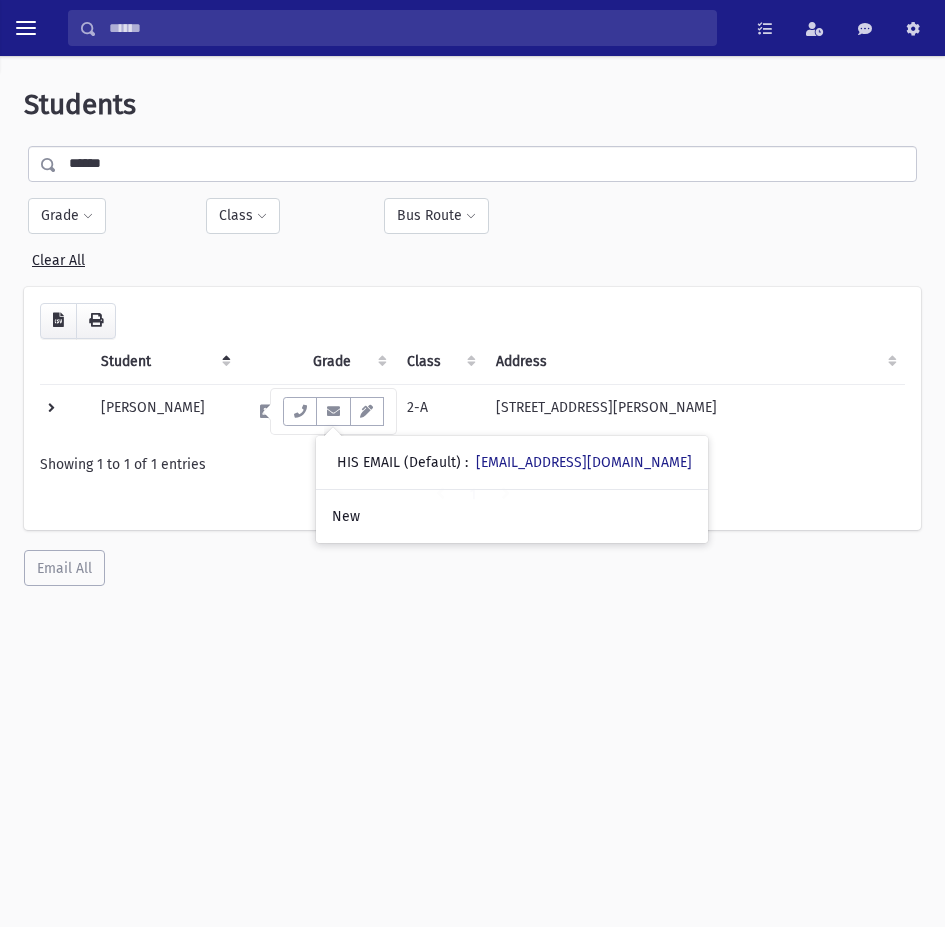 drag, startPoint x: 156, startPoint y: 151, endPoint x: 6, endPoint y: 170, distance: 151.19855 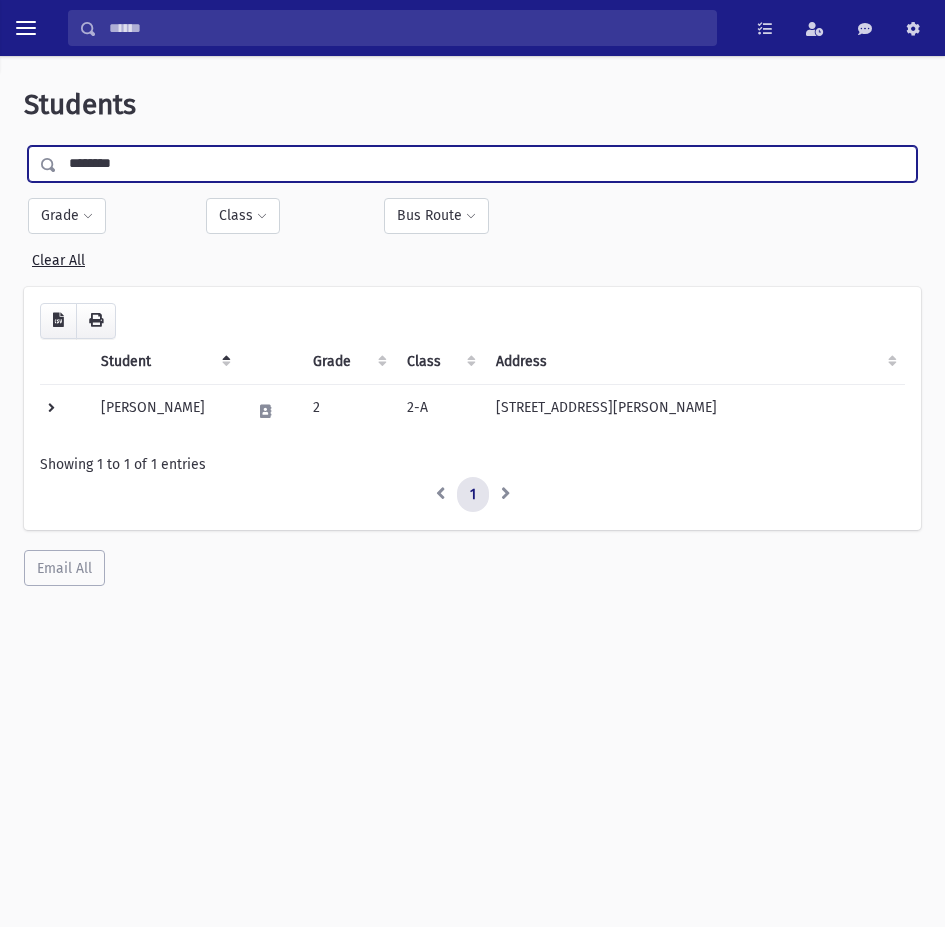 type on "********" 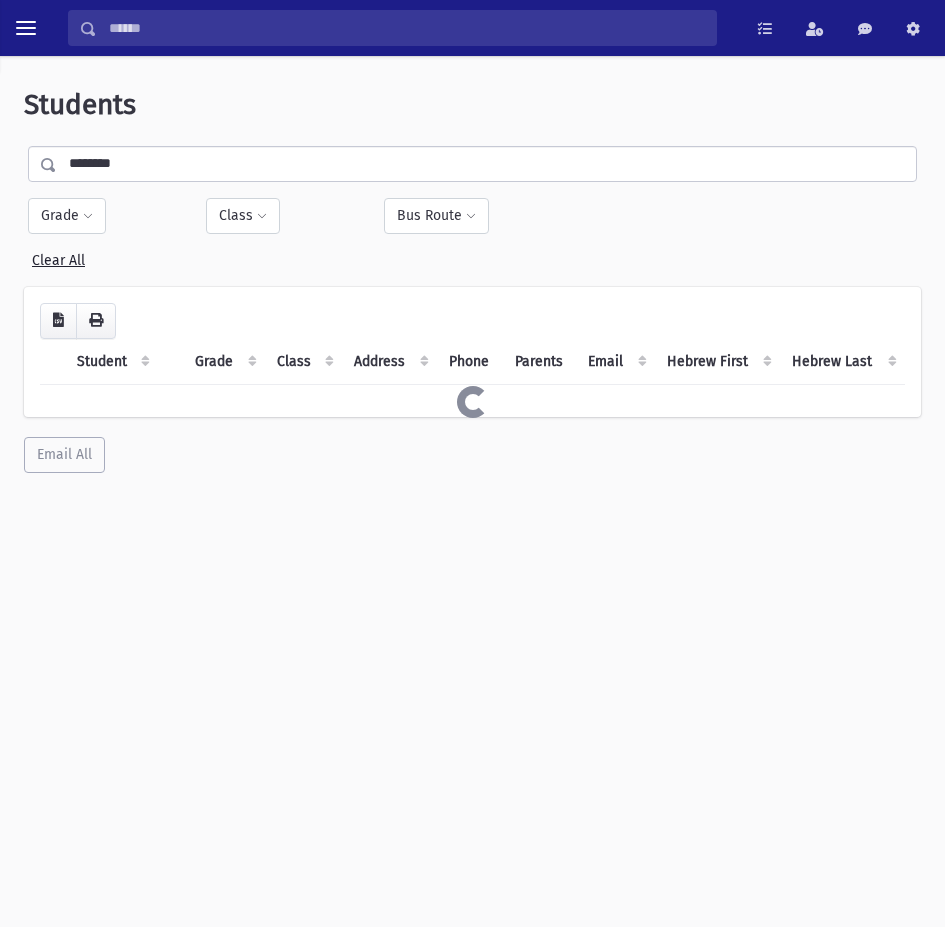 scroll, scrollTop: 0, scrollLeft: 0, axis: both 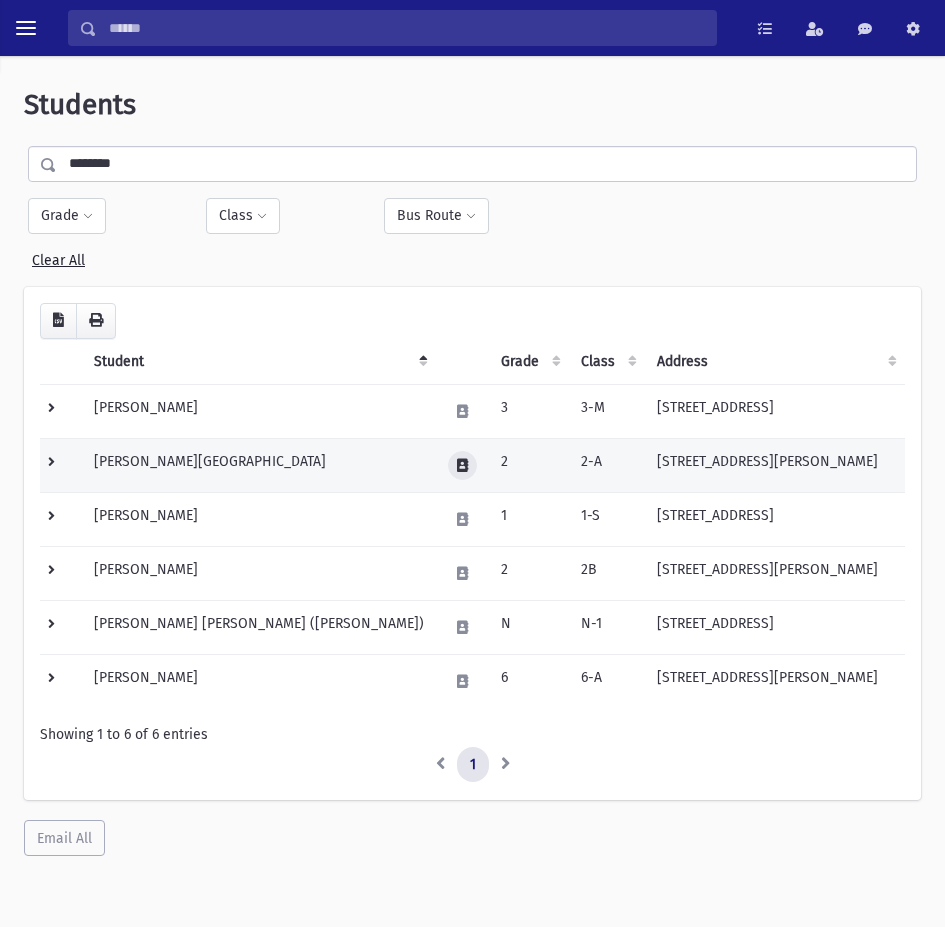 click at bounding box center (462, 465) 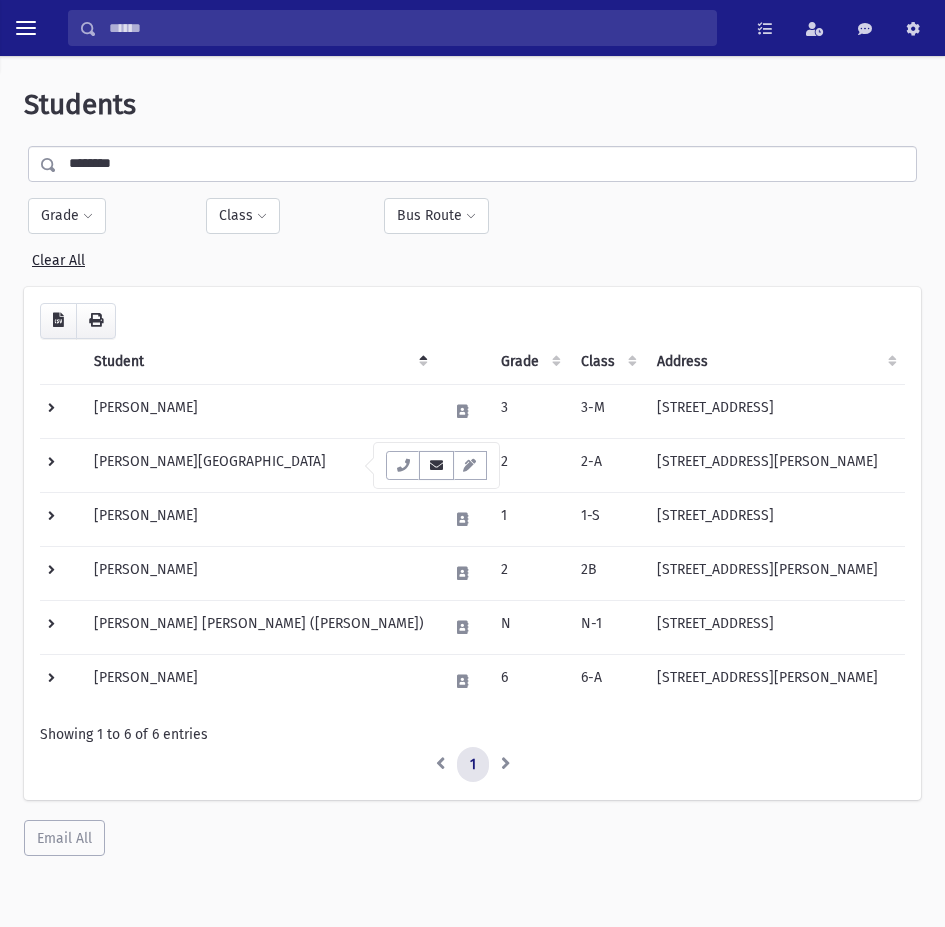 click at bounding box center [436, 465] 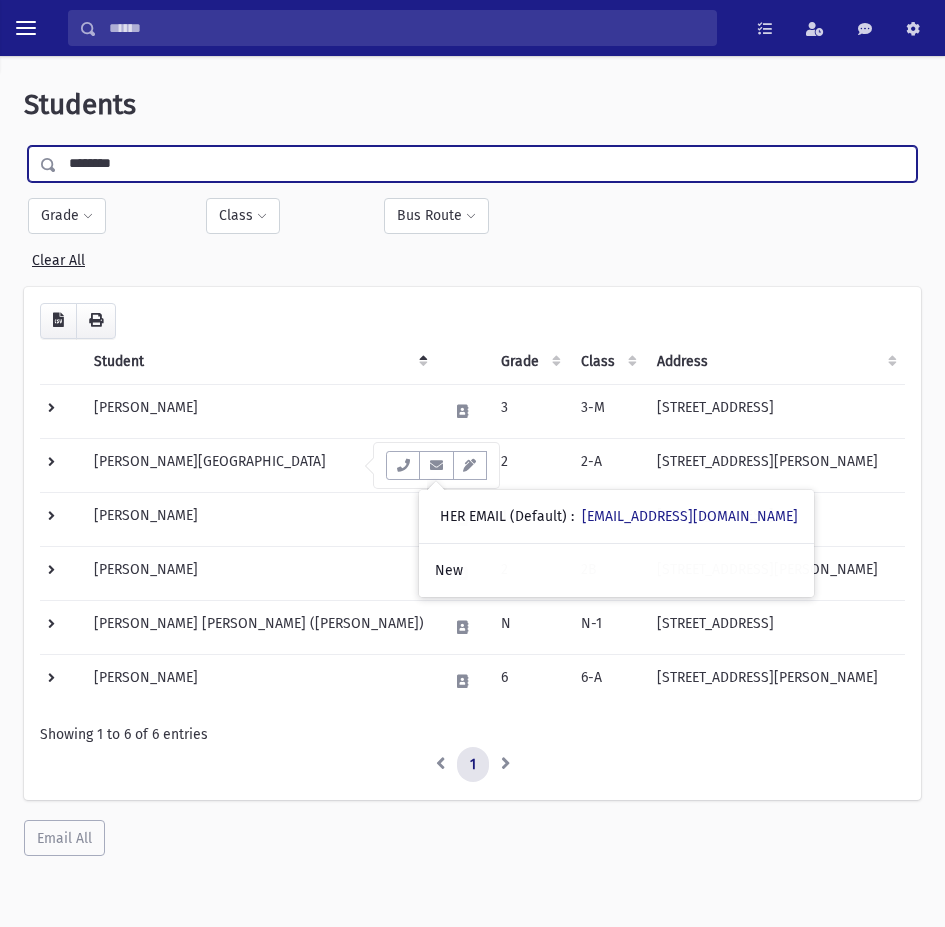 drag, startPoint x: 152, startPoint y: 156, endPoint x: 25, endPoint y: 170, distance: 127.769325 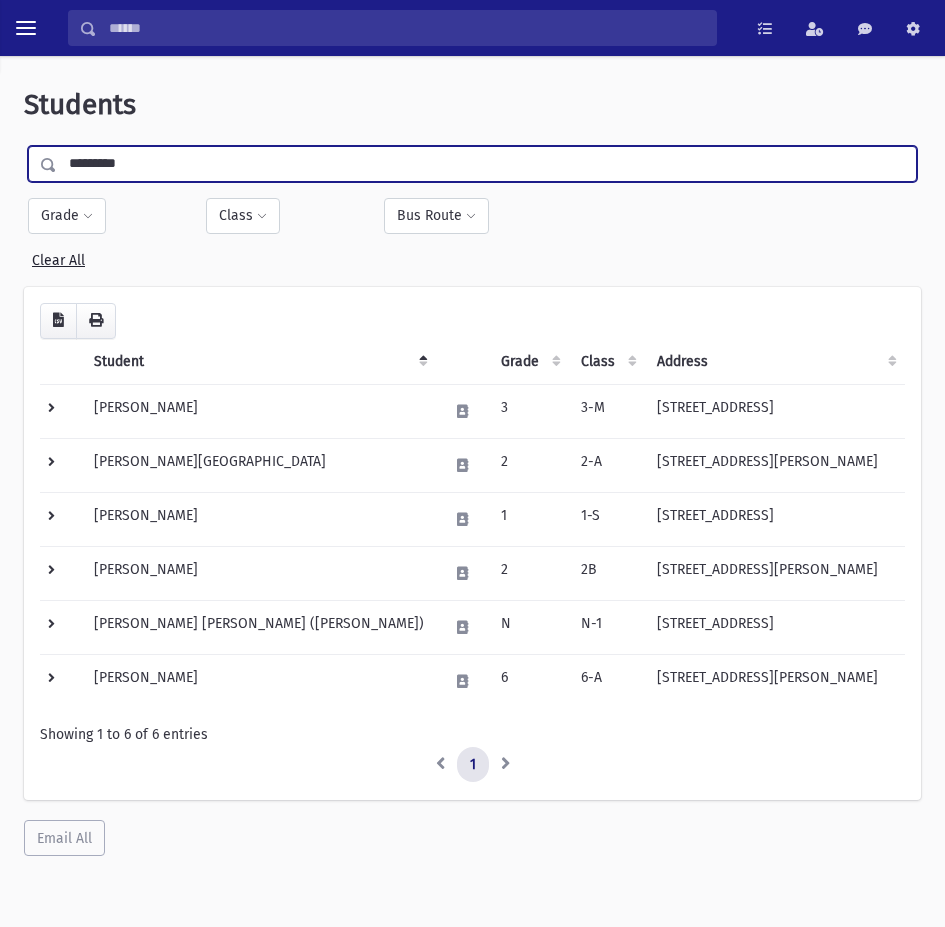 type on "*********" 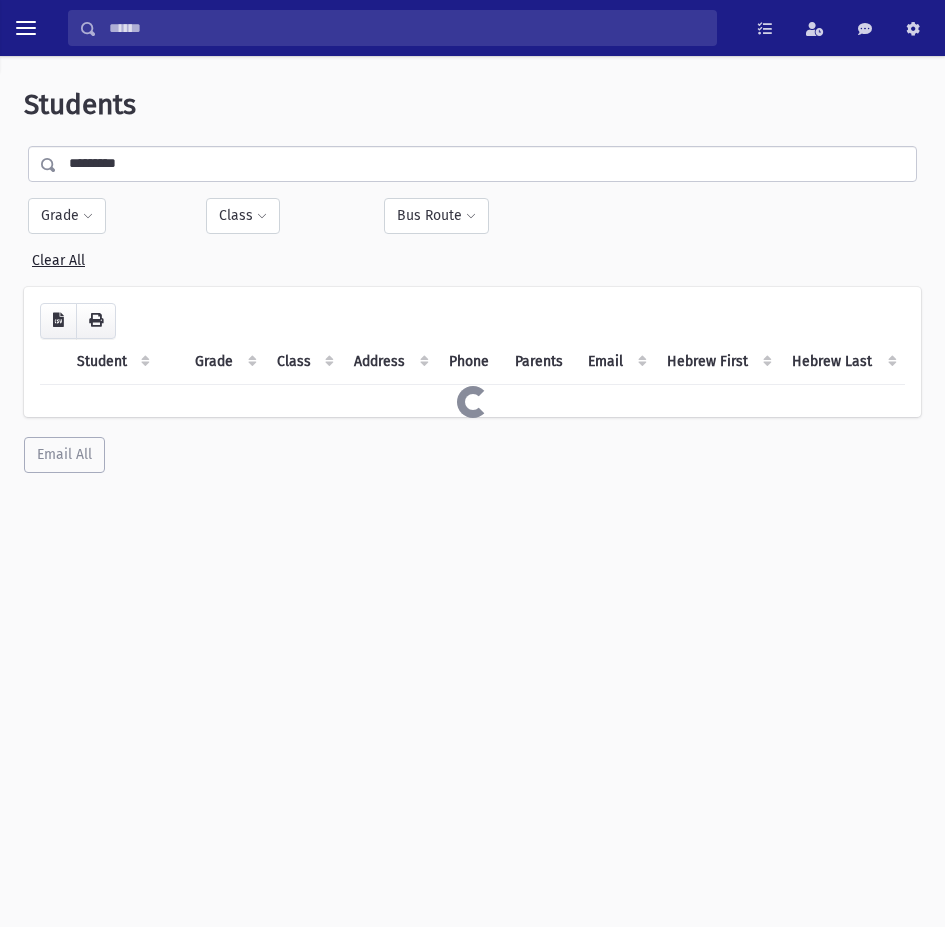 scroll, scrollTop: 0, scrollLeft: 0, axis: both 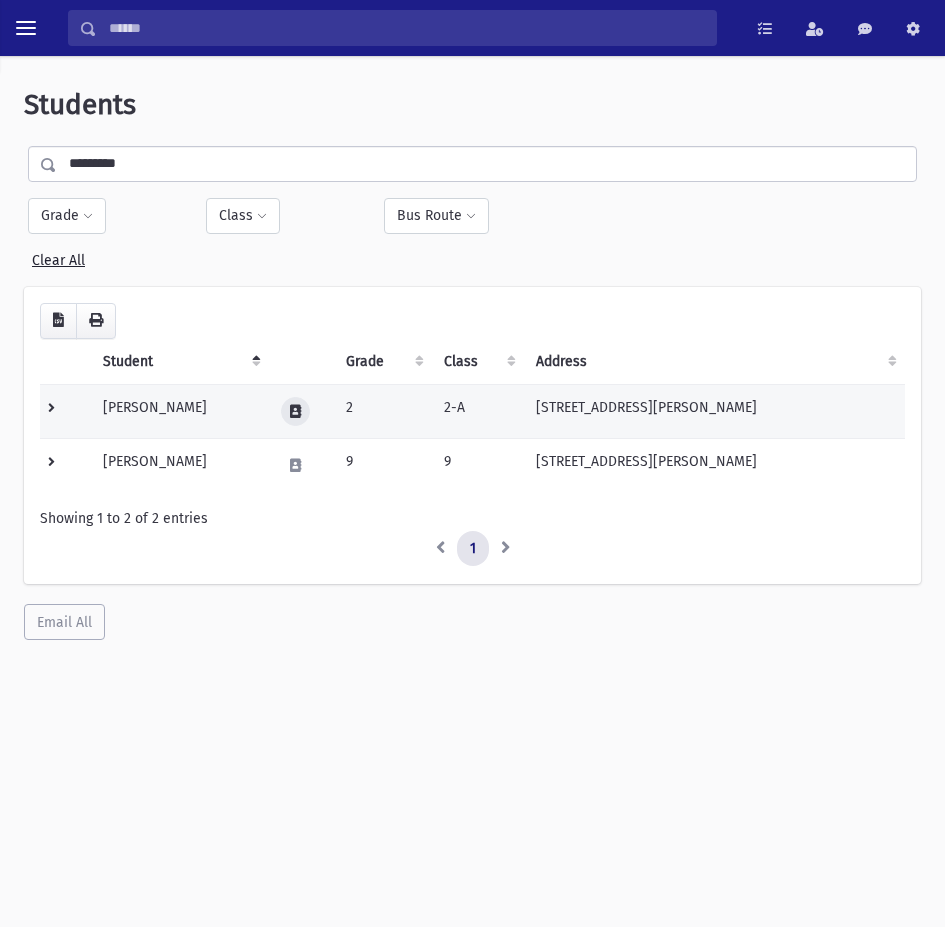 click at bounding box center [295, 411] 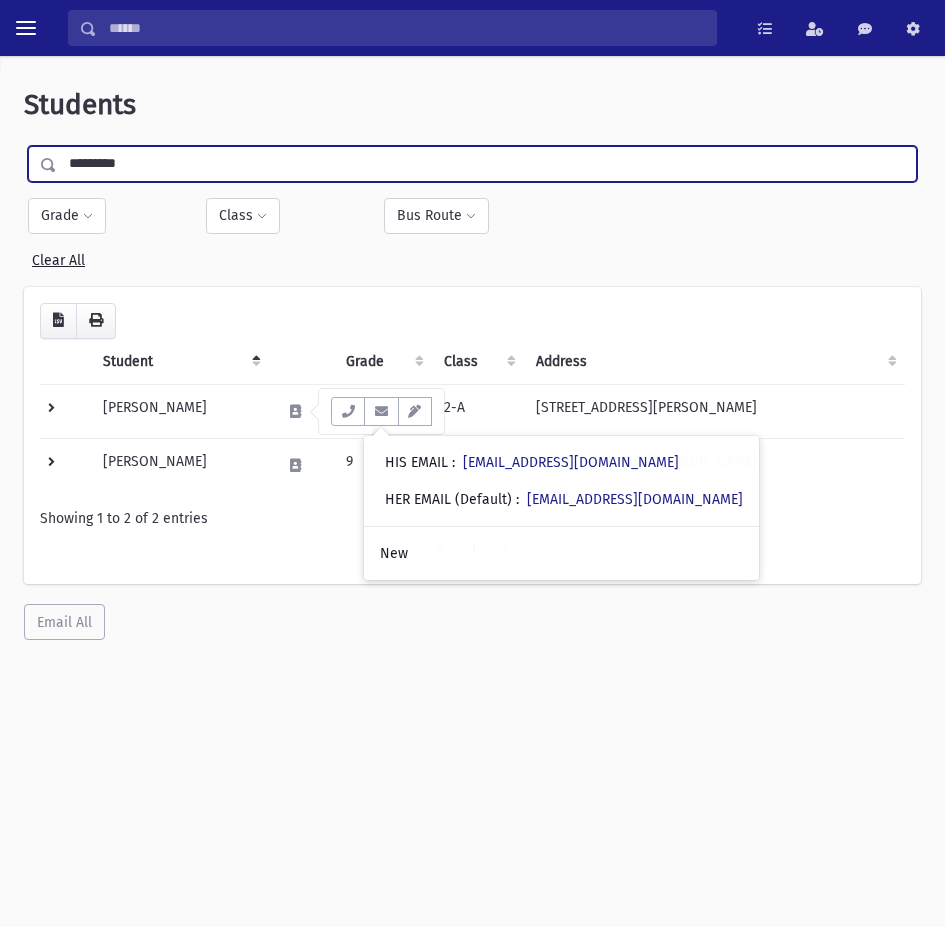 drag, startPoint x: 194, startPoint y: 152, endPoint x: 33, endPoint y: 164, distance: 161.44658 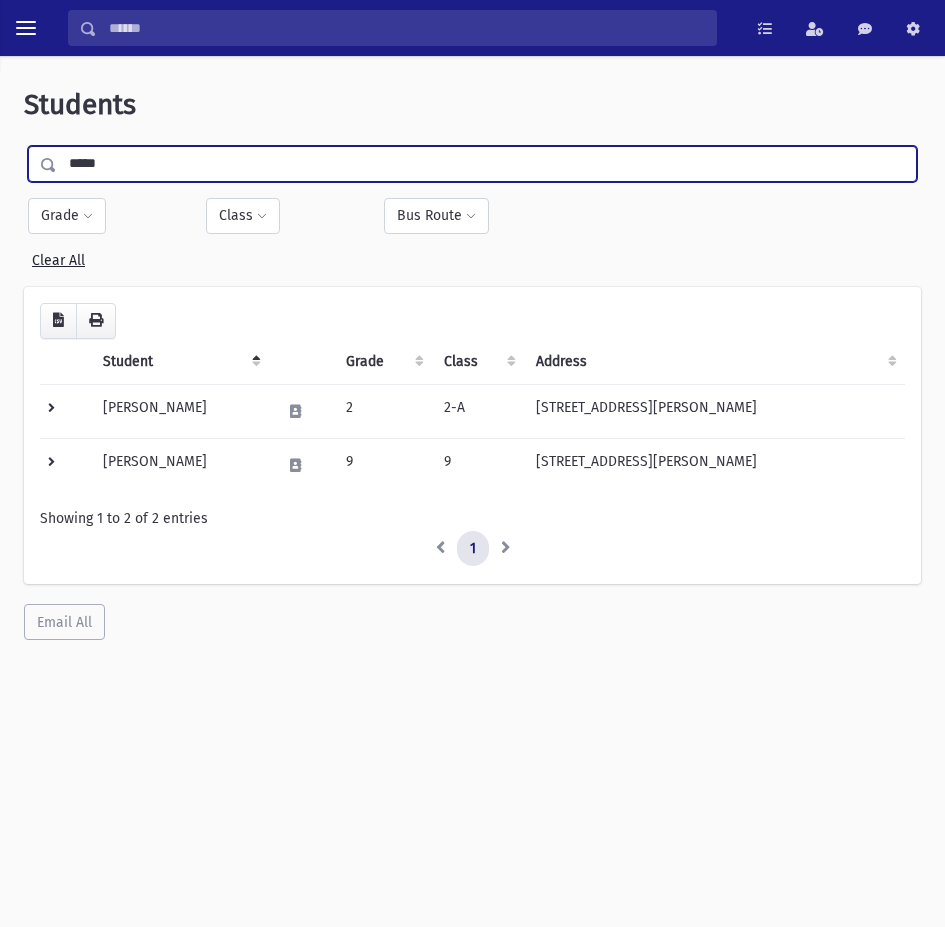 type on "*****" 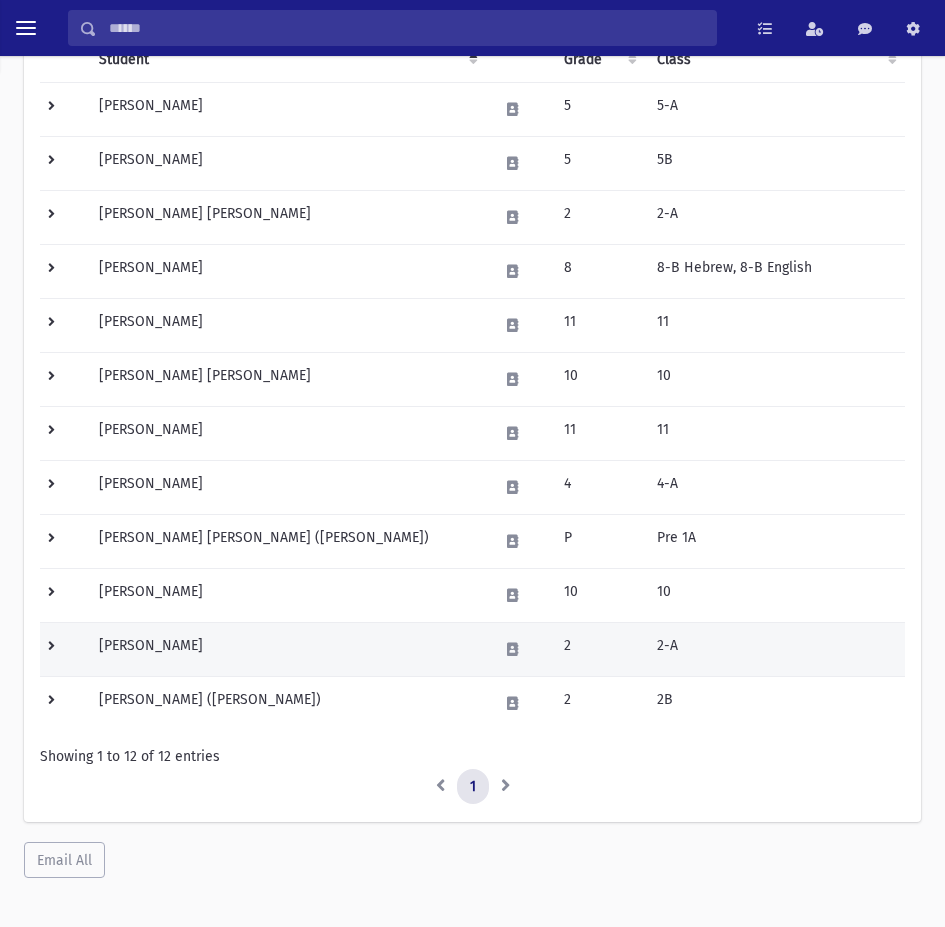 scroll, scrollTop: 322, scrollLeft: 0, axis: vertical 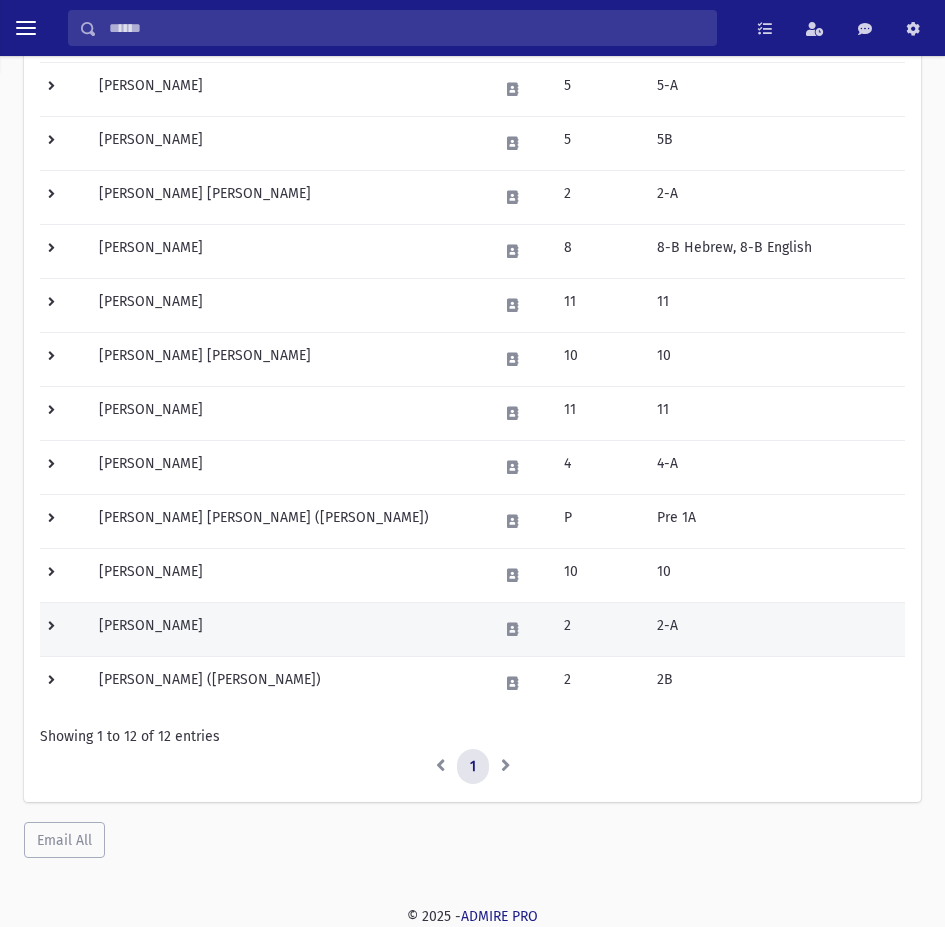 click at bounding box center (519, 629) 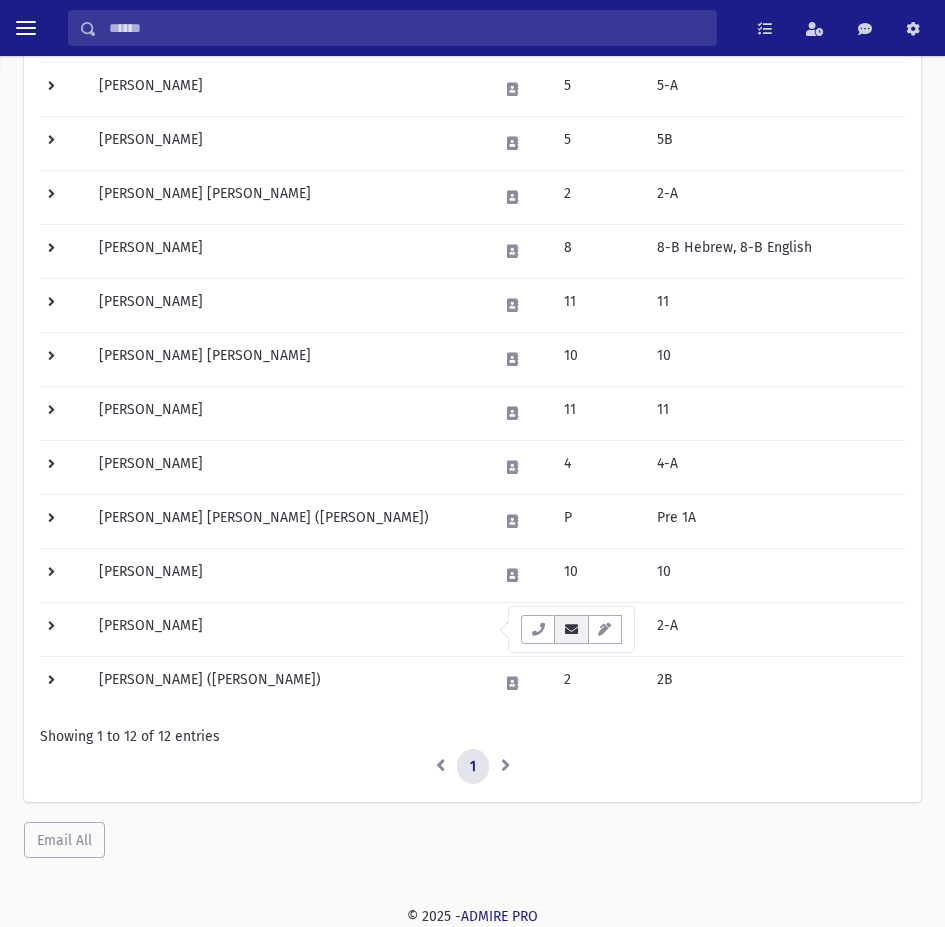 click at bounding box center [571, 629] 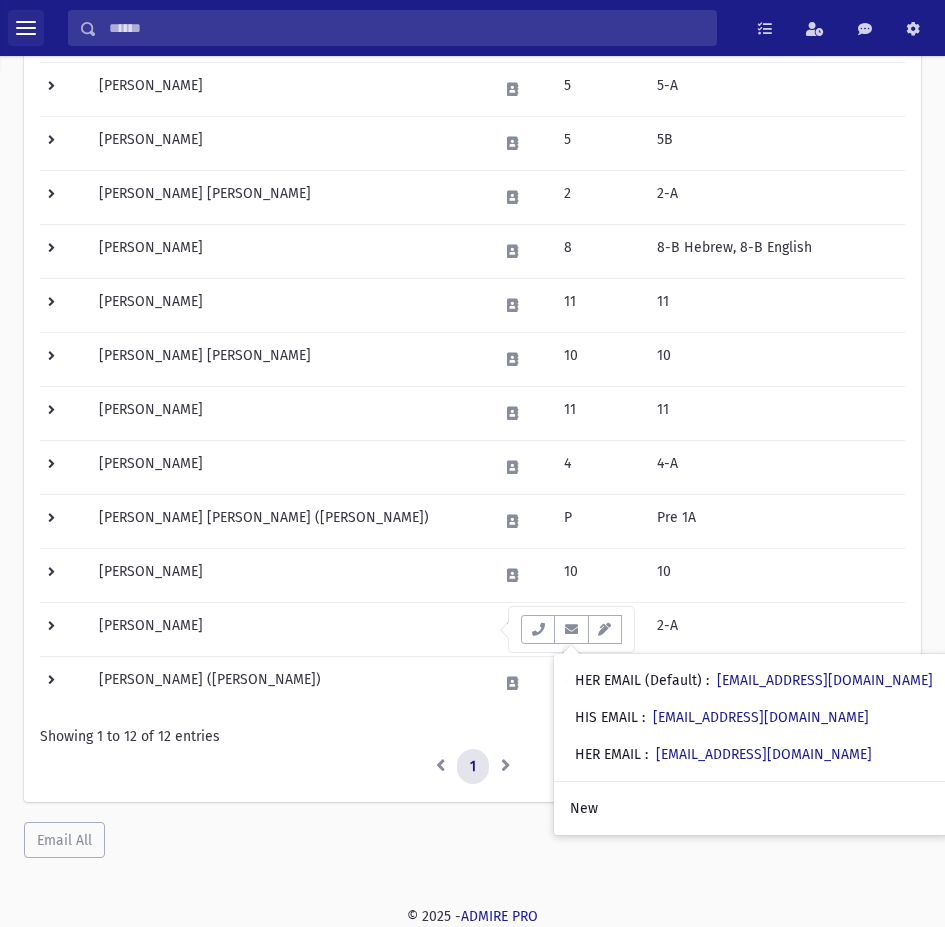 click at bounding box center [26, 28] 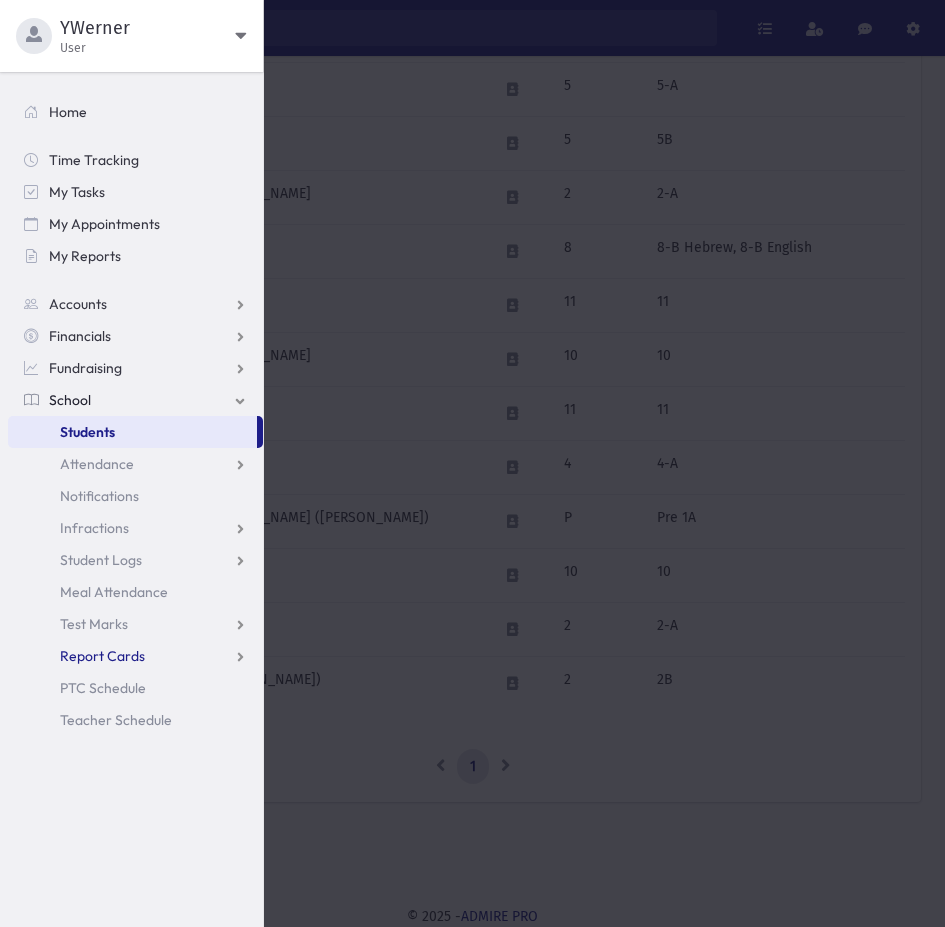 click on "Report Cards" at bounding box center (102, 656) 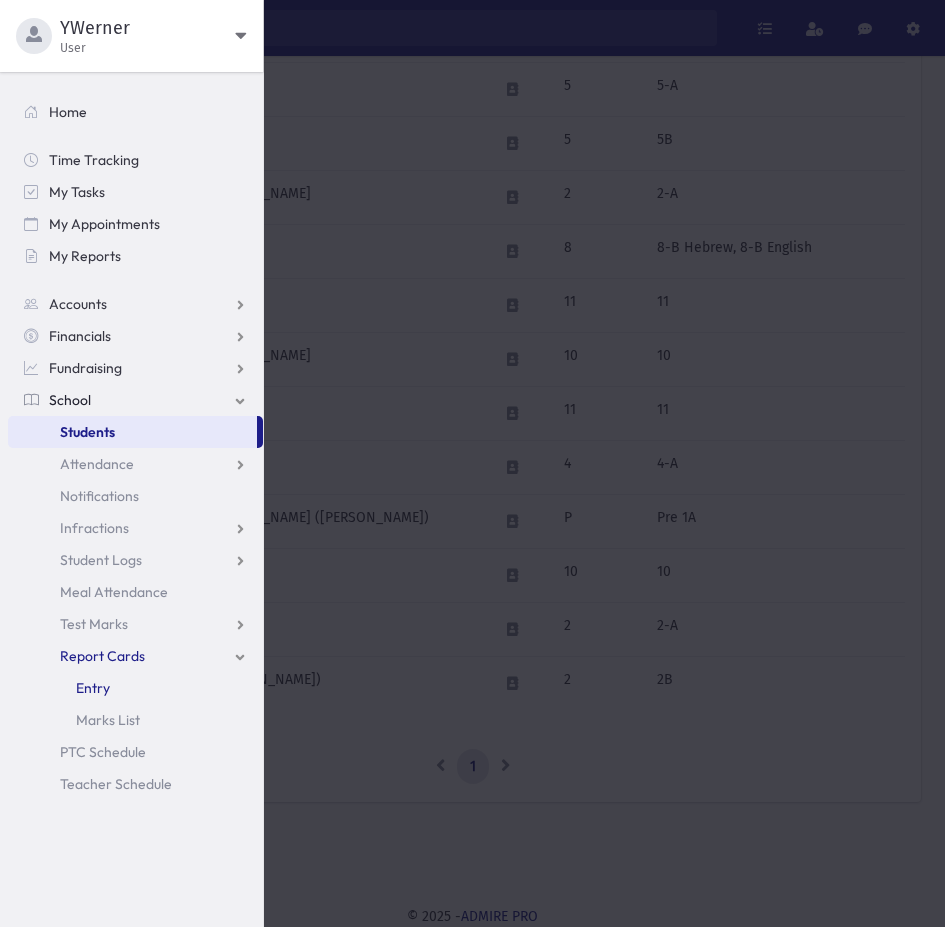 click on "Entry" at bounding box center [93, 688] 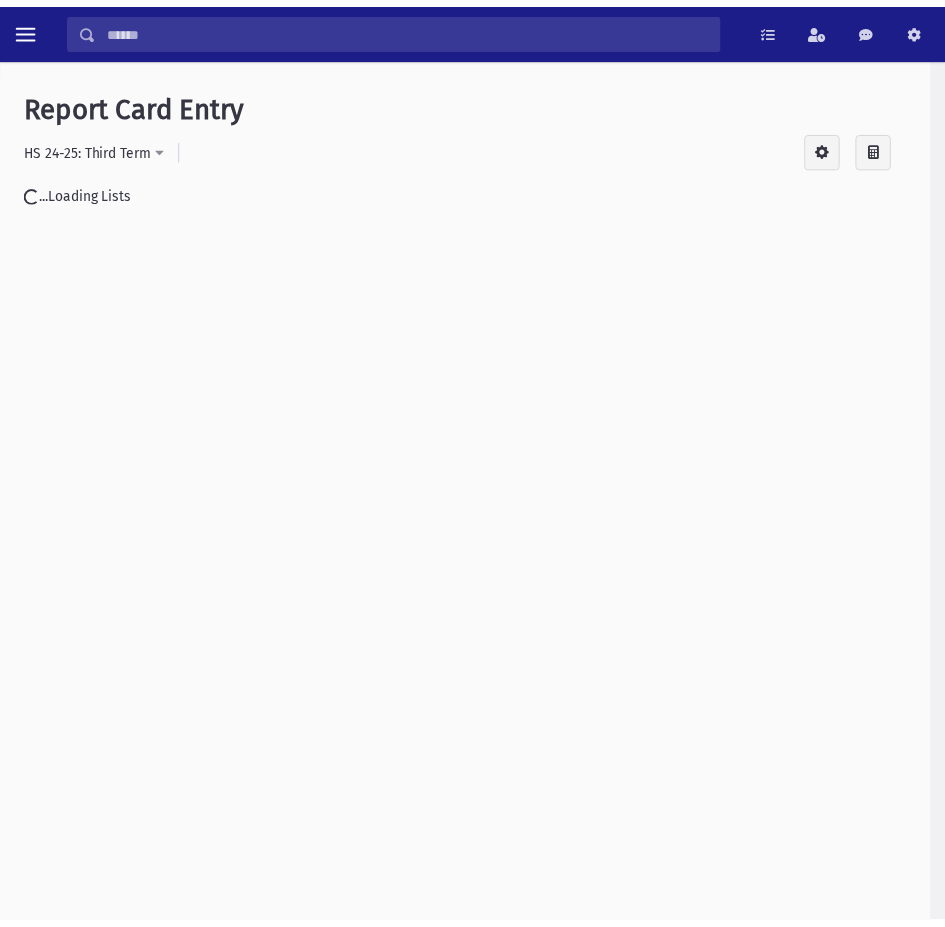 scroll, scrollTop: 0, scrollLeft: 0, axis: both 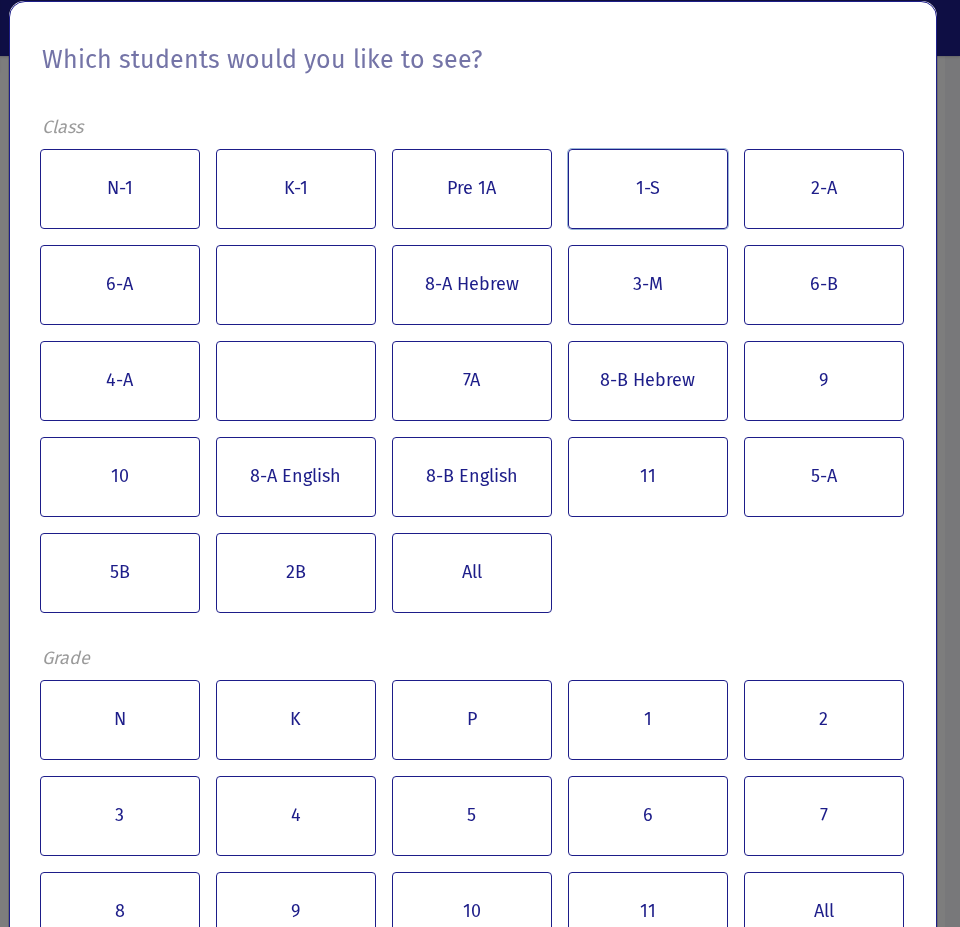 click on "1-S" at bounding box center (648, 189) 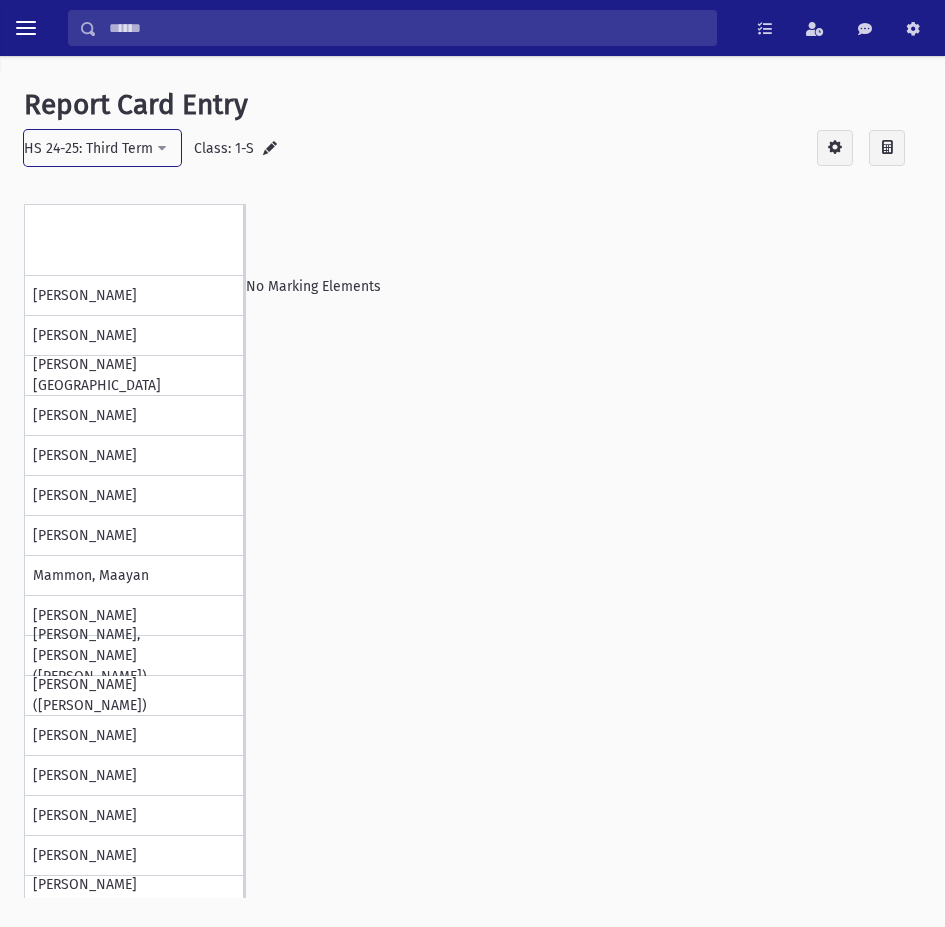 click on "HS 24-25: Third Term" at bounding box center [88, 148] 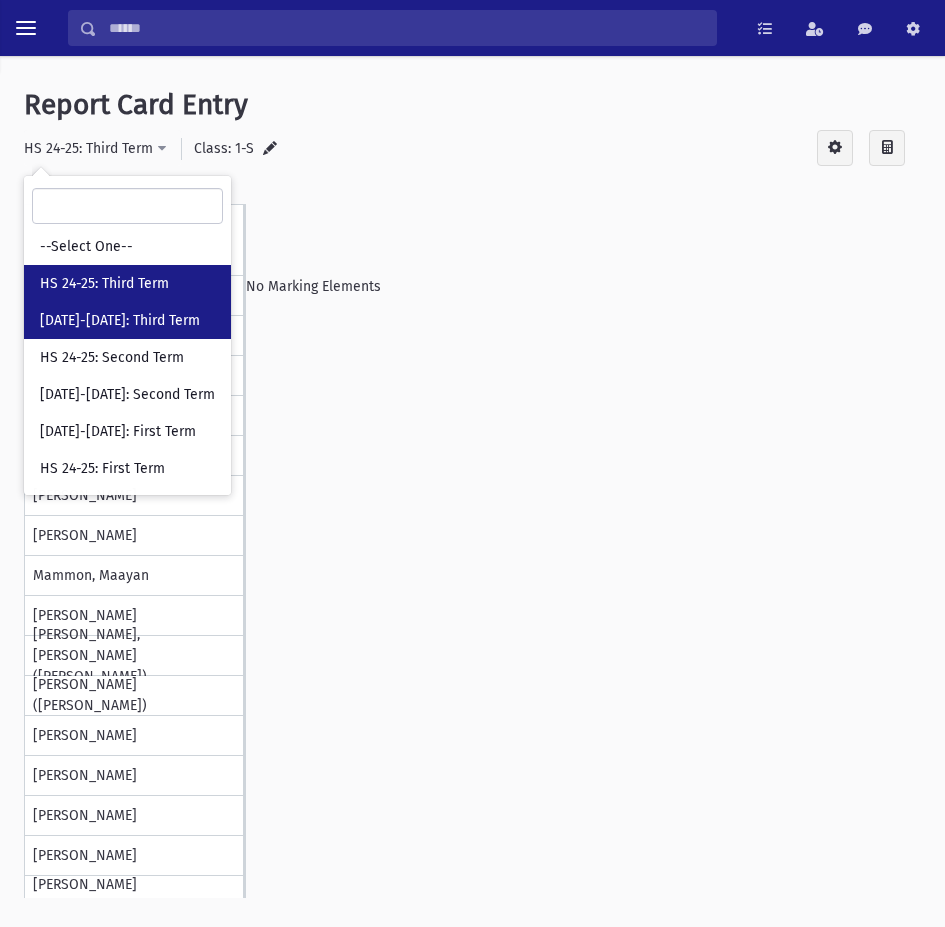 click on "[DATE]-[DATE]: Third Term" at bounding box center [127, 320] 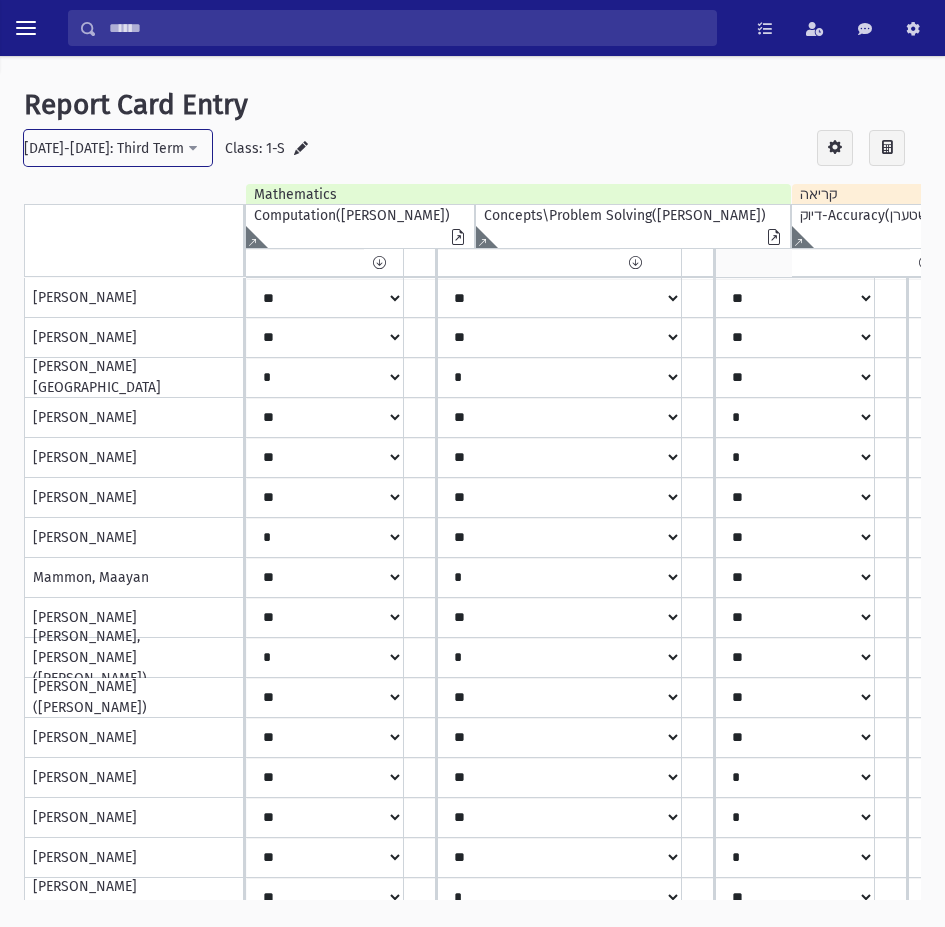 scroll, scrollTop: 0, scrollLeft: 143, axis: horizontal 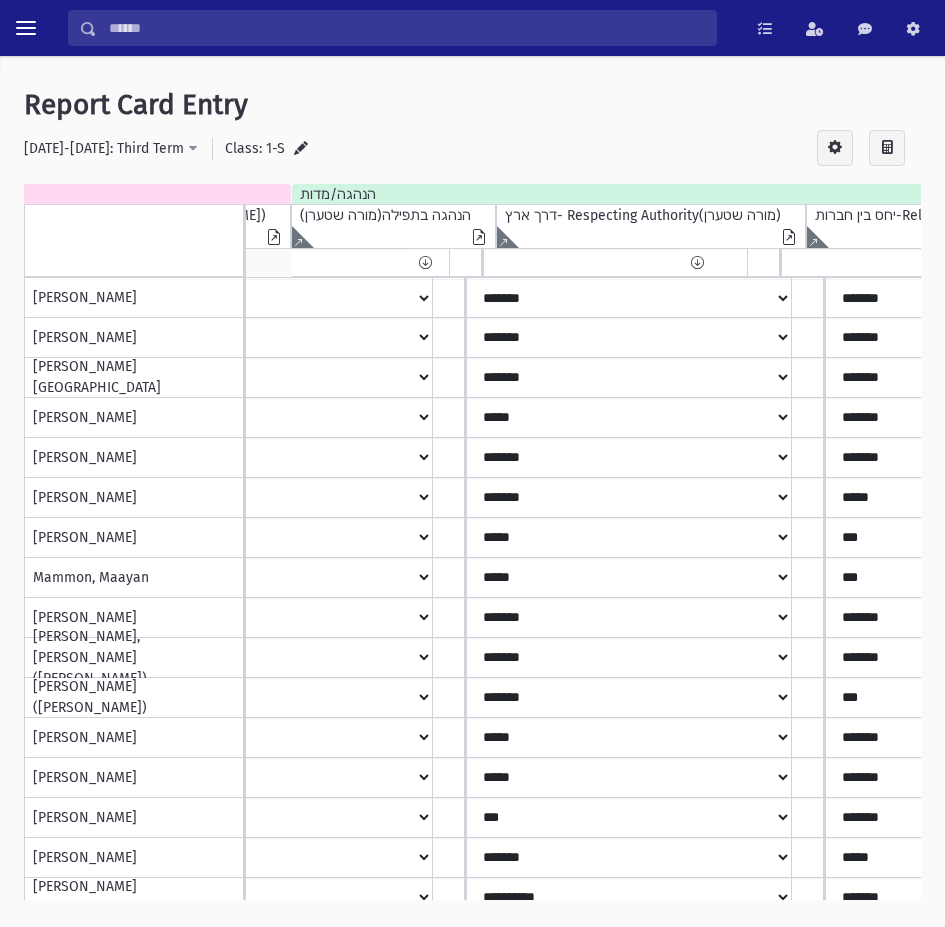 click on "[PERSON_NAME]" at bounding box center (134, 458) 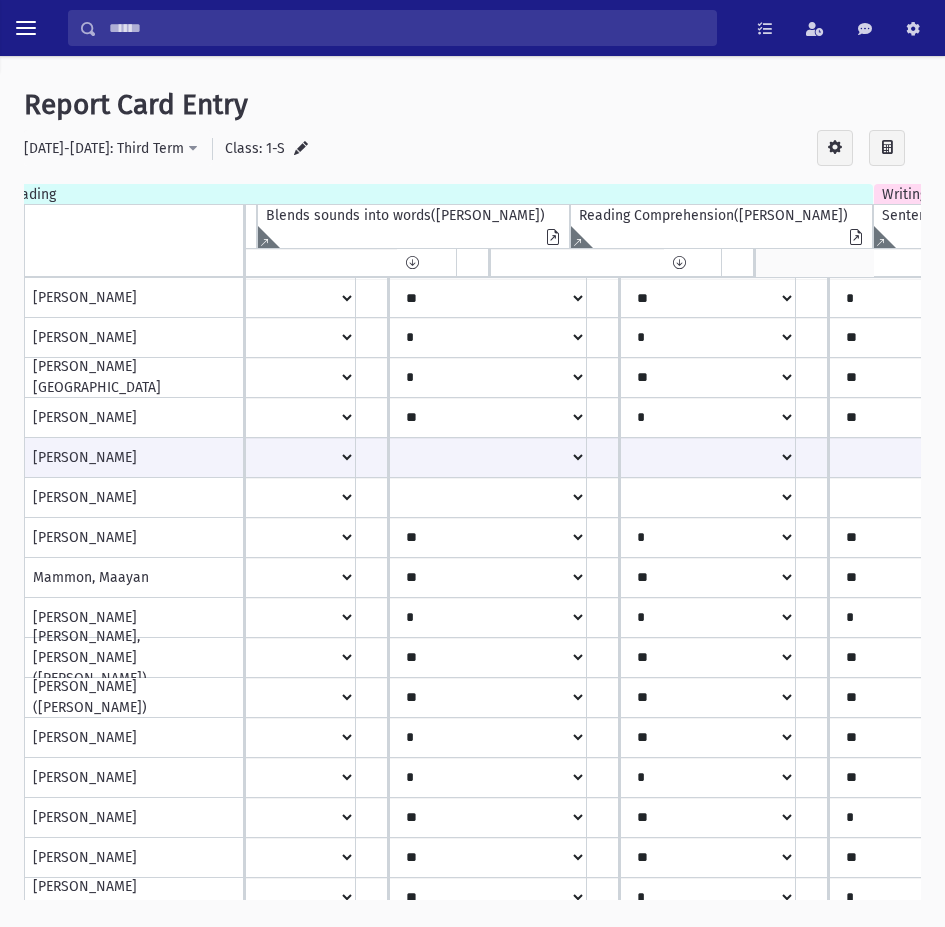 click 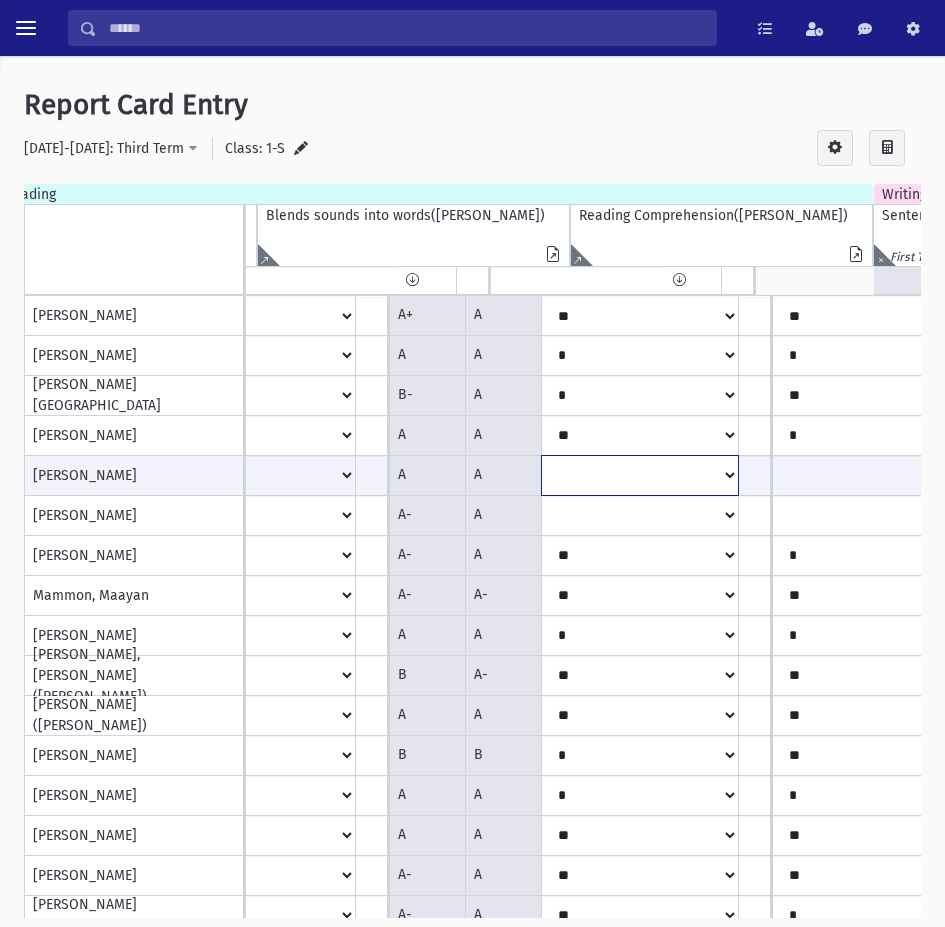 click on "*
**
**
*
**
**
*
**
**
*
**
**
*
**
***
***
**
**
***
**" at bounding box center (-2470, 475) 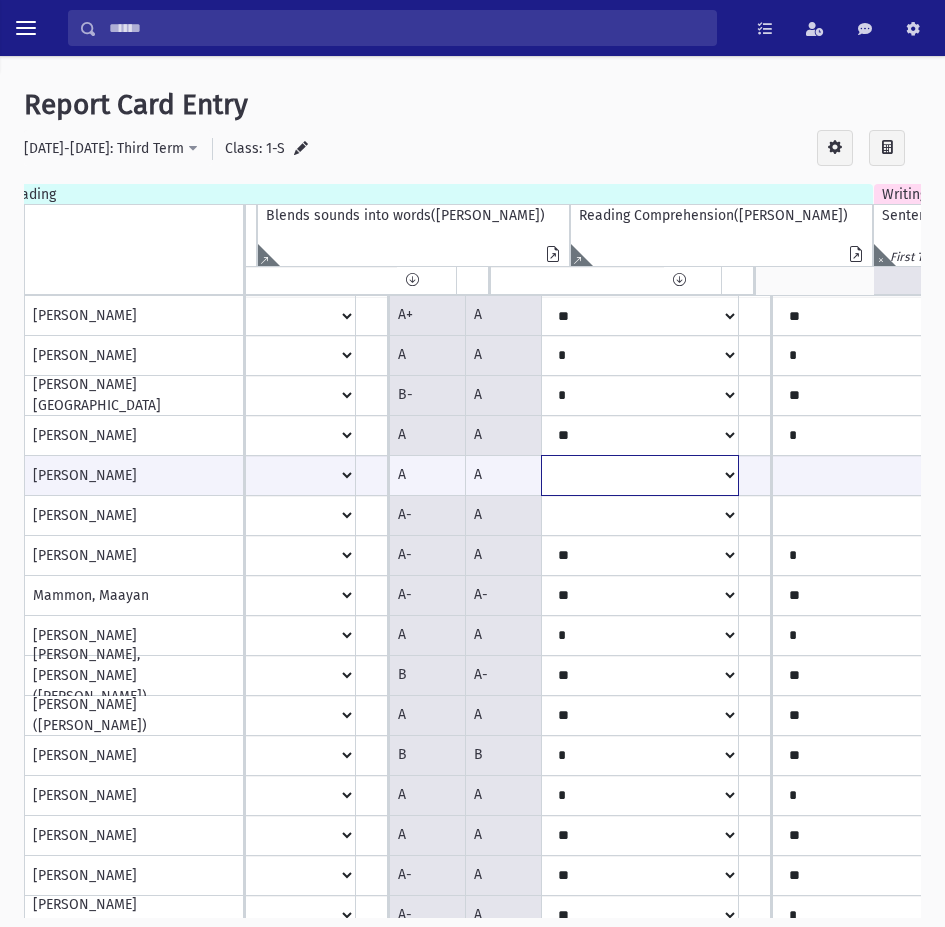 select on "**" 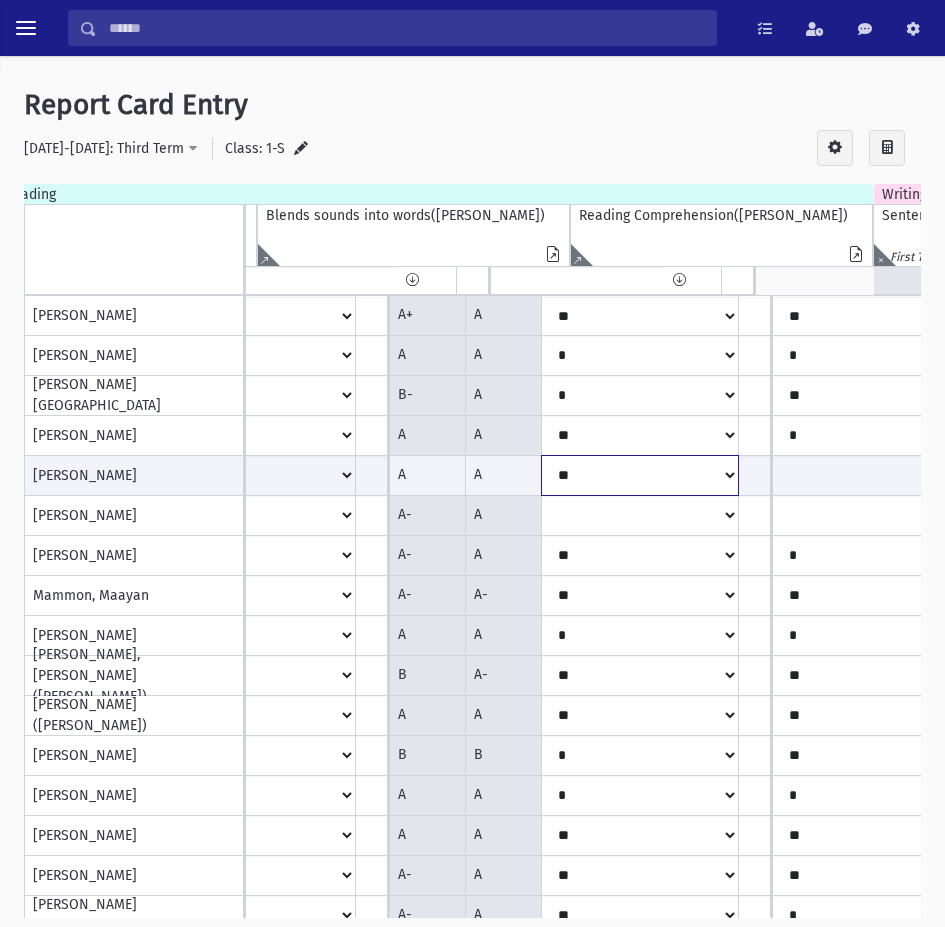 click on "*
**
**
*
**
**
*
**
**
*
**
**
*
**
***
***
**
**
***
**" at bounding box center (-2470, 475) 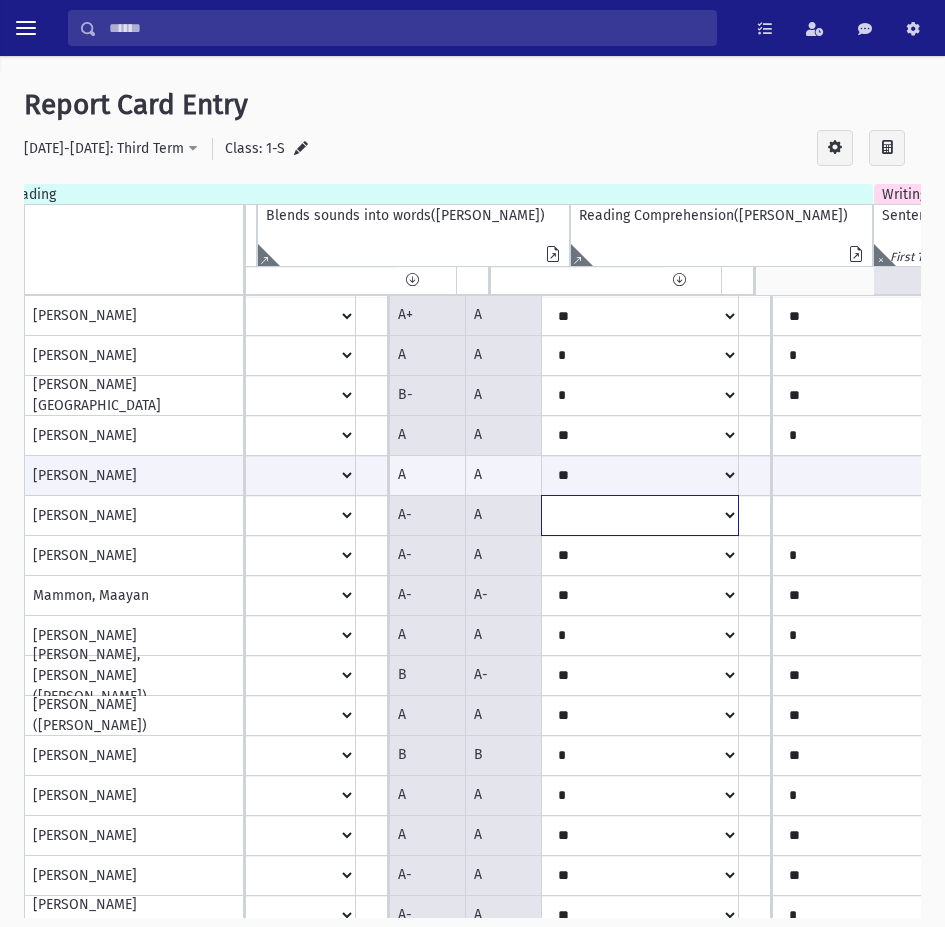 click on "*
**
**
*
**
**
*
**
**
*
**
**
*
**
***
***
**
**
***
**" at bounding box center [-2470, 316] 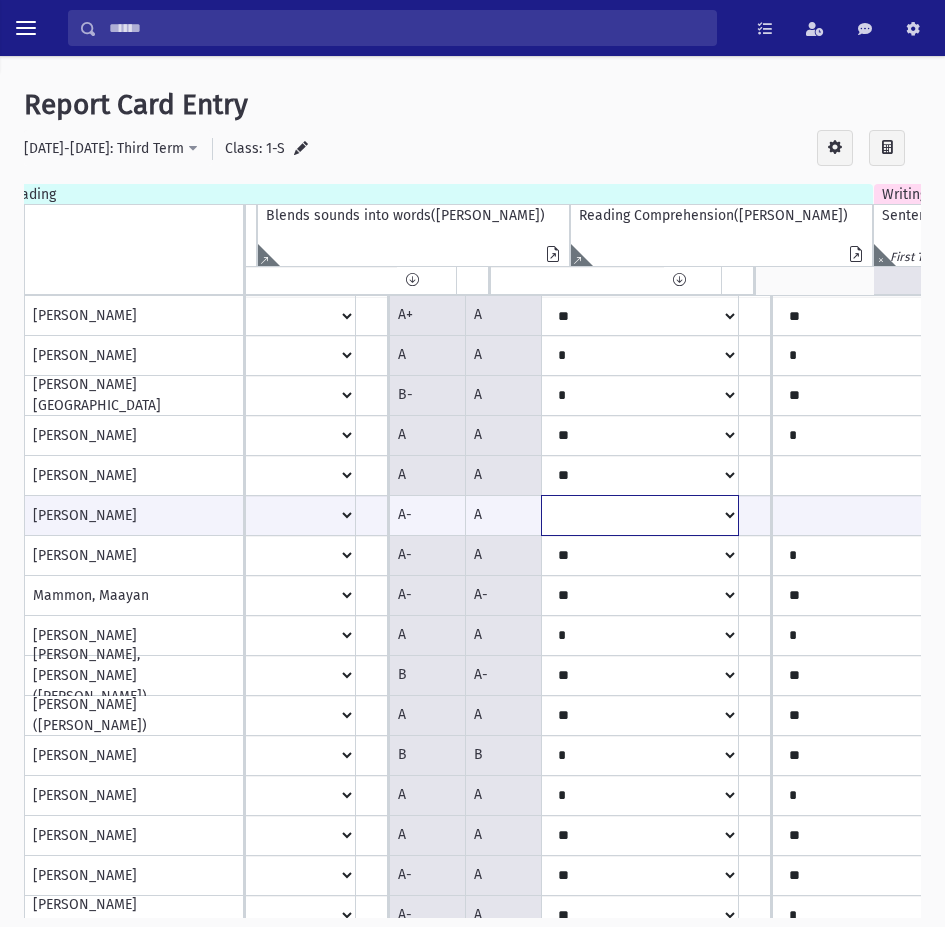 select on "**" 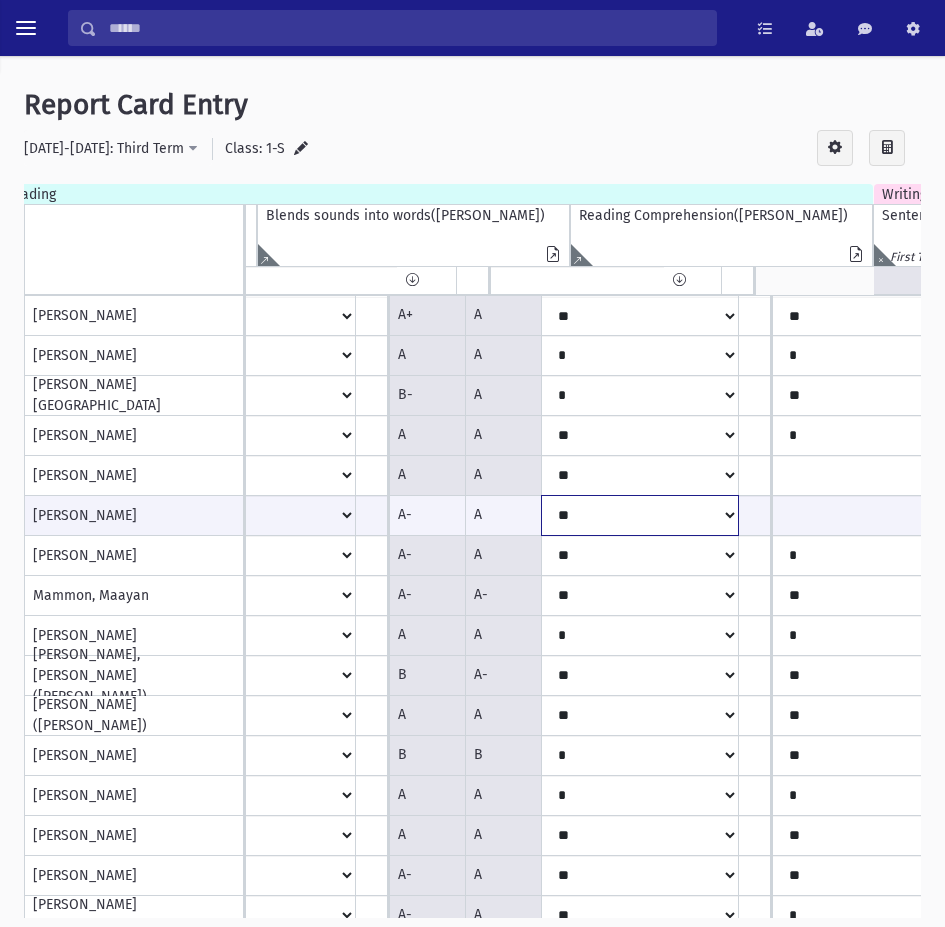 click on "*
**
**
*
**
**
*
**
**
*
**
**
*
**
***
***
**
**
***
**" at bounding box center [-2470, 515] 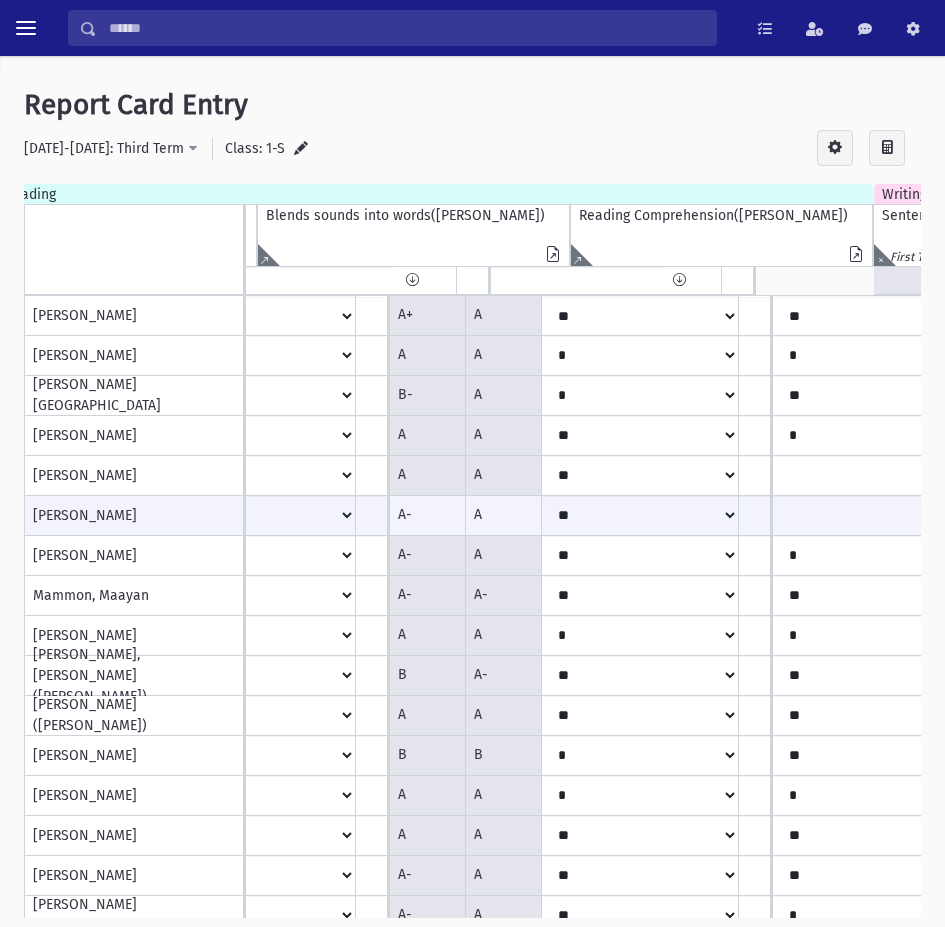 click at bounding box center [-2509, 255] 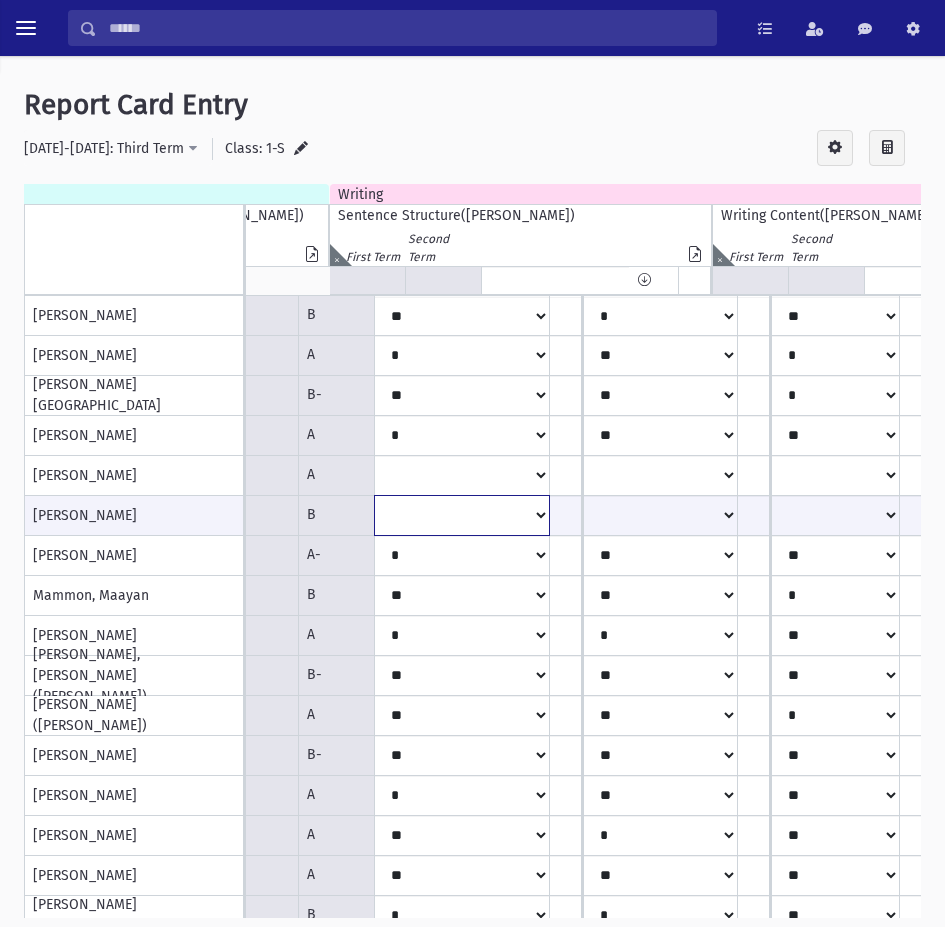 click on "*
**
**
*
**
**
*
**
**
*
**
**
*
**
***
***
**
**
***
**" at bounding box center (-3020, 515) 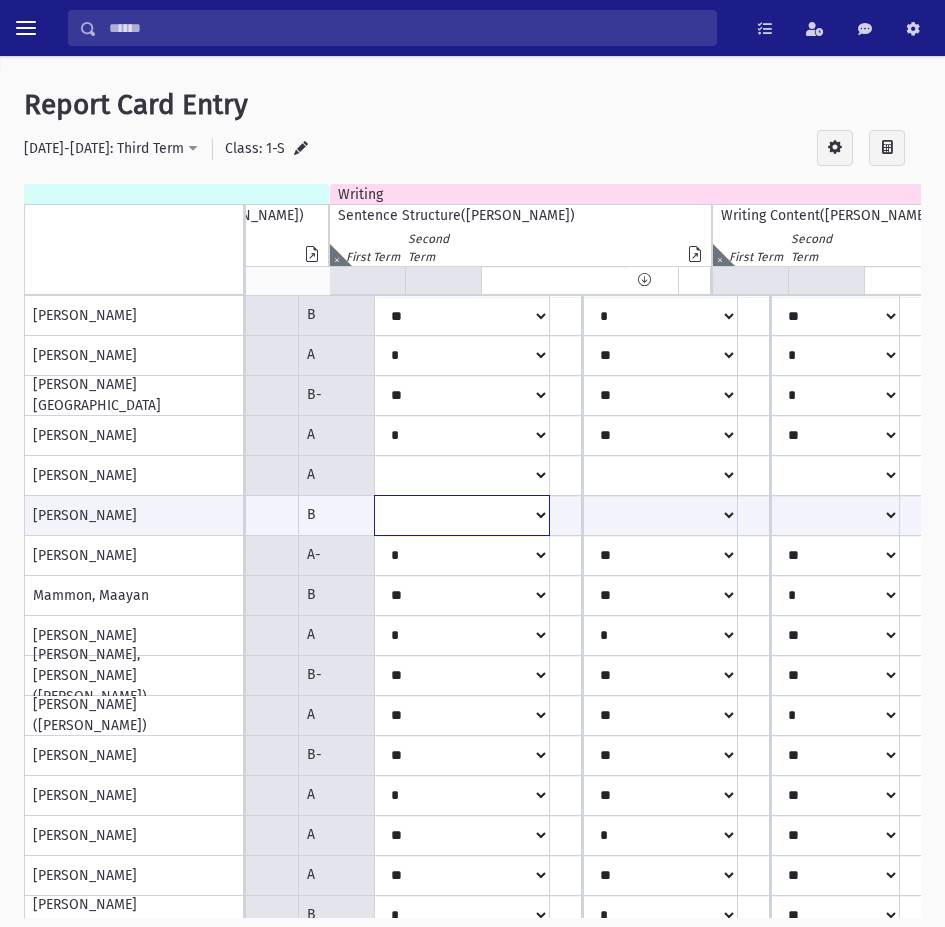 select on "**" 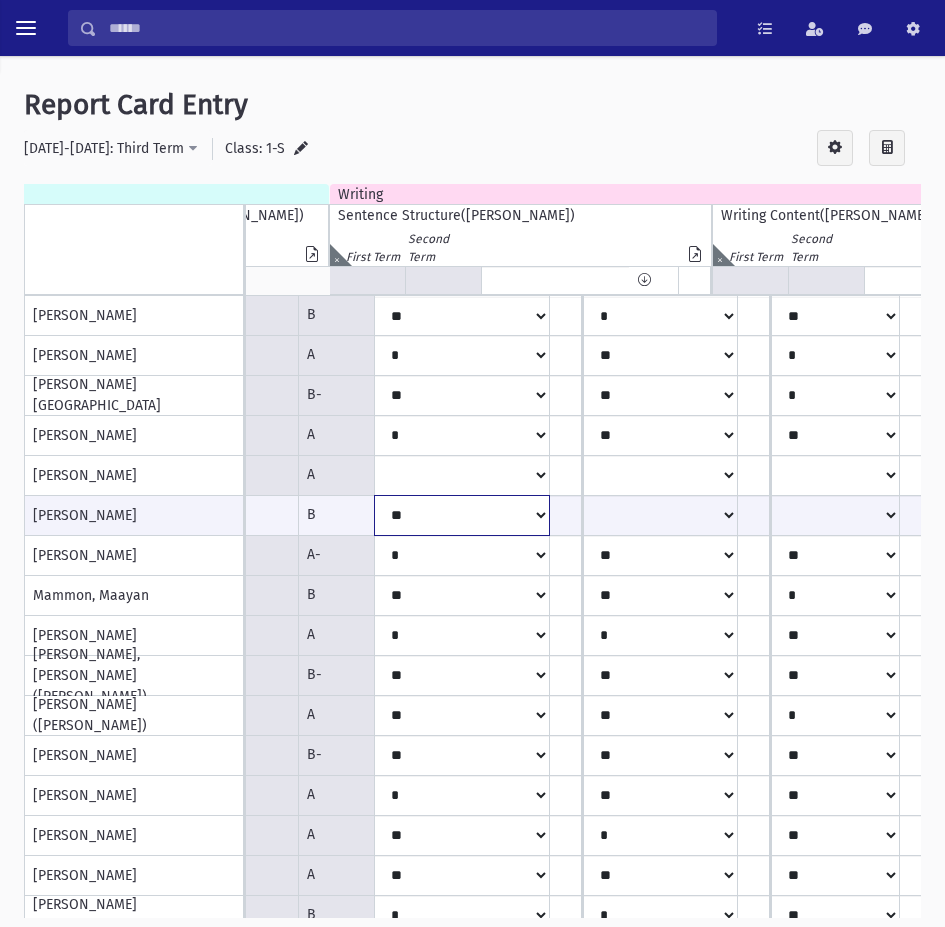 click on "*
**
**
*
**
**
*
**
**
*
**
**
*
**
***
***
**
**
***
**" at bounding box center [-3020, 515] 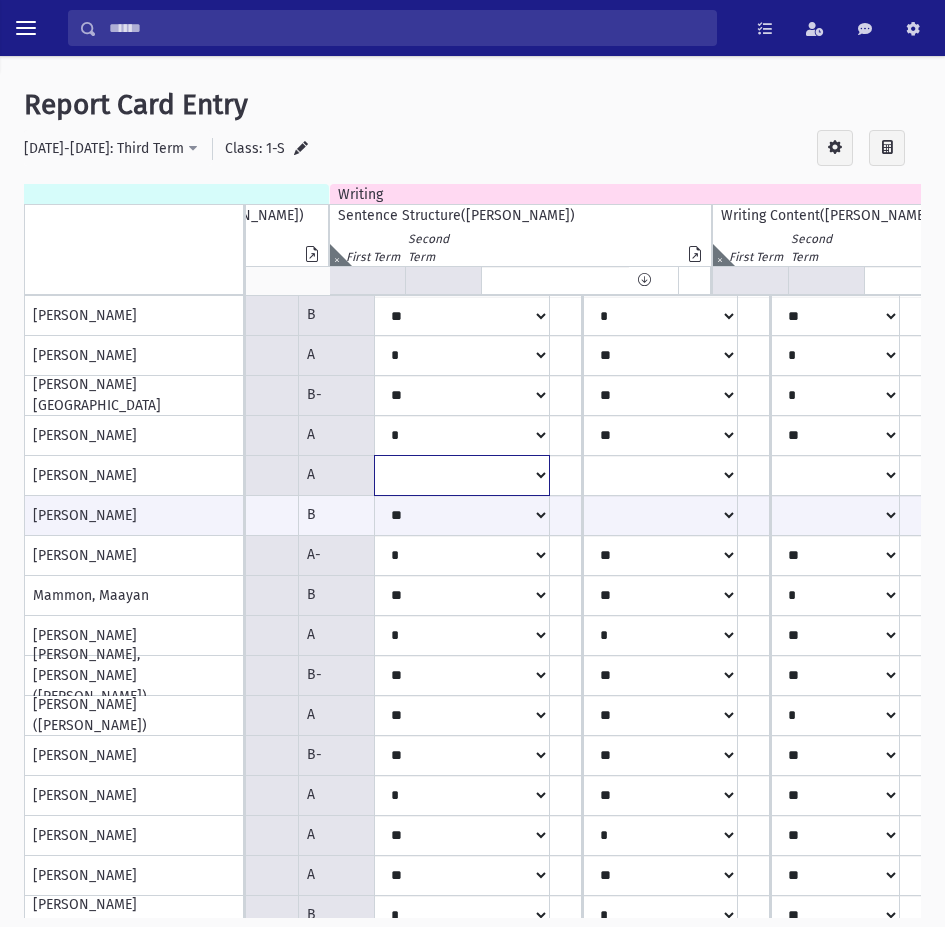 click on "*
**
**
*
**
**
*
**
**
*
**
**
*
**
***
***
**
**
***
**" at bounding box center [-3020, 316] 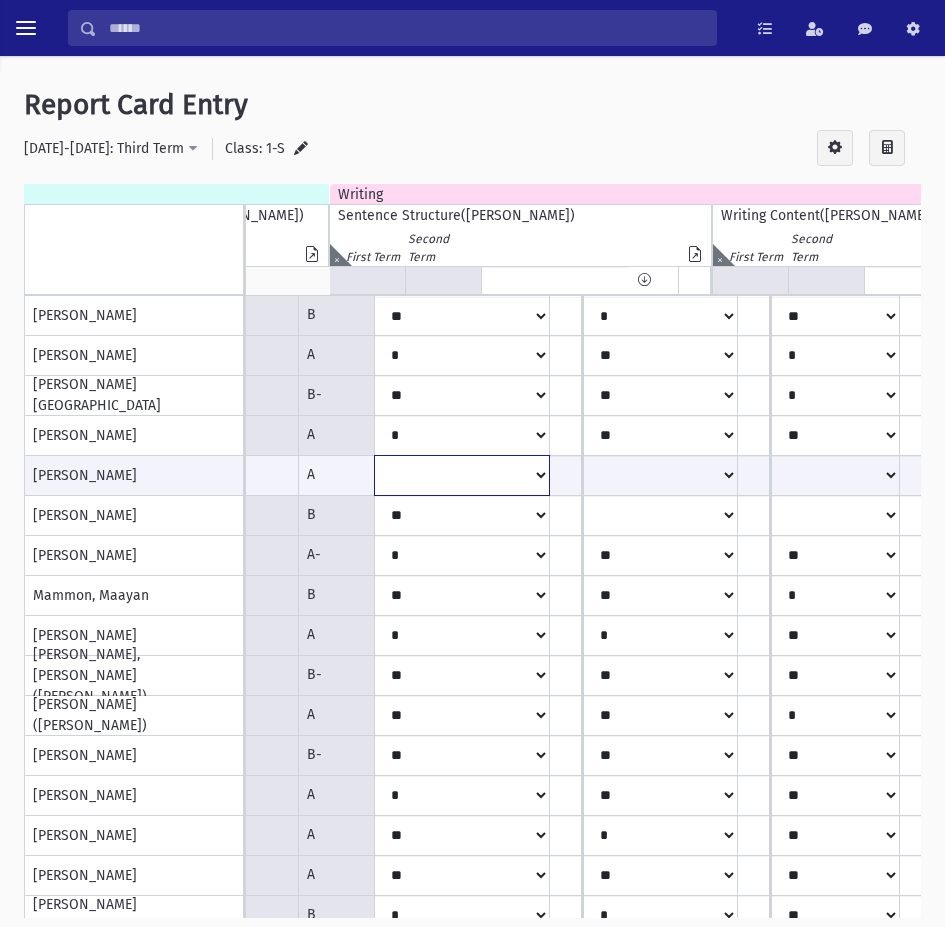 select on "**" 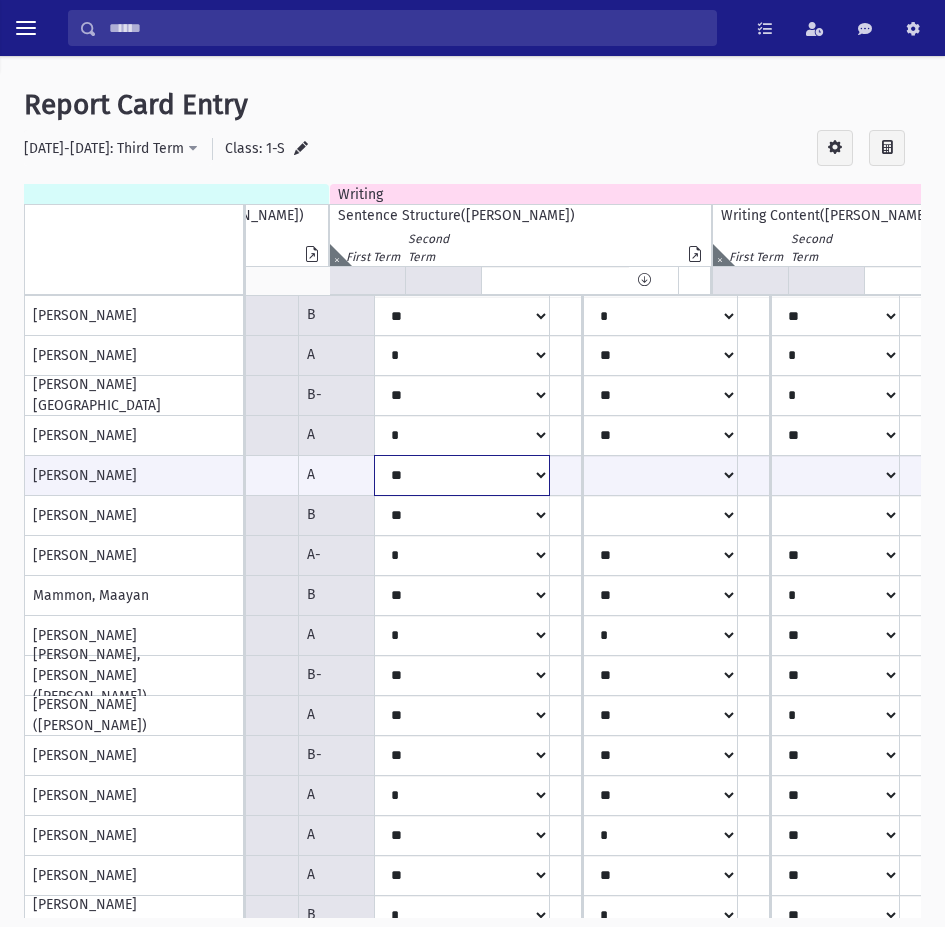 click on "*
**
**
*
**
**
*
**
**
*
**
**
*
**
***
***
**
**
***
**" at bounding box center [-3020, 475] 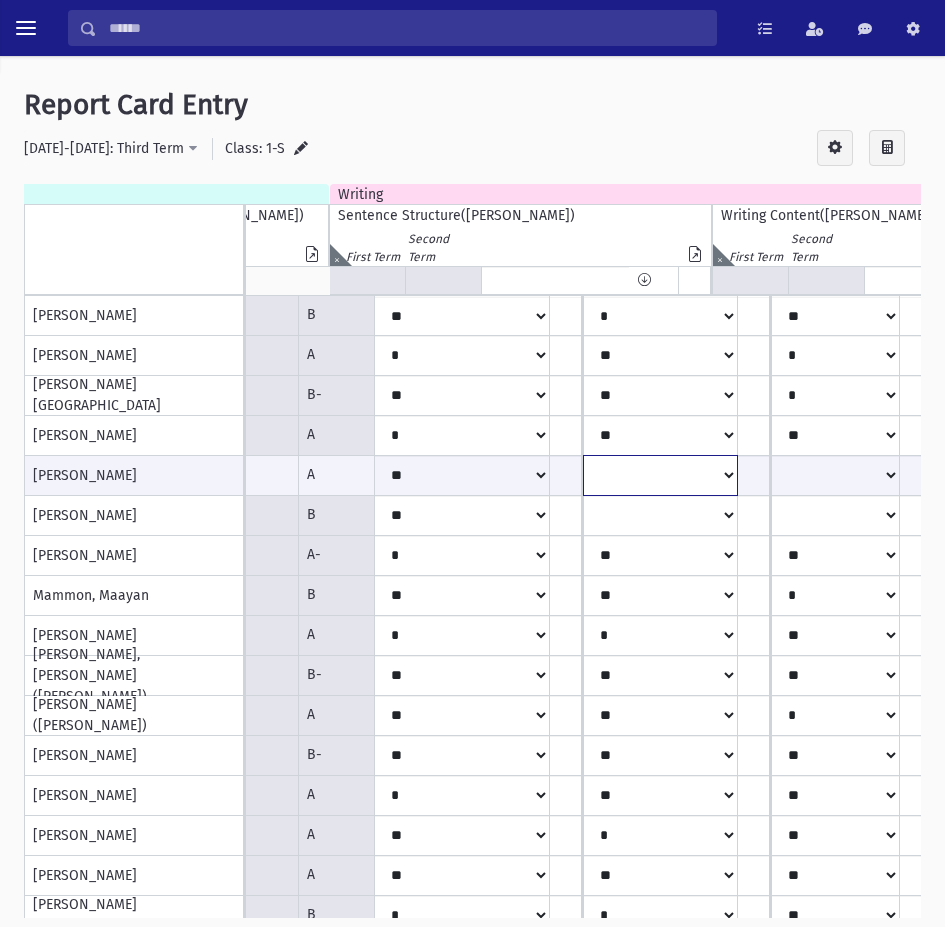 click on "*
**
**
*
**
**
*
**
**
*
**
**
*
**
***
***
**
**
***
**" at bounding box center (-3020, 475) 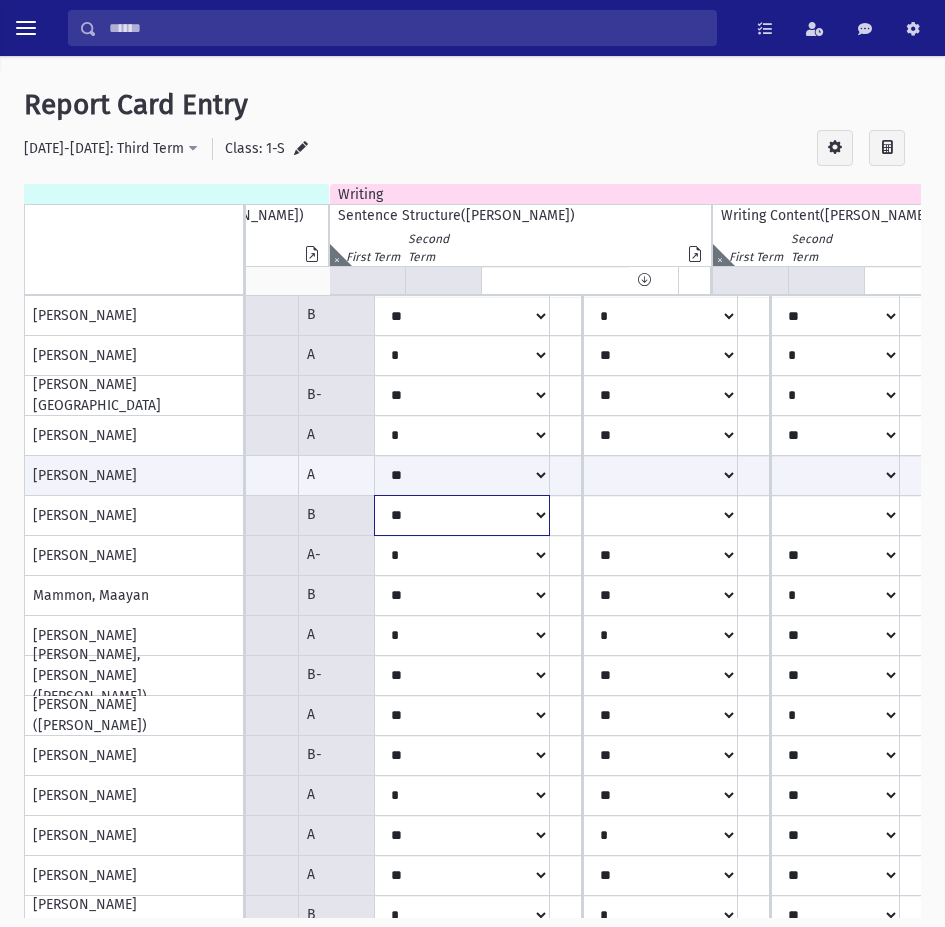 click on "*
**
**
*
**
**
*
**
**
*
**
**
*
**
***
***
**
**
***
**" at bounding box center [-3020, 316] 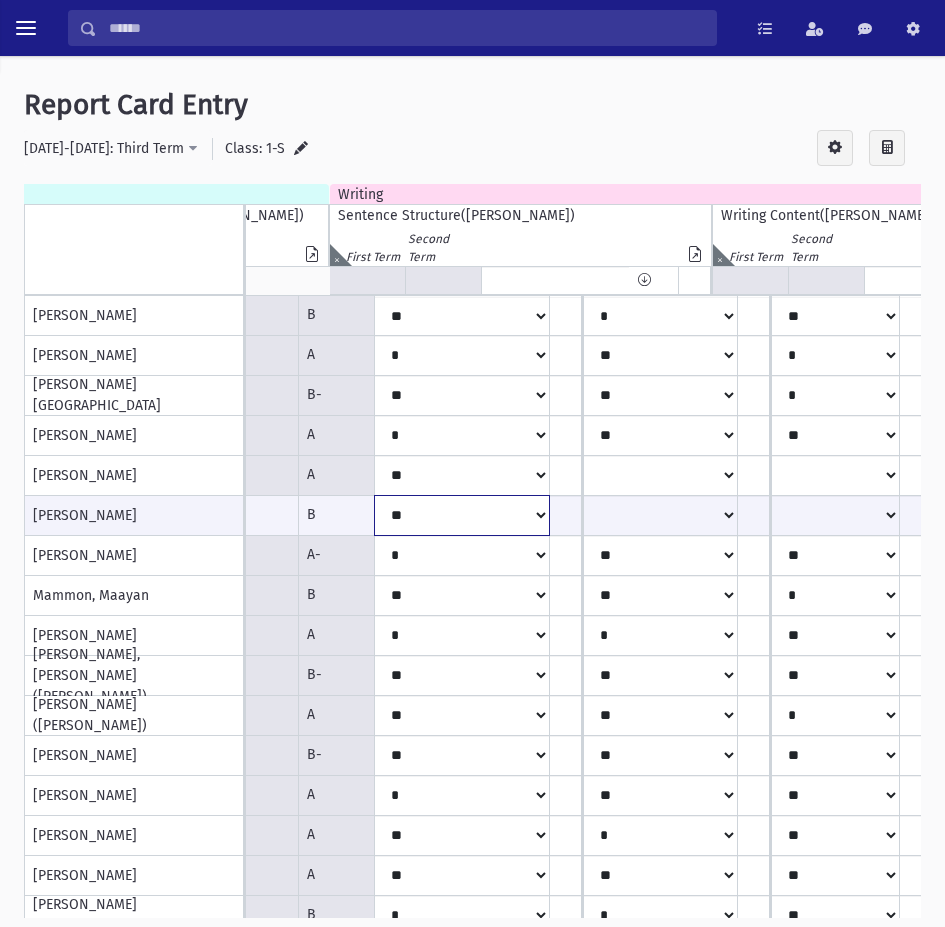 select on "*" 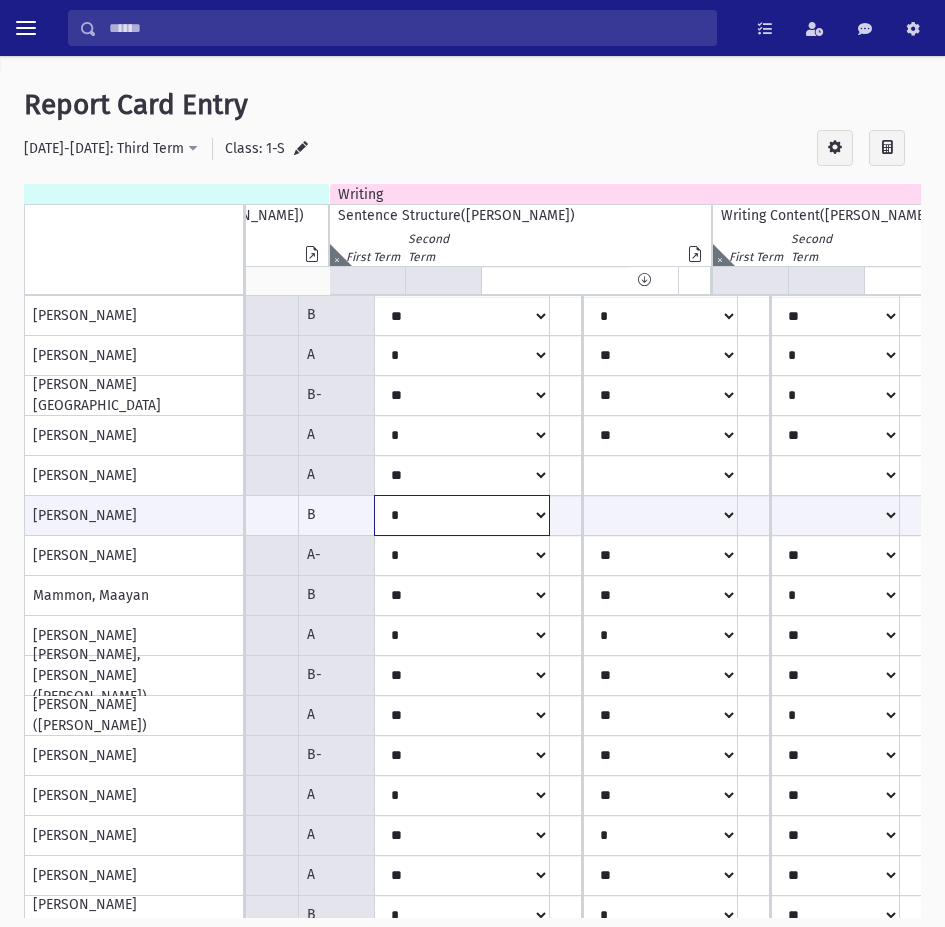 click on "*
**
**
*
**
**
*
**
**
*
**
**
*
**
***
***
**
**
***
**" at bounding box center [-3020, 515] 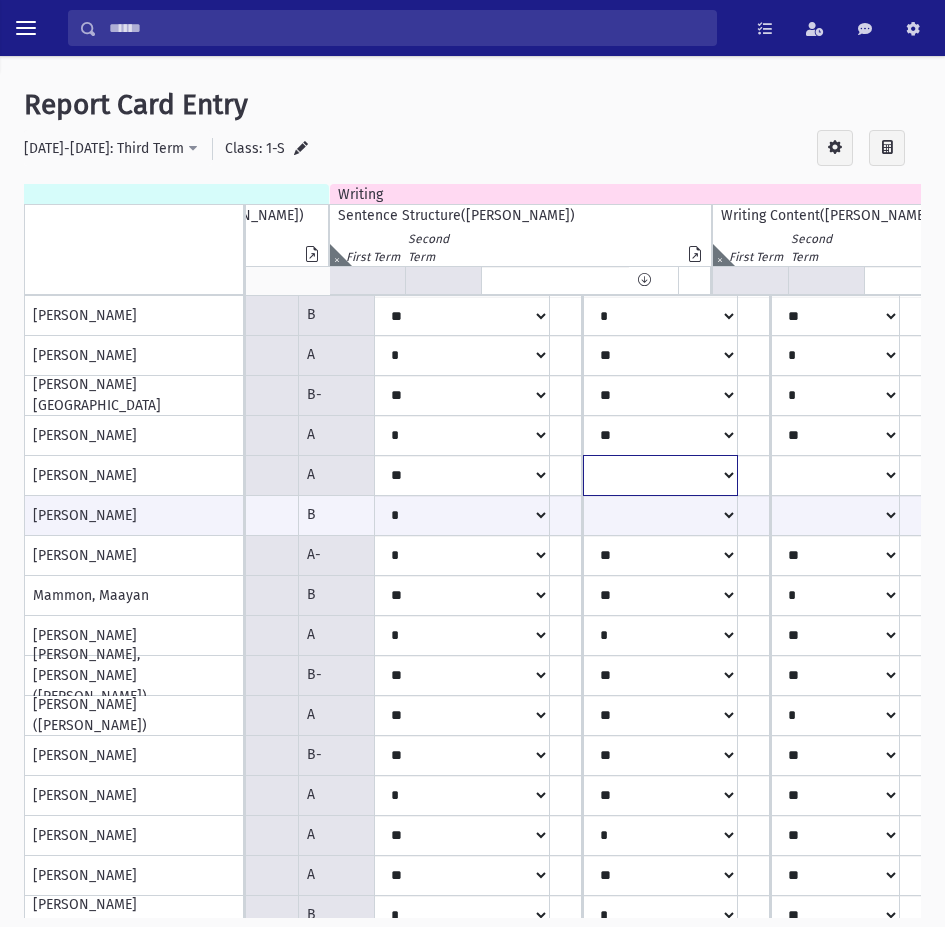 click on "*
**
**
*
**
**
*
**
**
*
**
**
*
**
***
***
**
**
***
**" at bounding box center [-3020, 316] 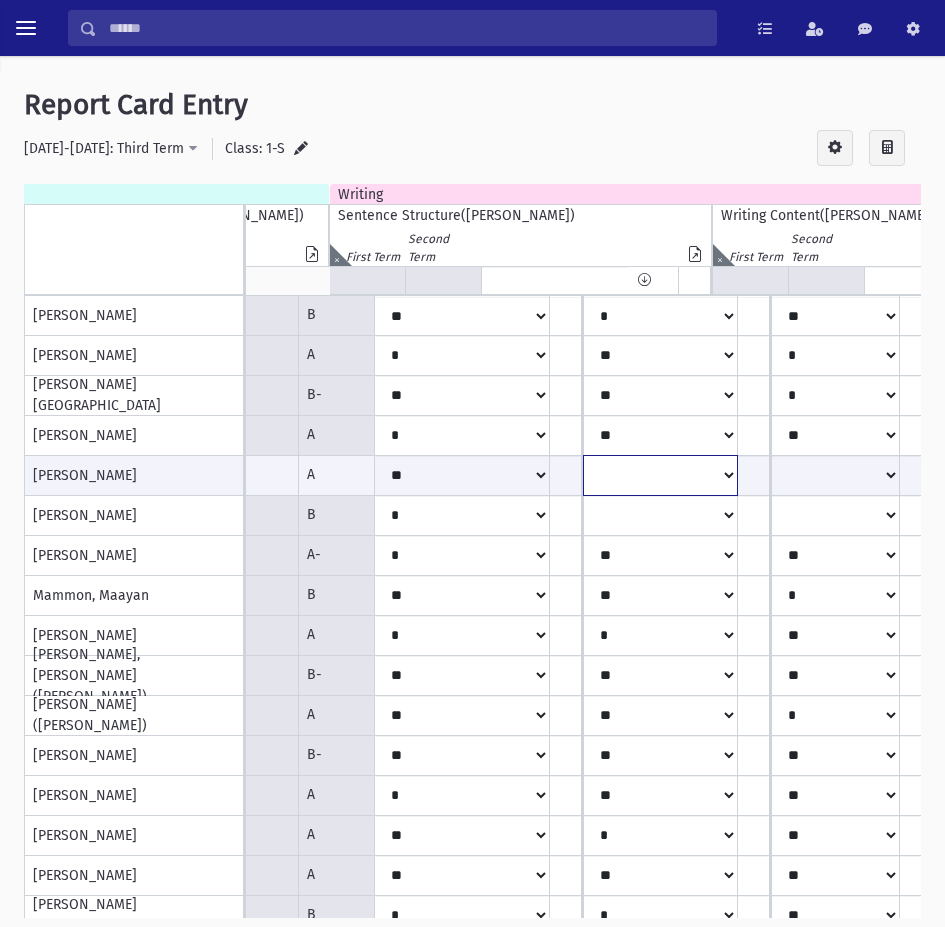 click on "*
**
**
*
**
**
*
**
**
*
**
**
*
**
***
***
**
**
***
**" at bounding box center (-3020, 475) 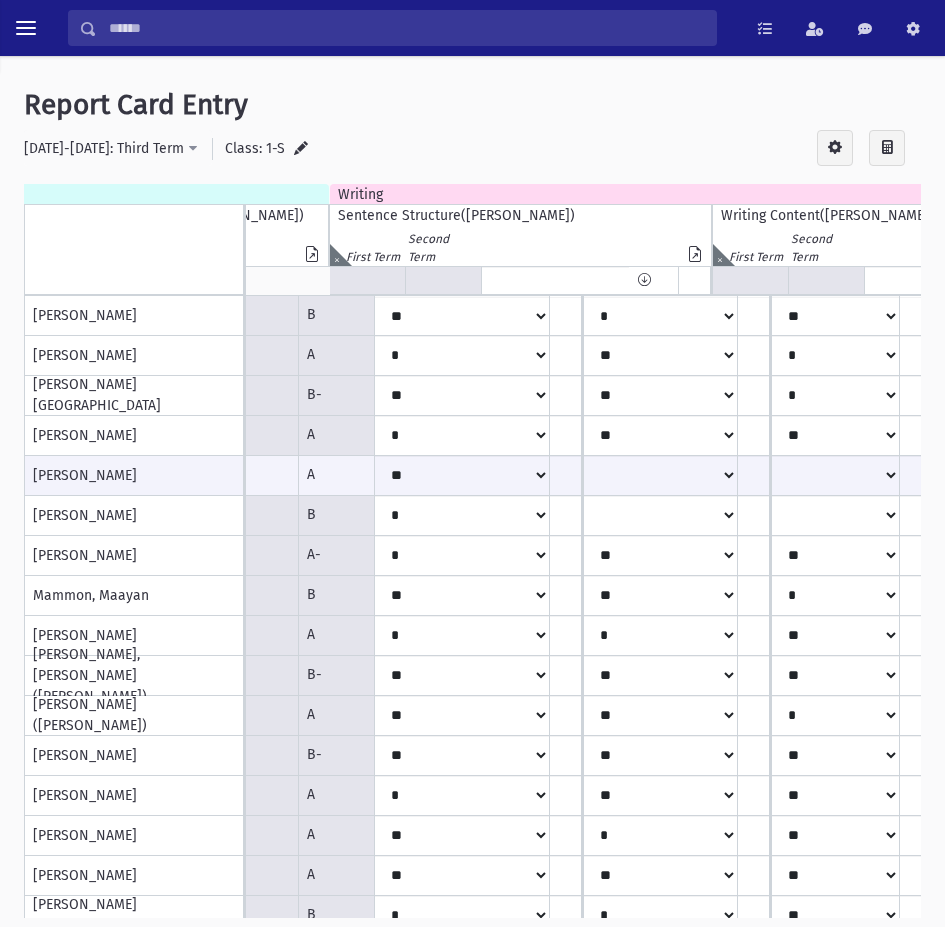 click at bounding box center [-3053, 255] 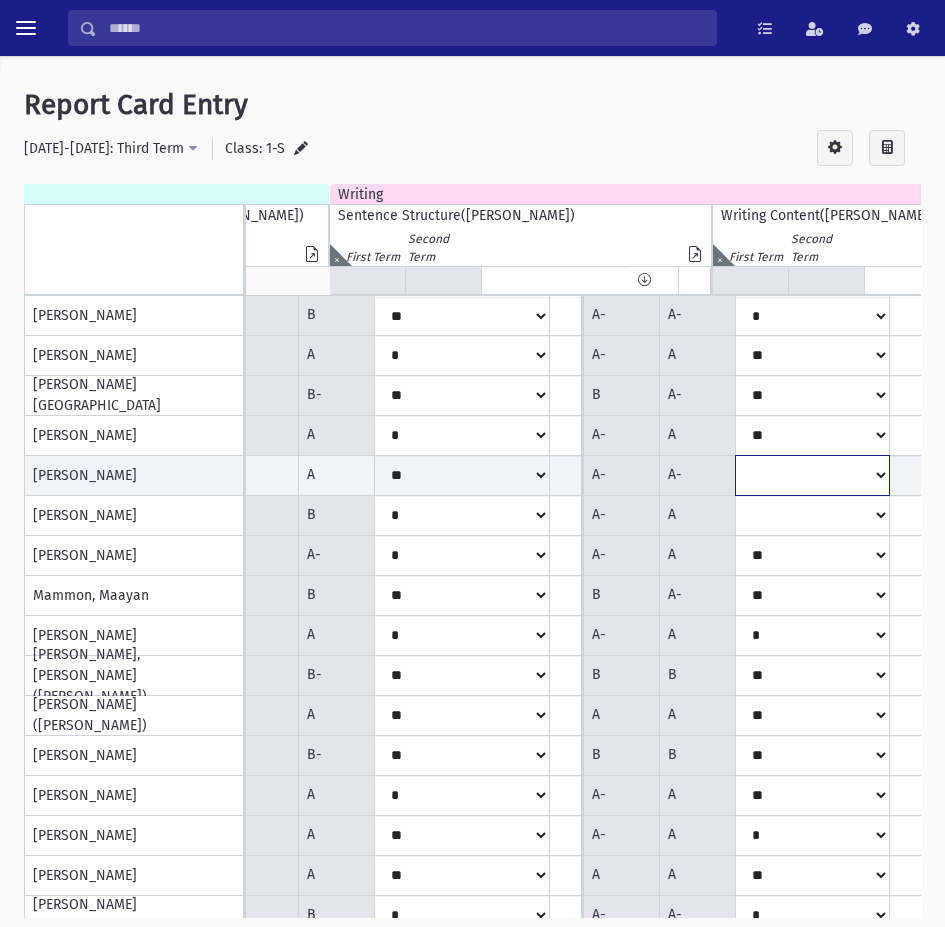 click on "*
**
**
*
**
**
*
**
**
*
**
**
*
**
***
***
**
**
***
**" at bounding box center (-3020, 475) 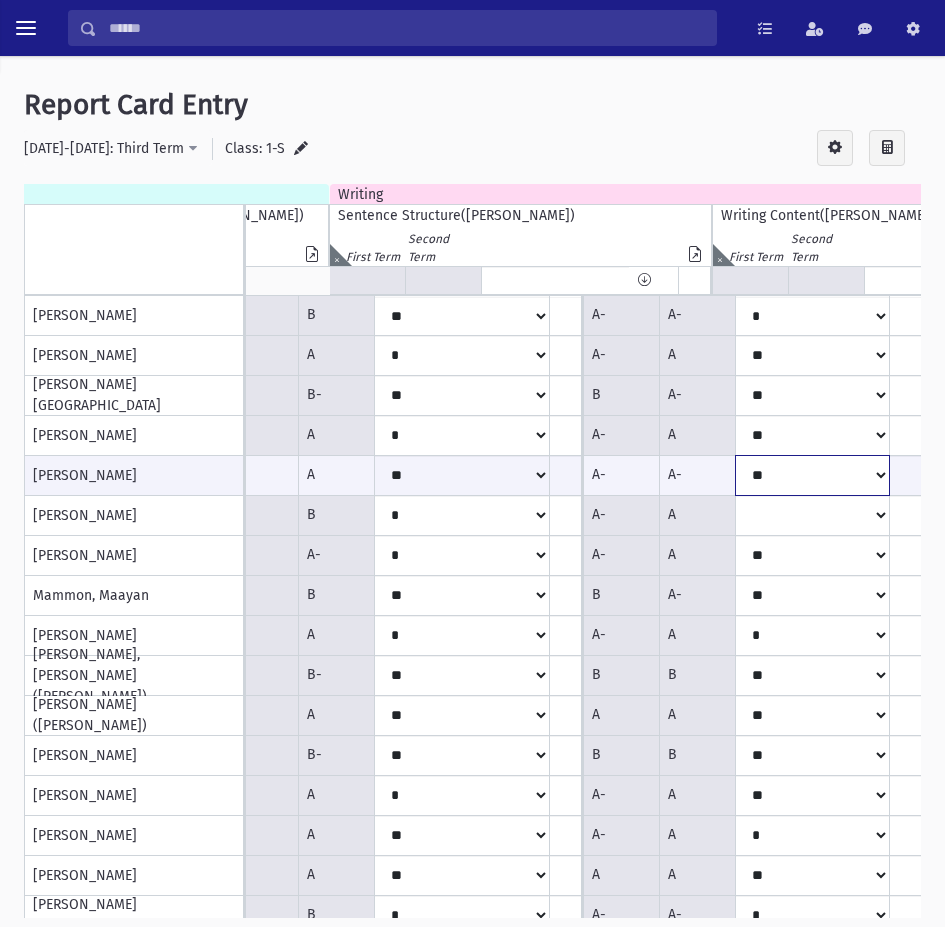 click on "*
**
**
*
**
**
*
**
**
*
**
**
*
**
***
***
**
**
***
**" at bounding box center (-3020, 475) 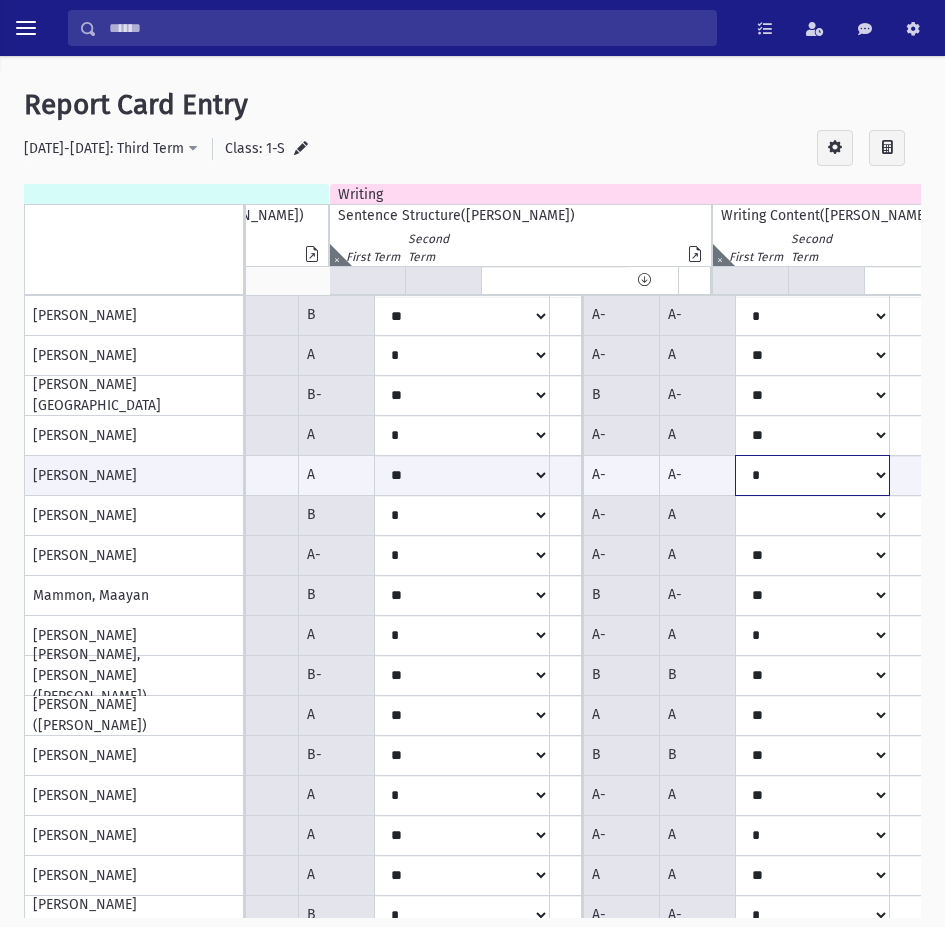click on "*
**
**
*
**
**
*
**
**
*
**
**
*
**
***
***
**
**
***
**" at bounding box center (-3020, 475) 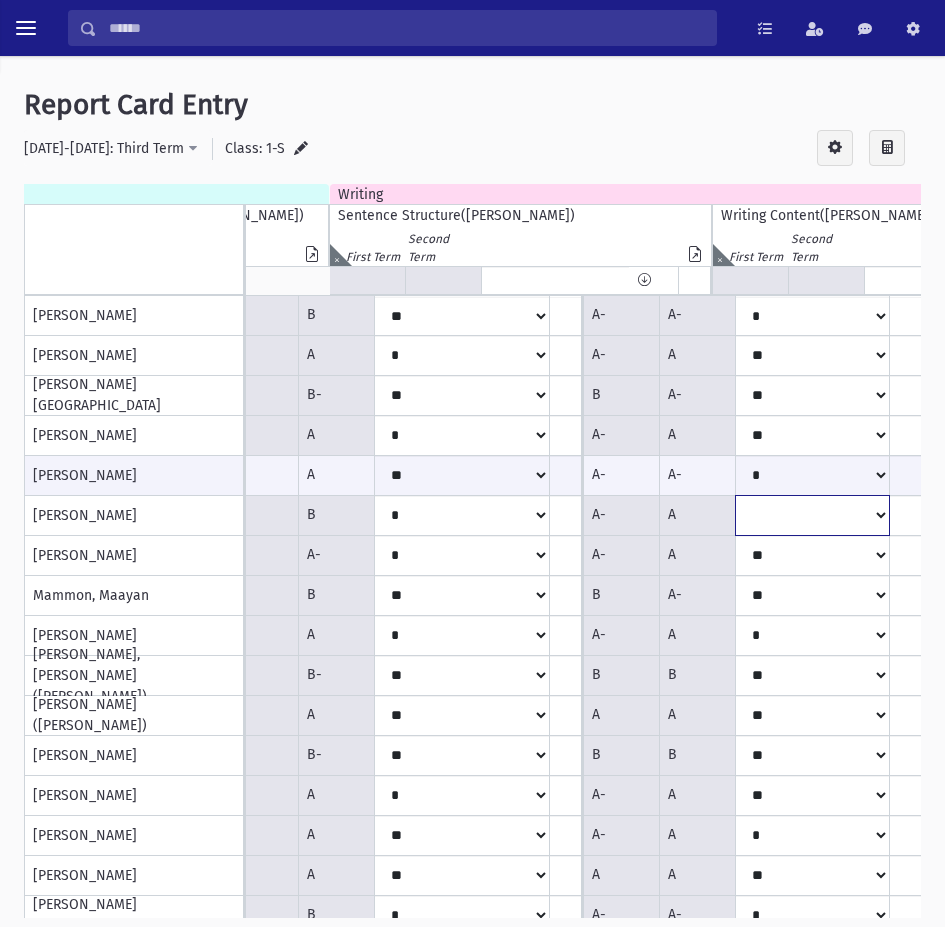 click on "*
**
**
*
**
**
*
**
**
*
**
**
*
**
***
***
**
**
***
**" at bounding box center (-3020, 316) 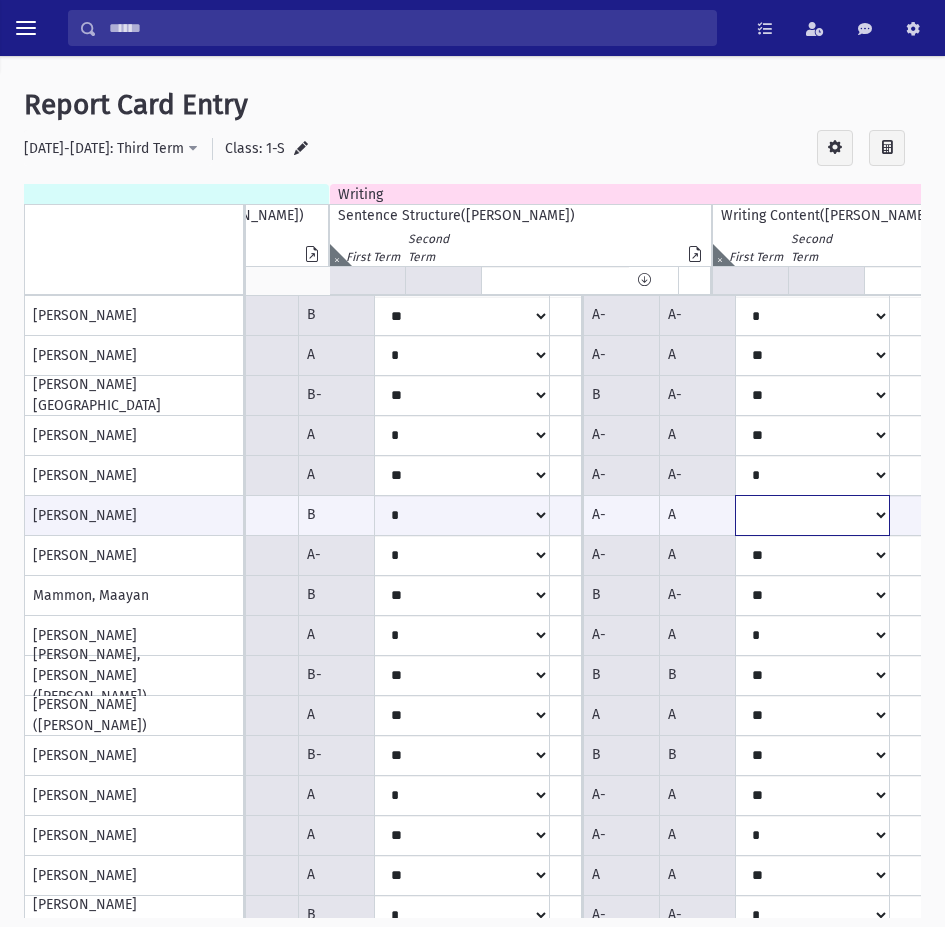 select on "*" 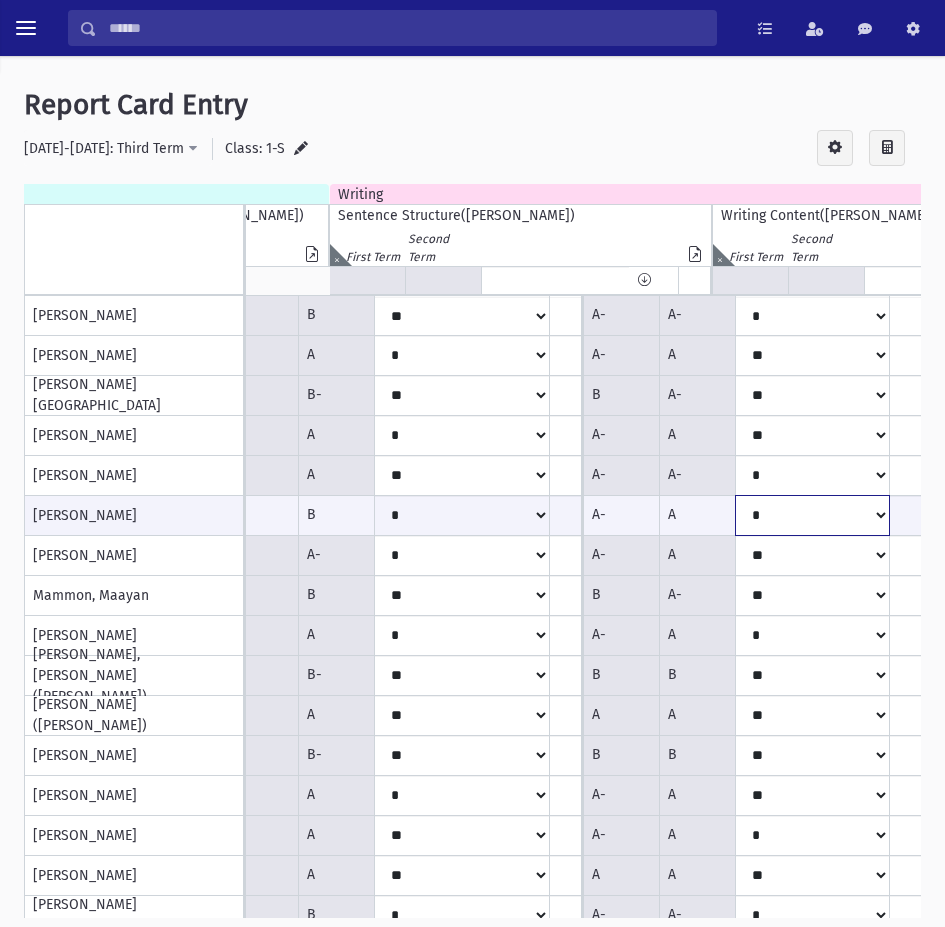 click on "*
**
**
*
**
**
*
**
**
*
**
**
*
**
***
***
**
**
***
**" at bounding box center [-3020, 515] 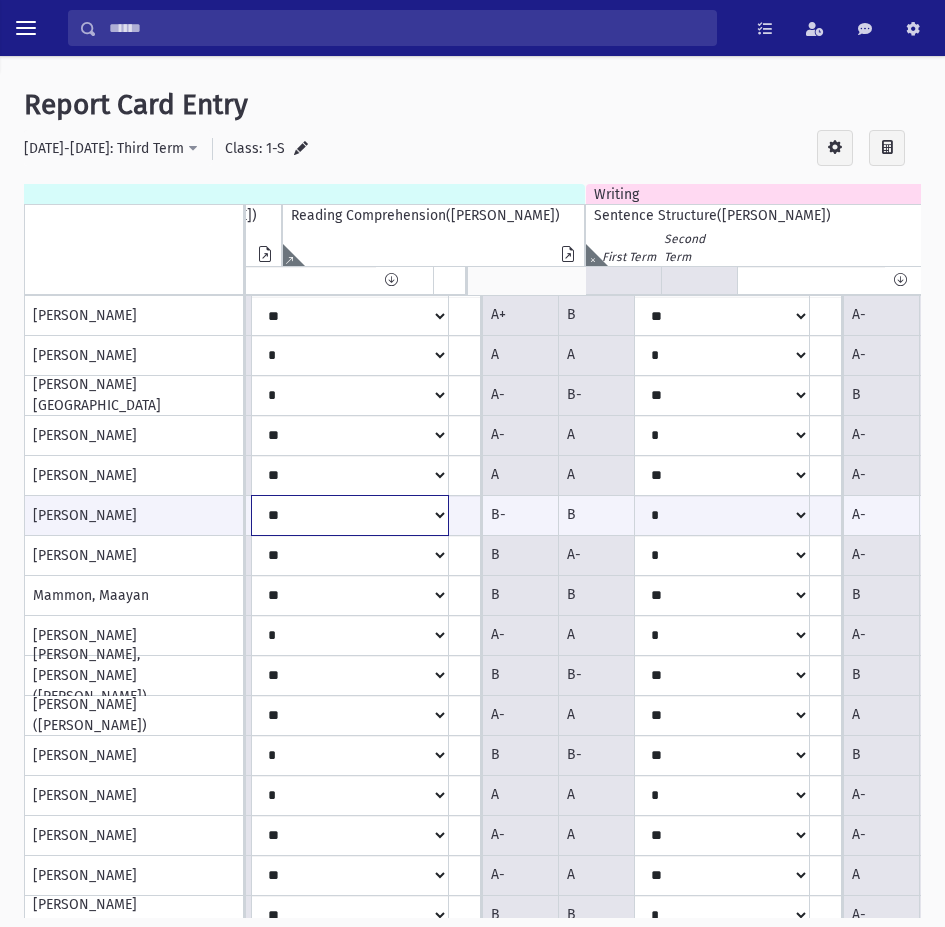 click on "*
**
**
*
**
**
*
**
**
*
**
**
*
**
***
***
**
**
***
**" at bounding box center (-2760, 515) 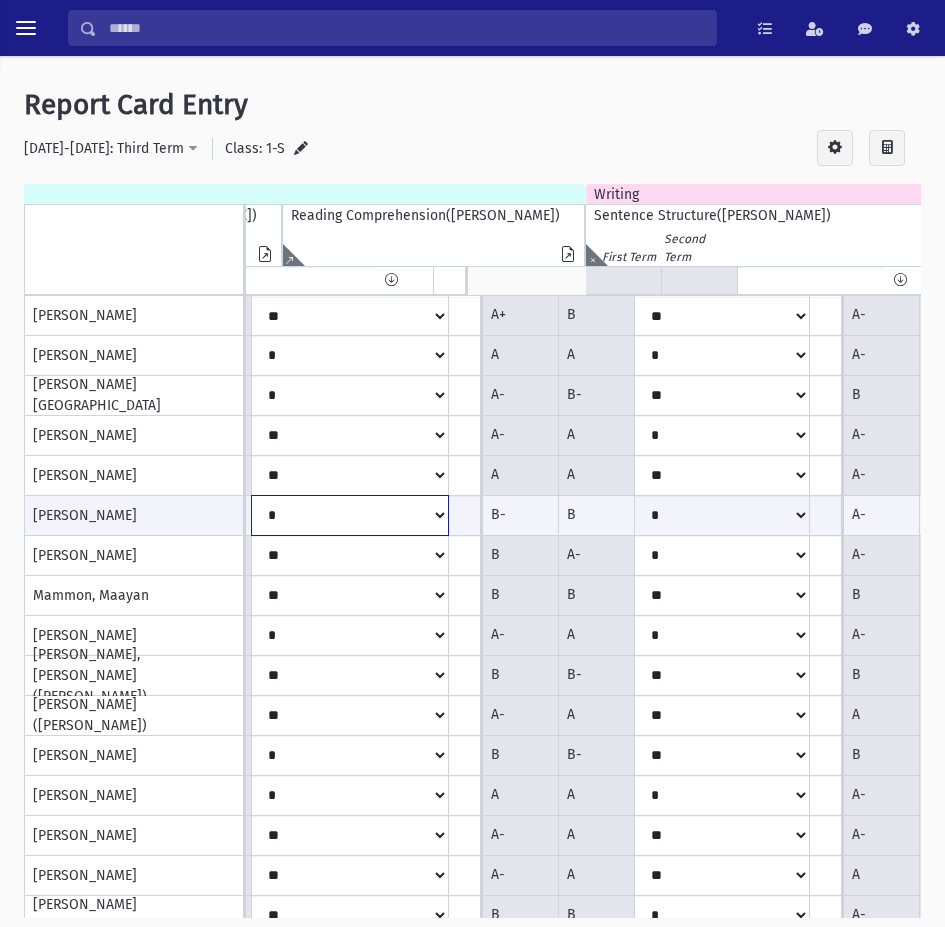 click on "*
**
**
*
**
**
*
**
**
*
**
**
*
**
***
***
**
**
***
**" at bounding box center (-2760, 515) 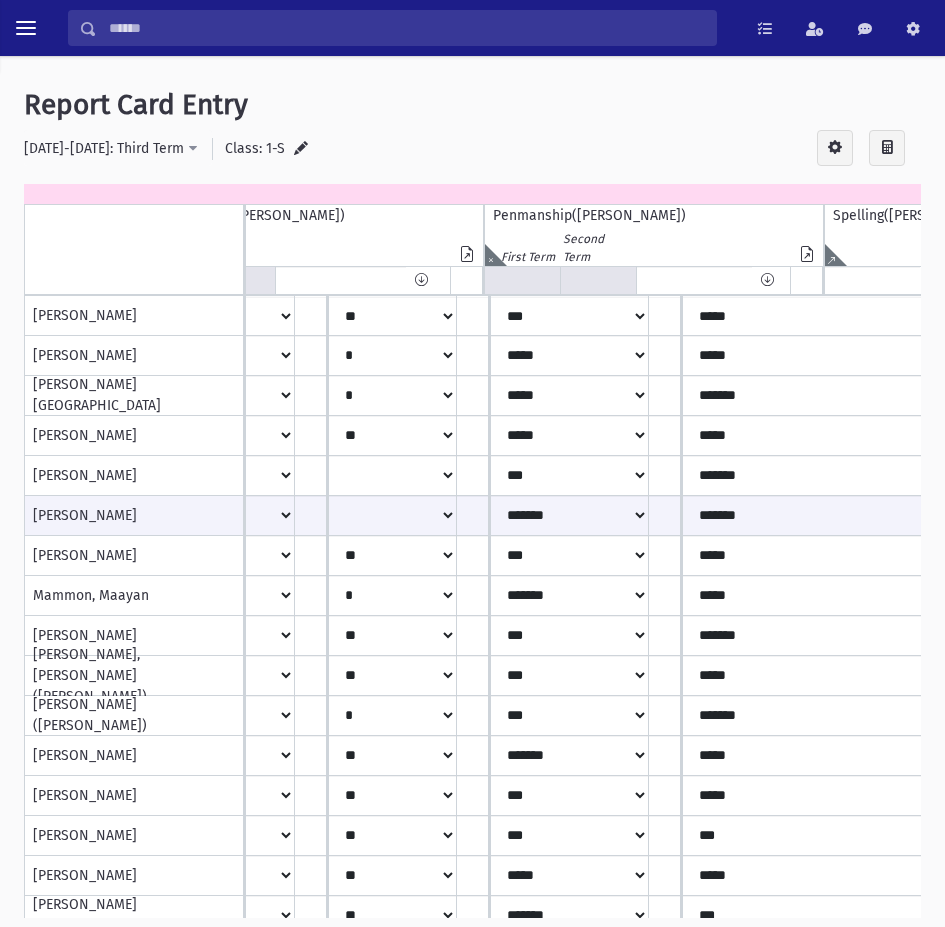 click at bounding box center [-3642, 255] 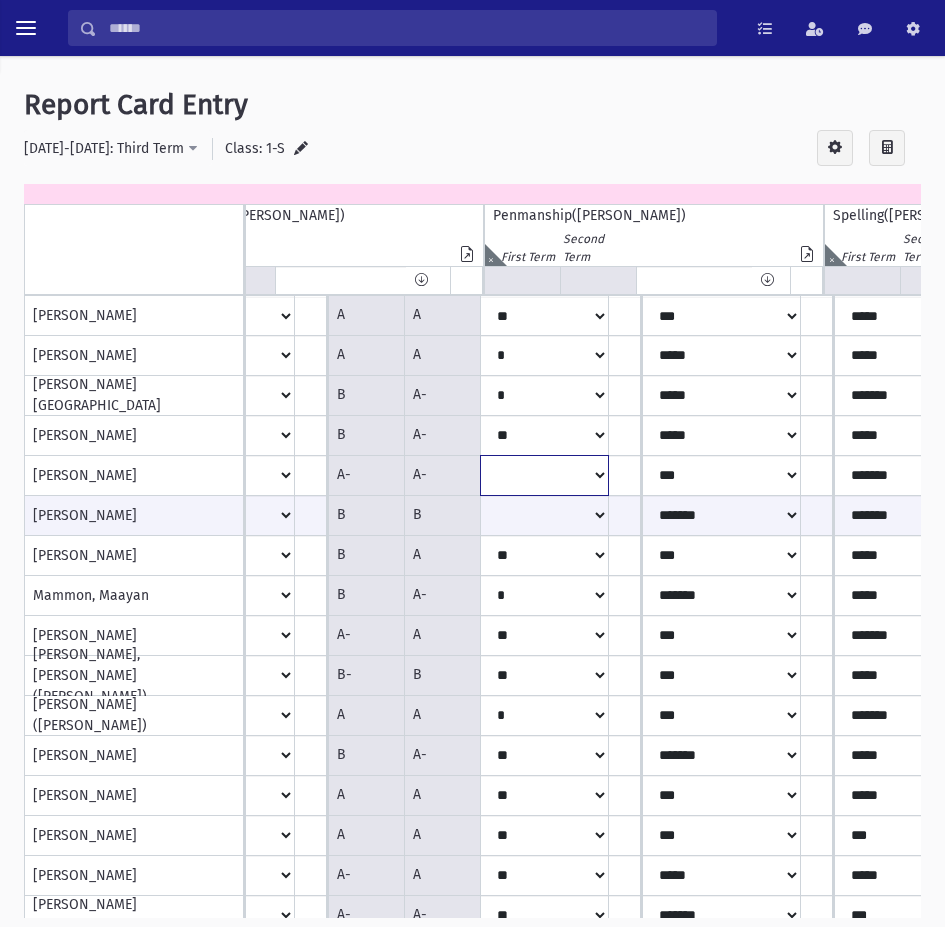 click on "*
**
**
*
**
**
*
**
**
*
**
**
*
**
***
***
**
**
***
**" at bounding box center (-3615, 316) 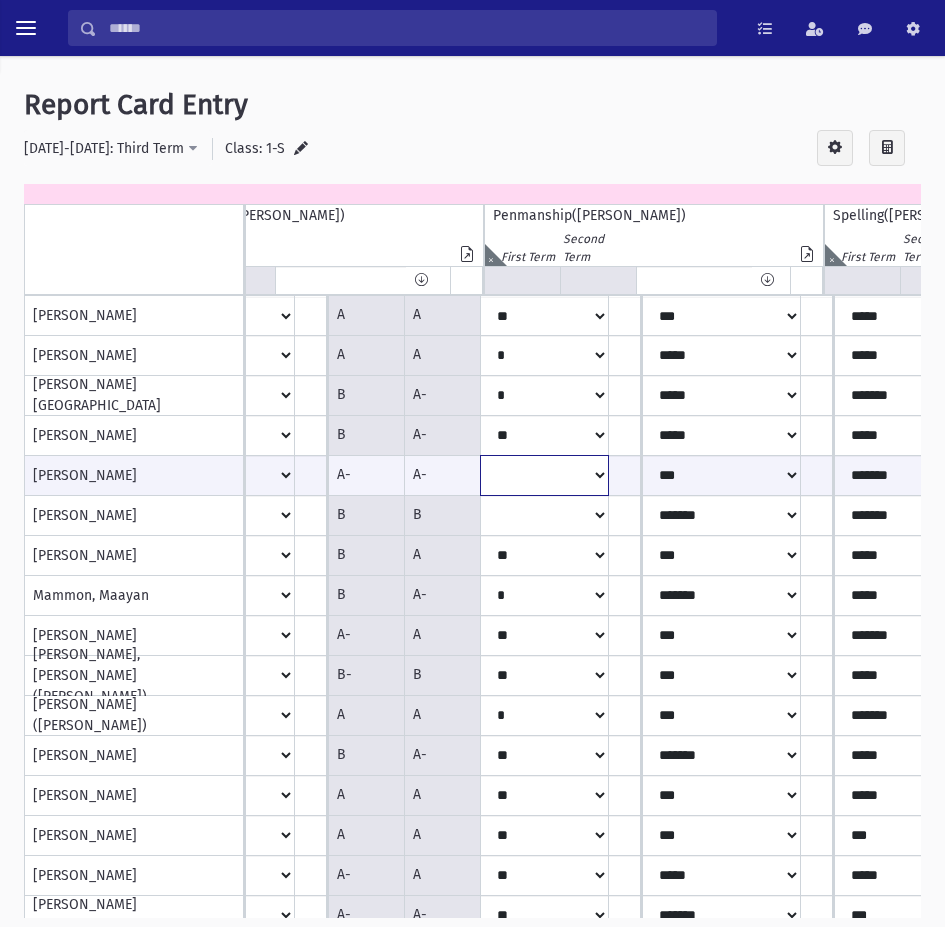 select on "*" 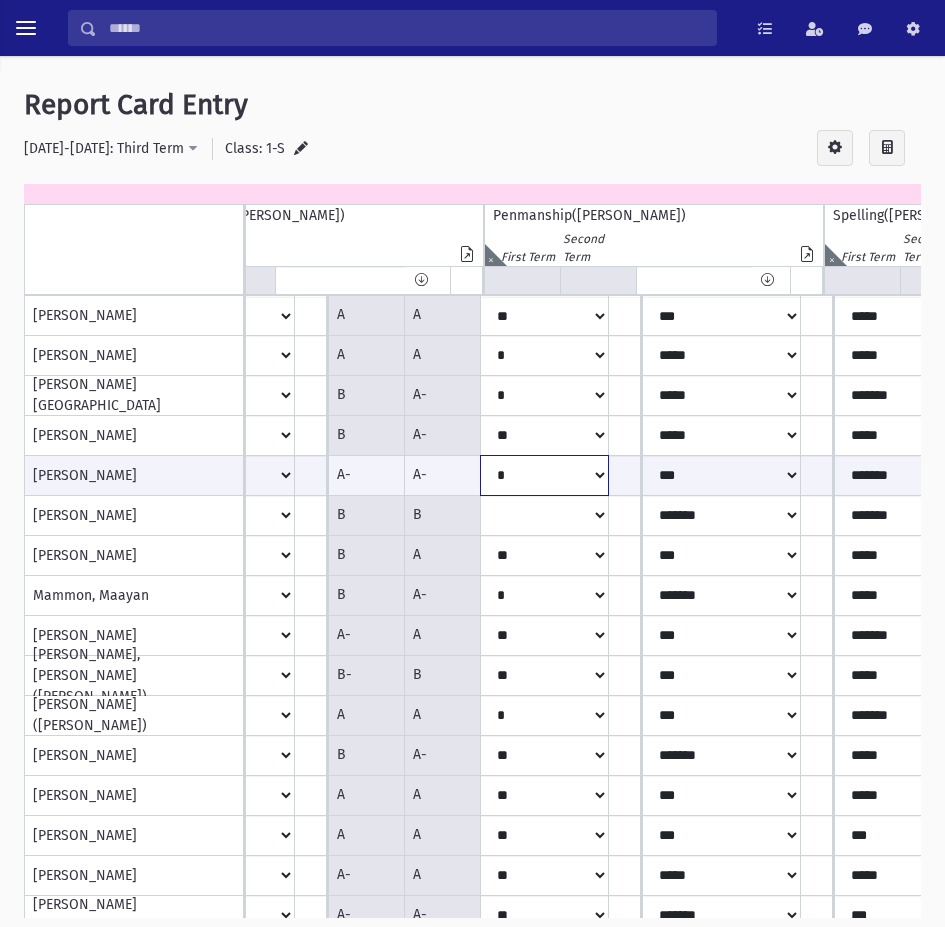 click on "*
**
**
*
**
**
*
**
**
*
**
**
*
**
***
***
**
**
***
**" at bounding box center (-3615, 475) 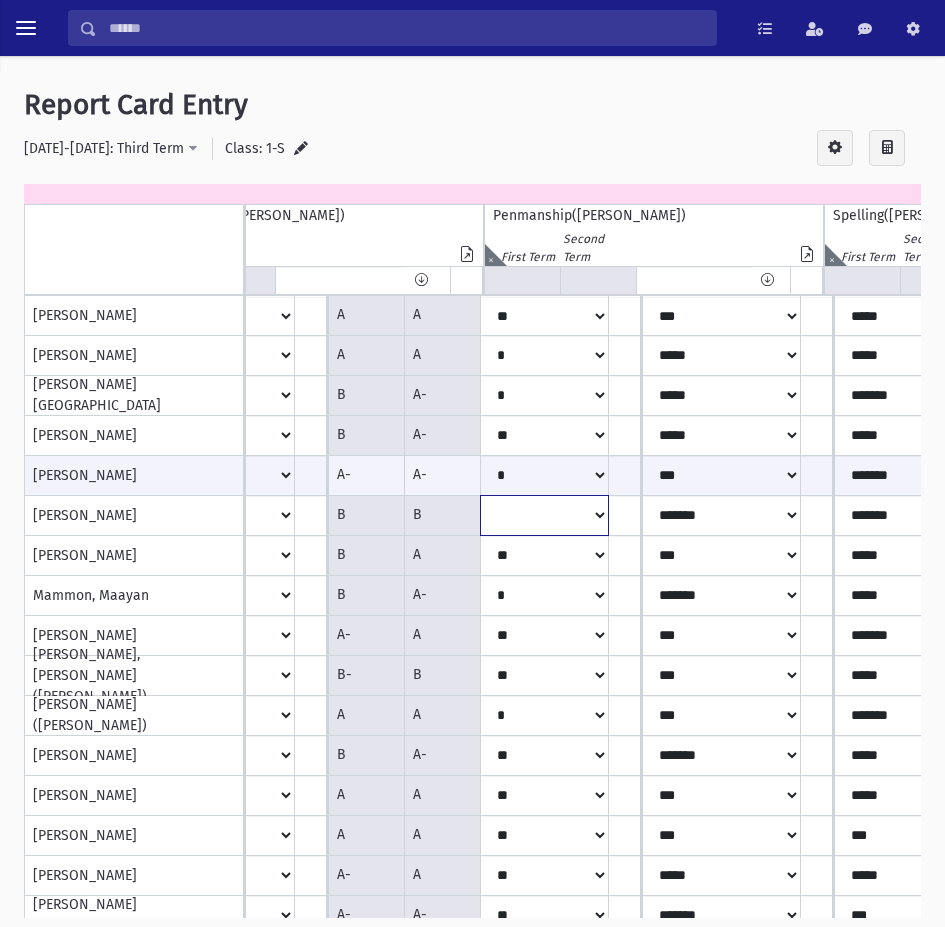 click on "*
**
**
*
**
**
*
**
**
*
**
**
*
**
***
***
**
**
***
**" at bounding box center [-3615, 316] 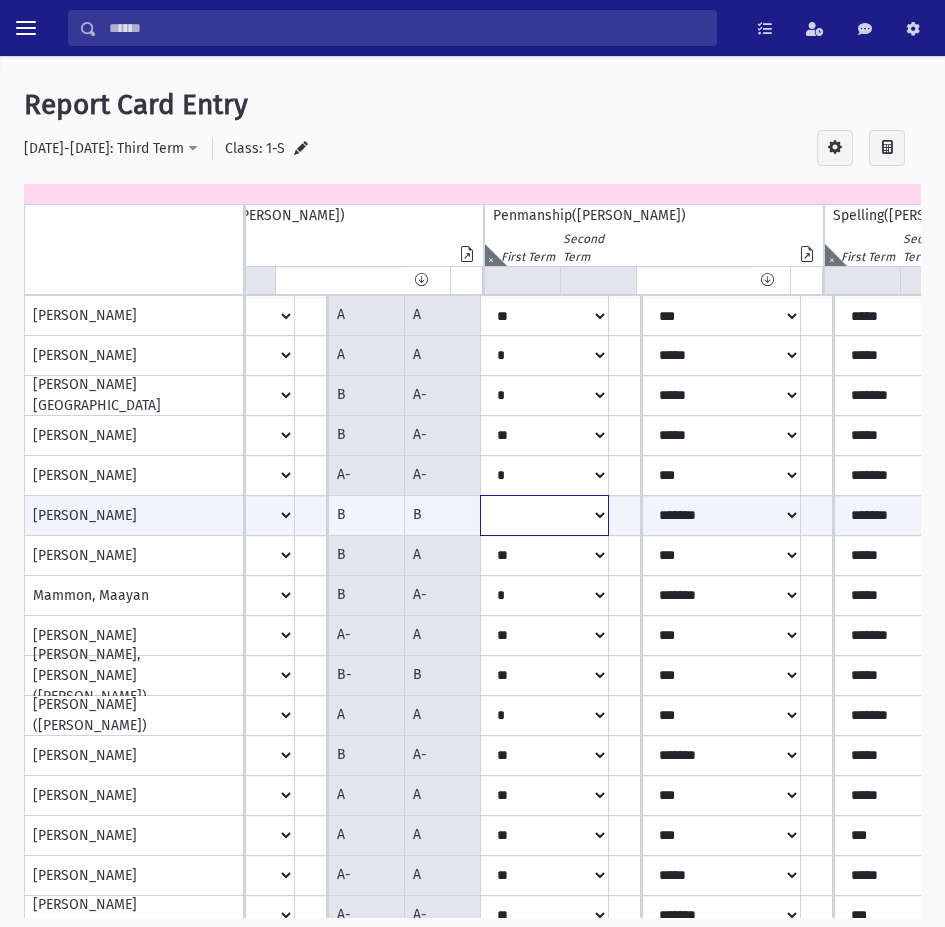 select on "*" 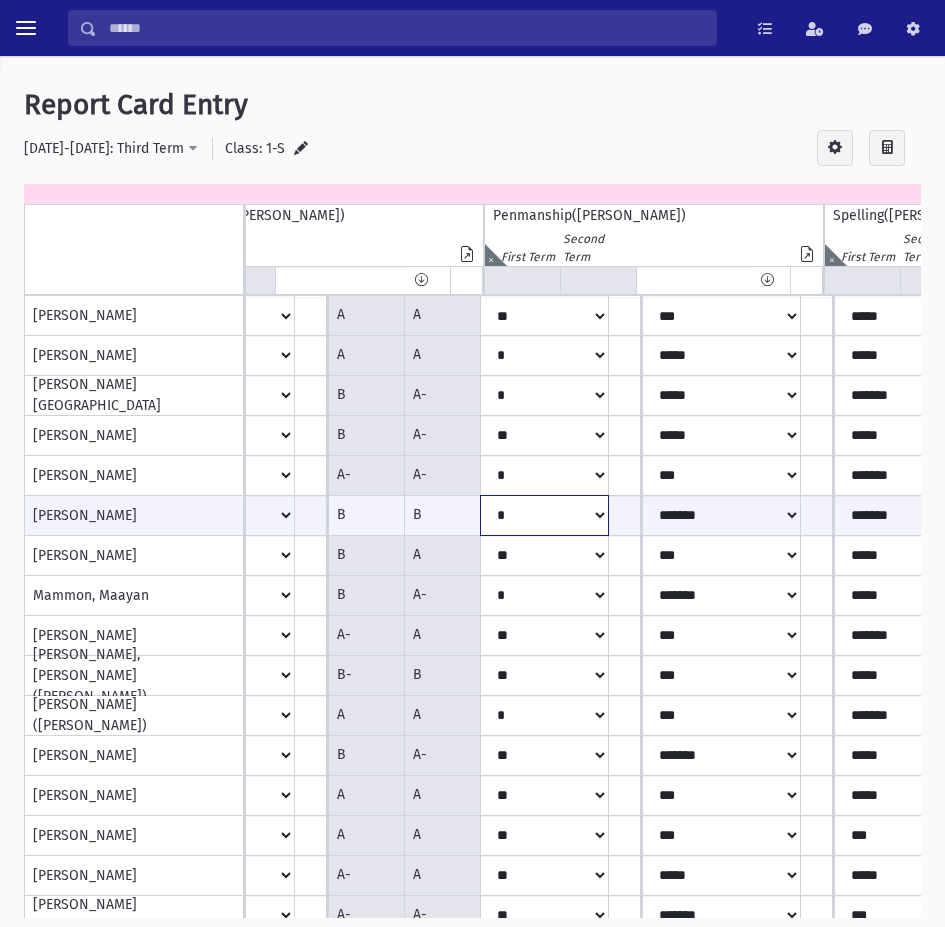 click on "*
**
**
*
**
**
*
**
**
*
**
**
*
**
***
***
**
**
***
**" at bounding box center (-3615, 515) 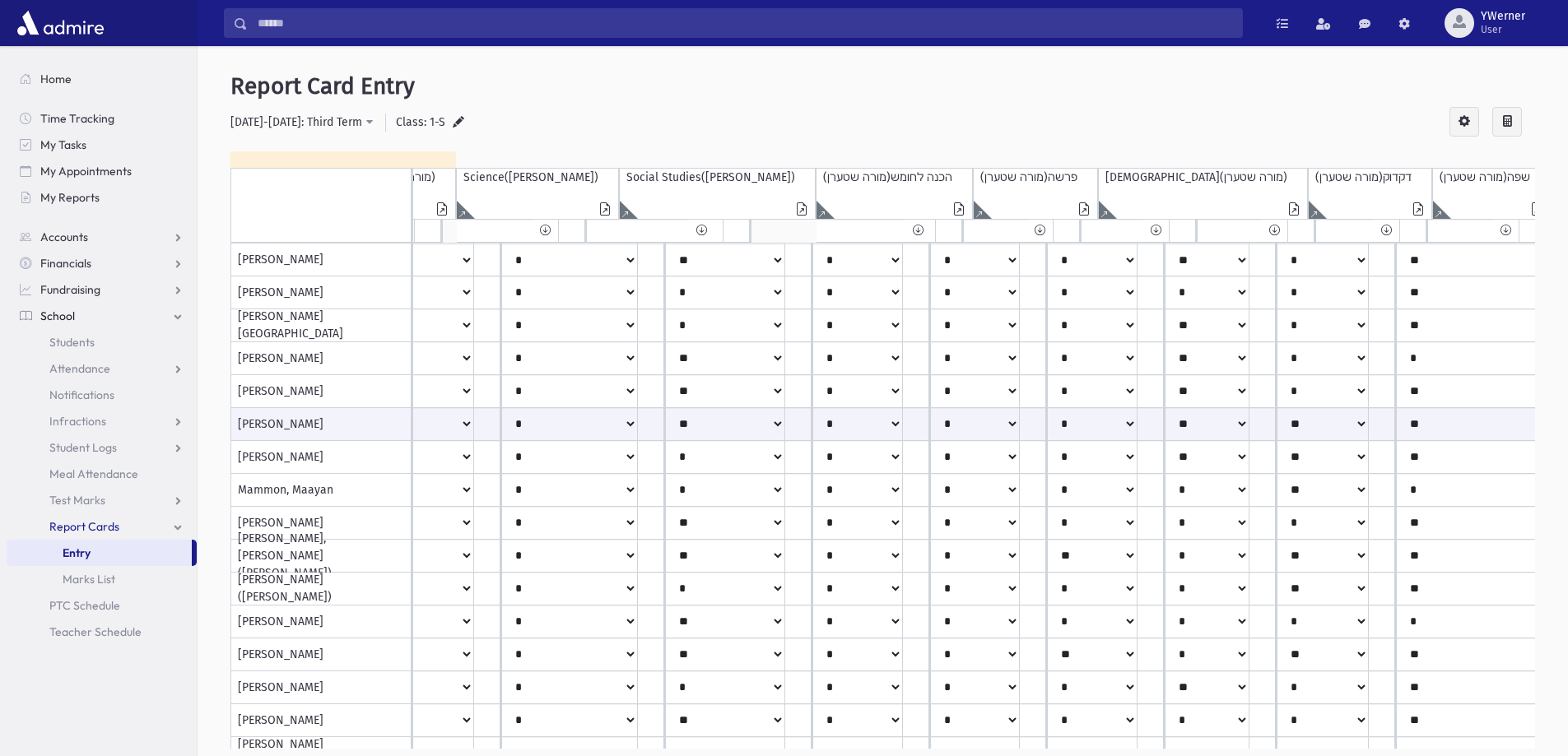 click at bounding box center (458, 123) 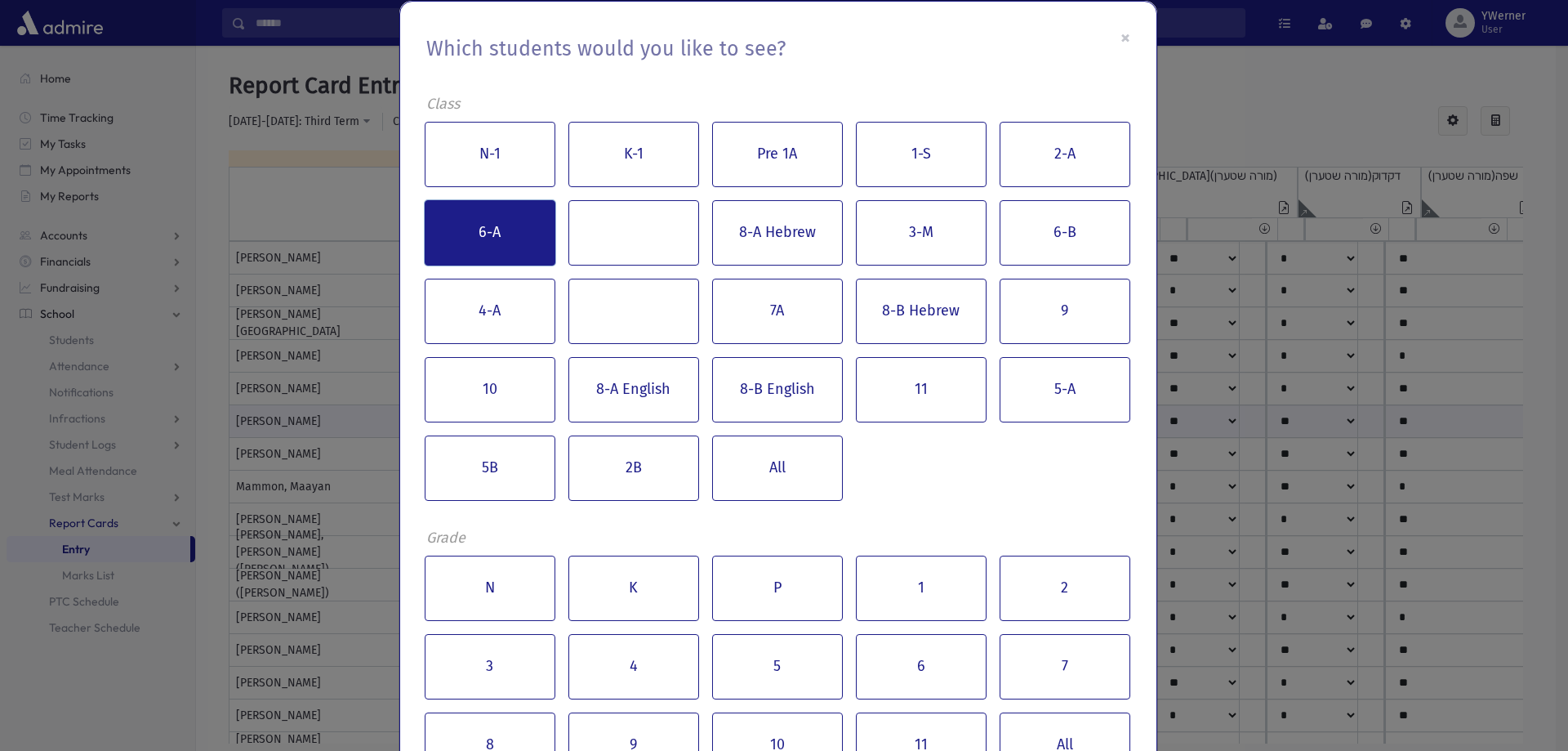 click on "6-A" at bounding box center [490, 233] 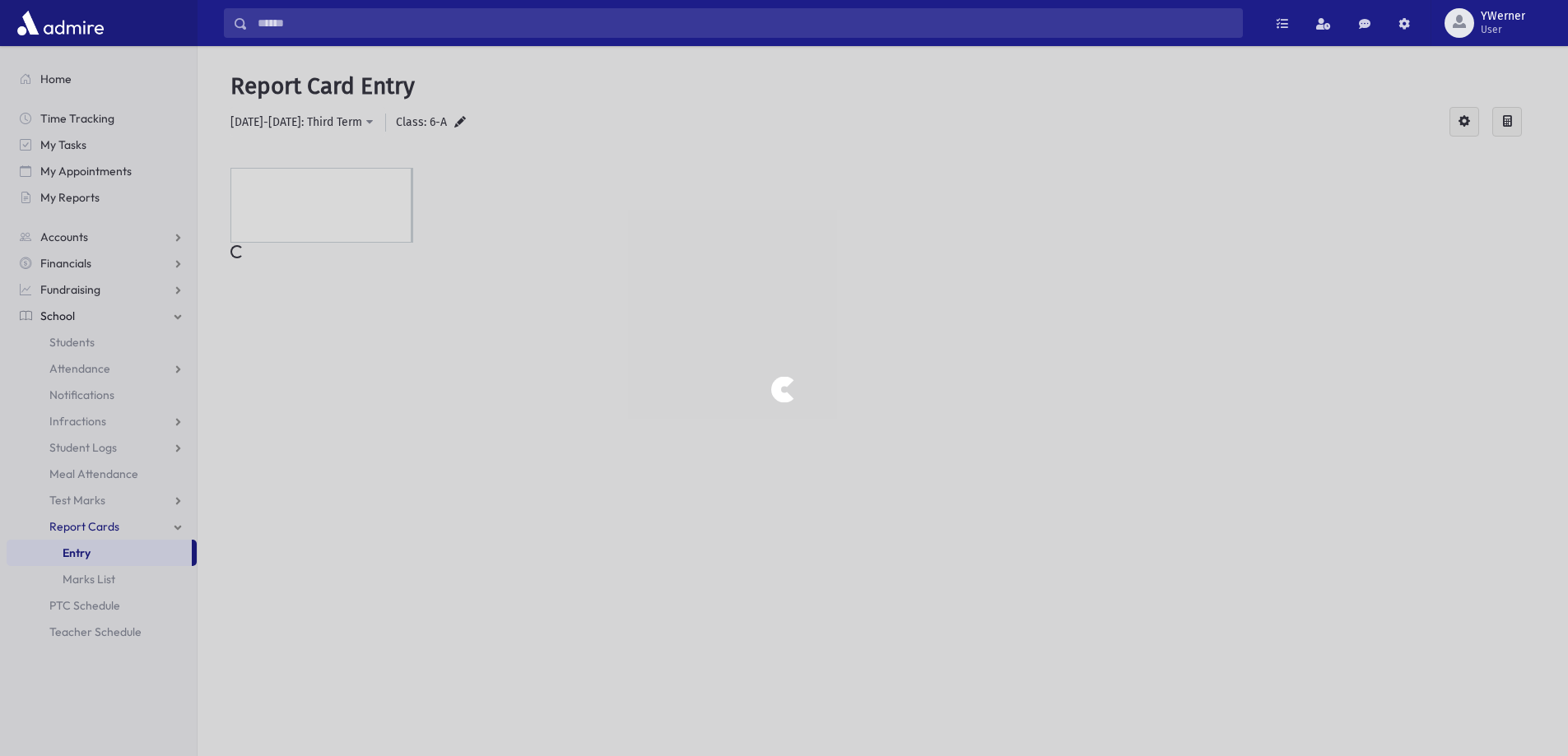 scroll, scrollTop: 0, scrollLeft: 0, axis: both 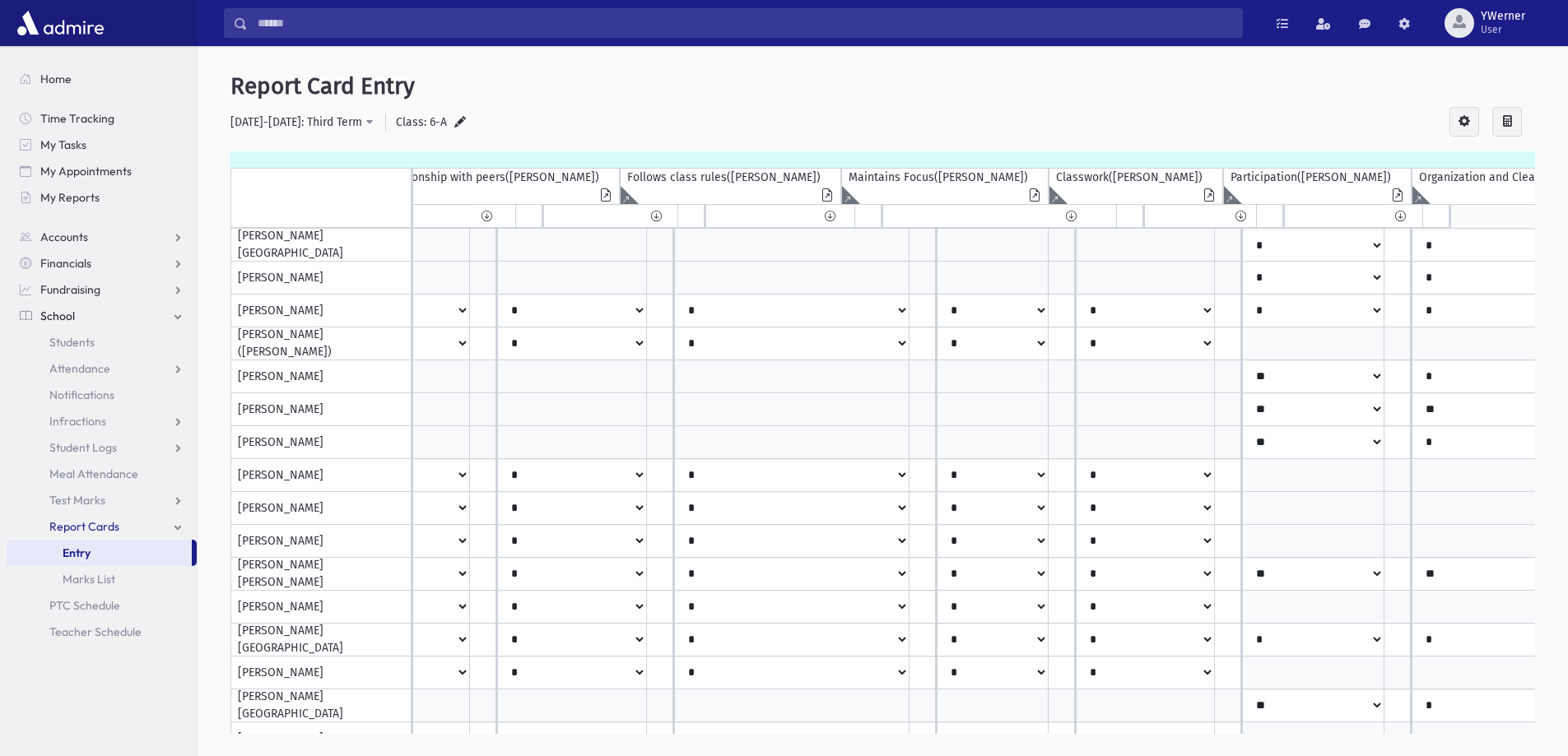 click at bounding box center [460, 123] 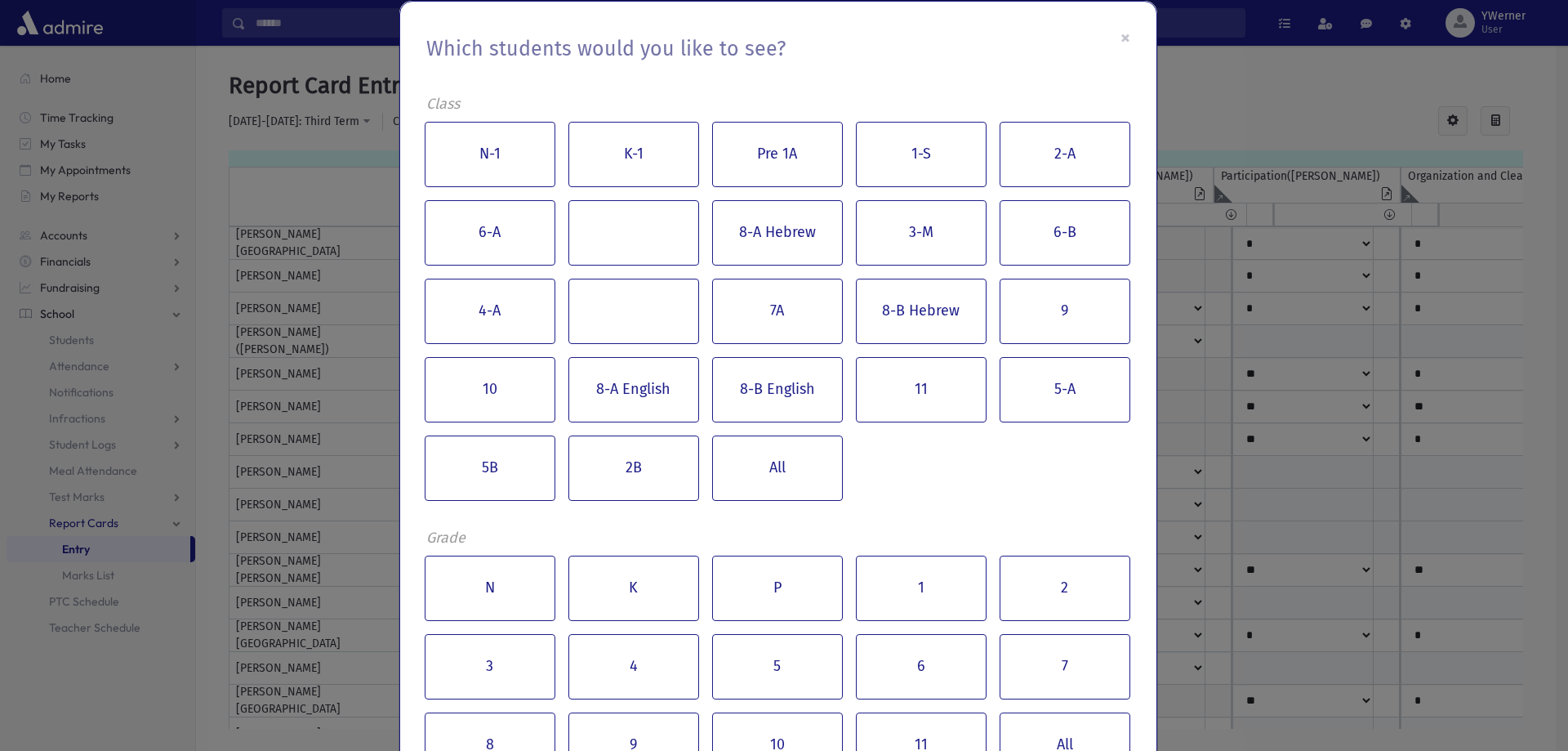 click on "N-1
K-1
Pre 1A
1-S
2-A
6-A
8-A Hebrew
3-M
6-B
4-A
7A
8-B [DEMOGRAPHIC_DATA]
10
8-A English
8-B English
11
5-A
5B
2B
All" at bounding box center [778, 311] 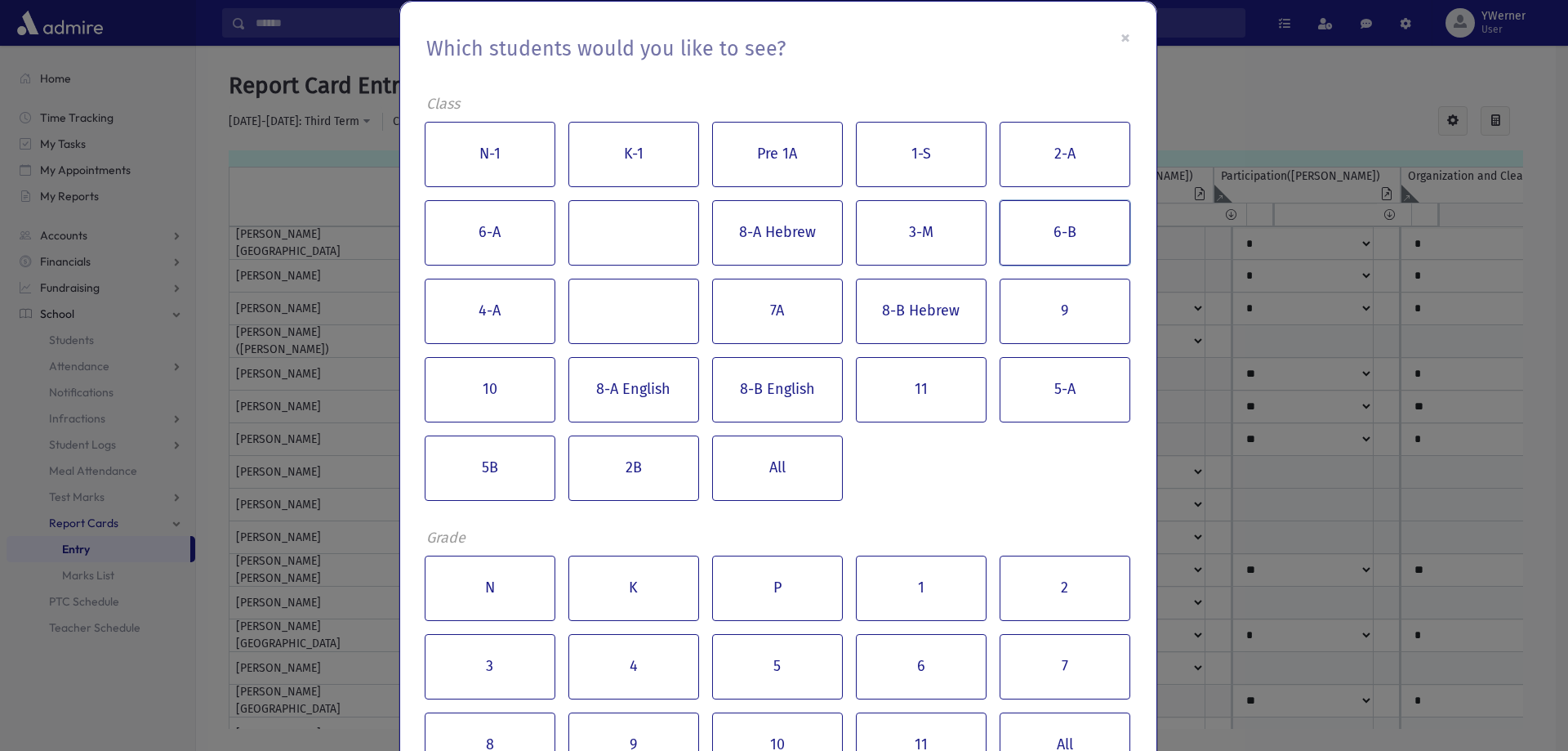 click on "6-B" at bounding box center [1065, 233] 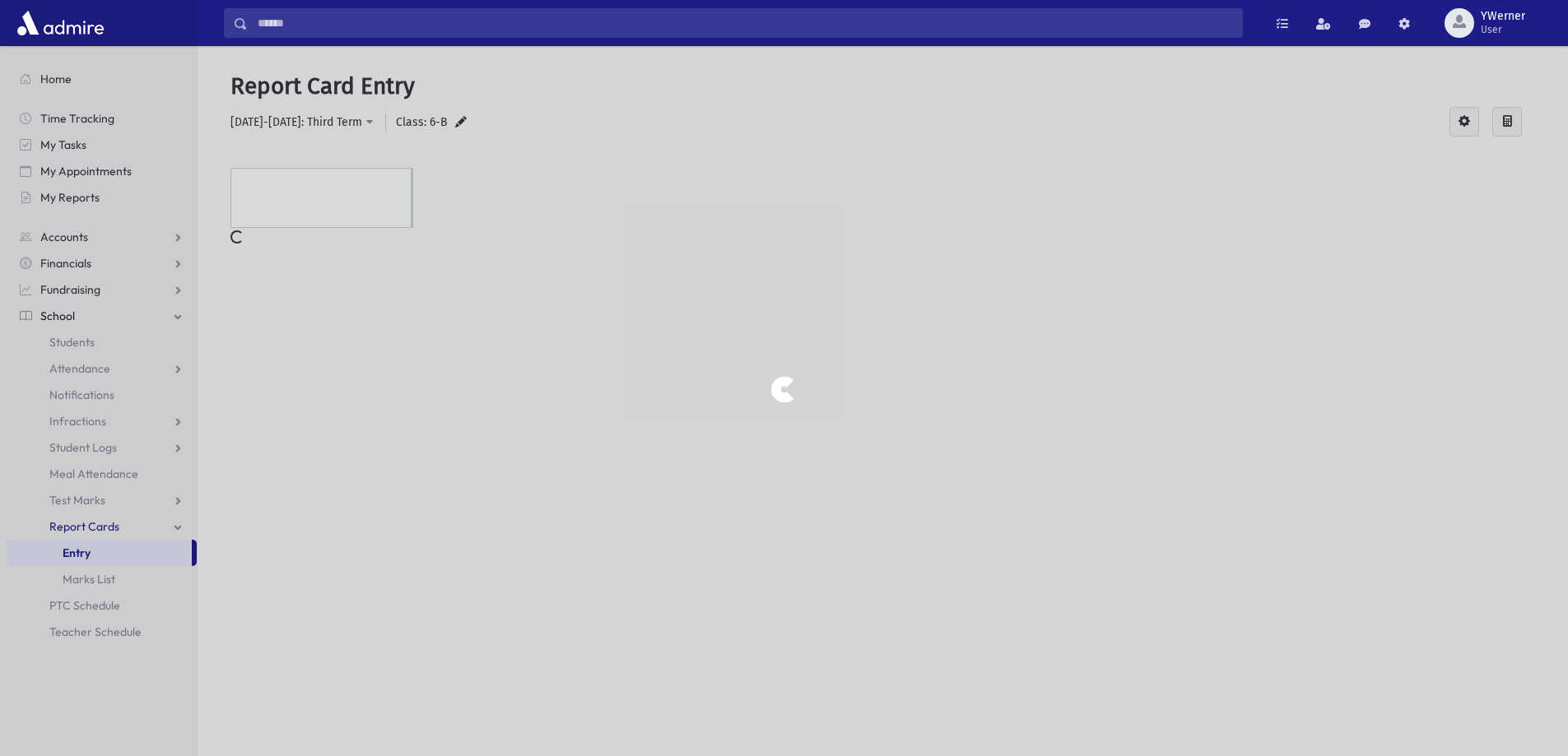 scroll, scrollTop: 0, scrollLeft: 0, axis: both 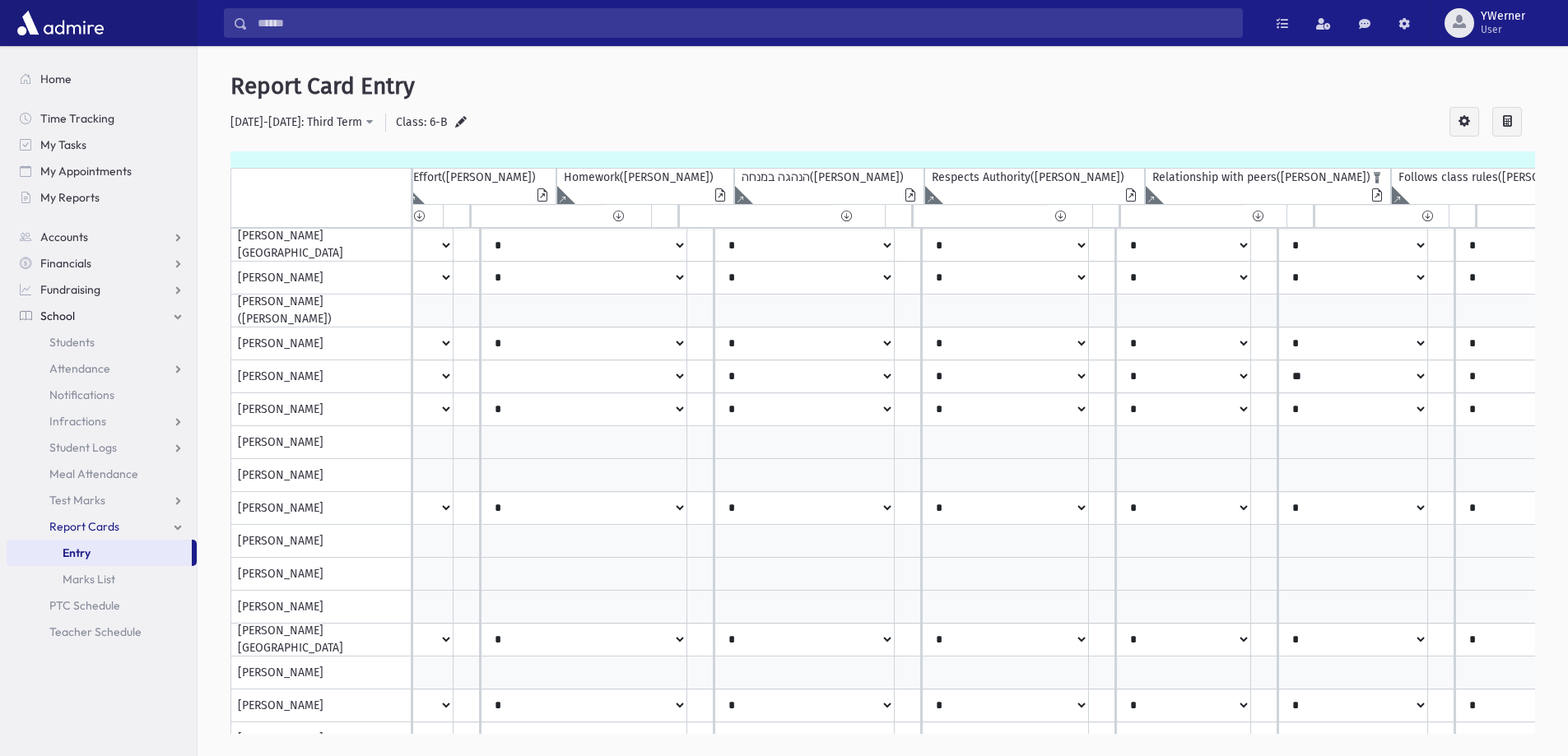 click at bounding box center [-4012, 195] 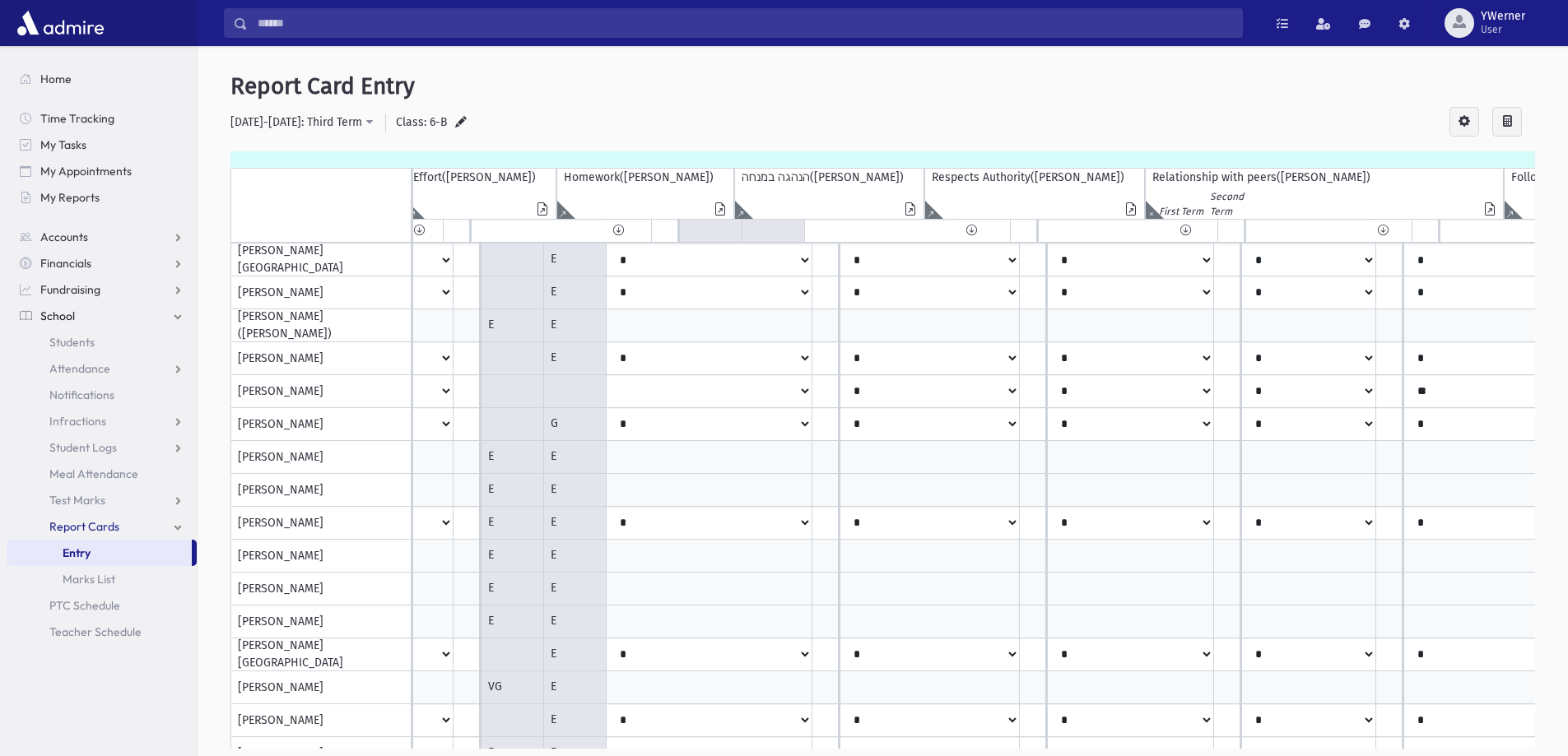 drag, startPoint x: 636, startPoint y: 749, endPoint x: 655, endPoint y: 740, distance: 21.023796 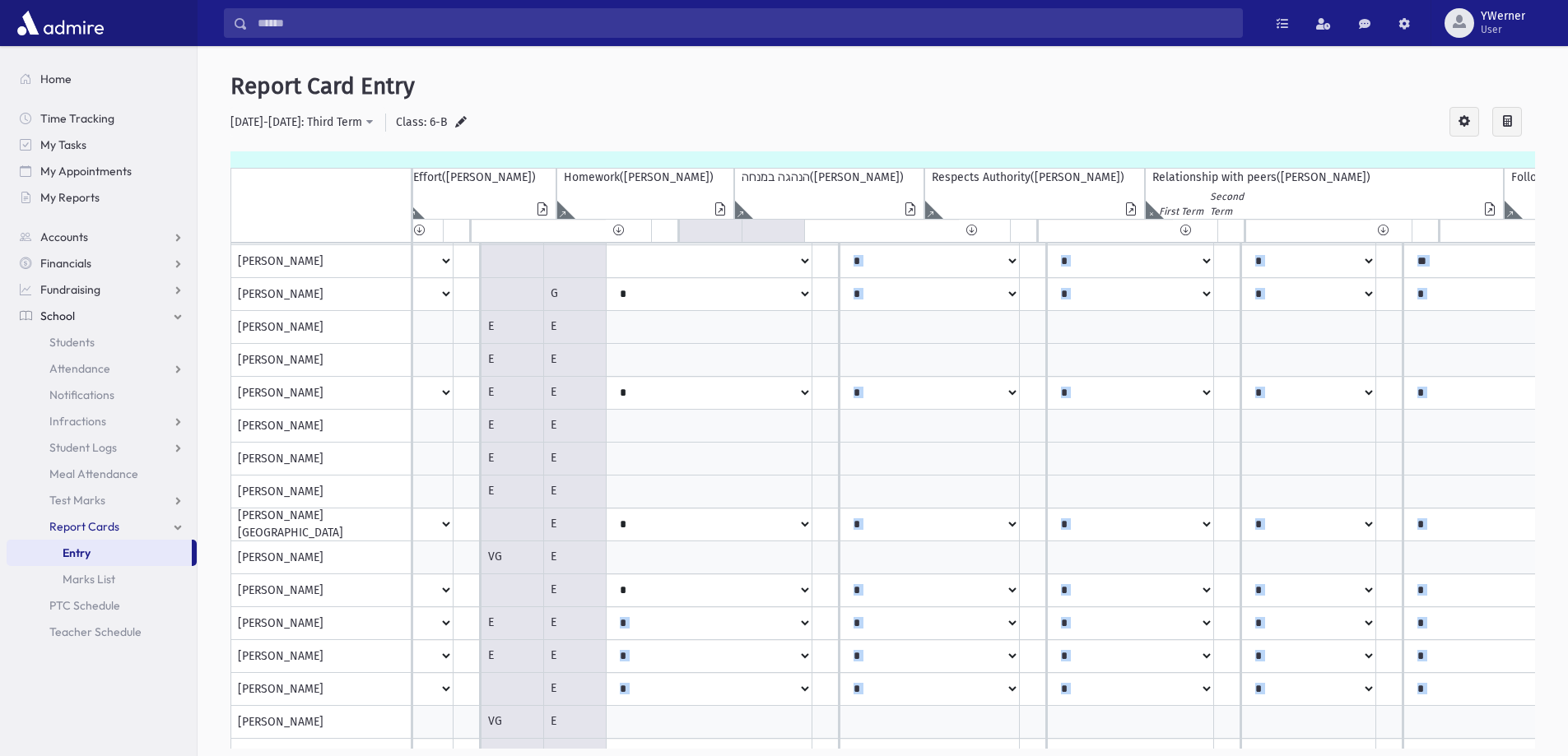 click at bounding box center [-3998, 722] 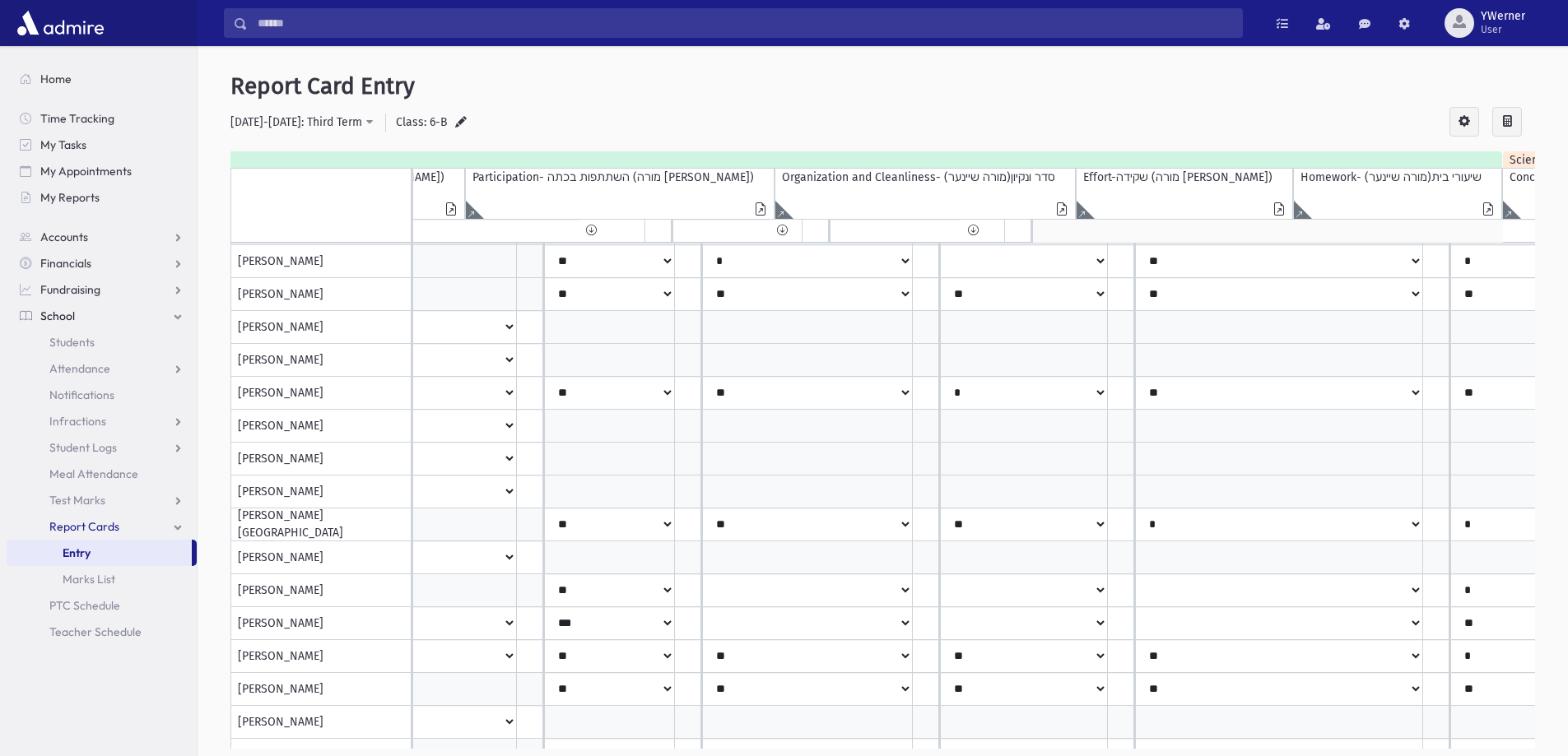click 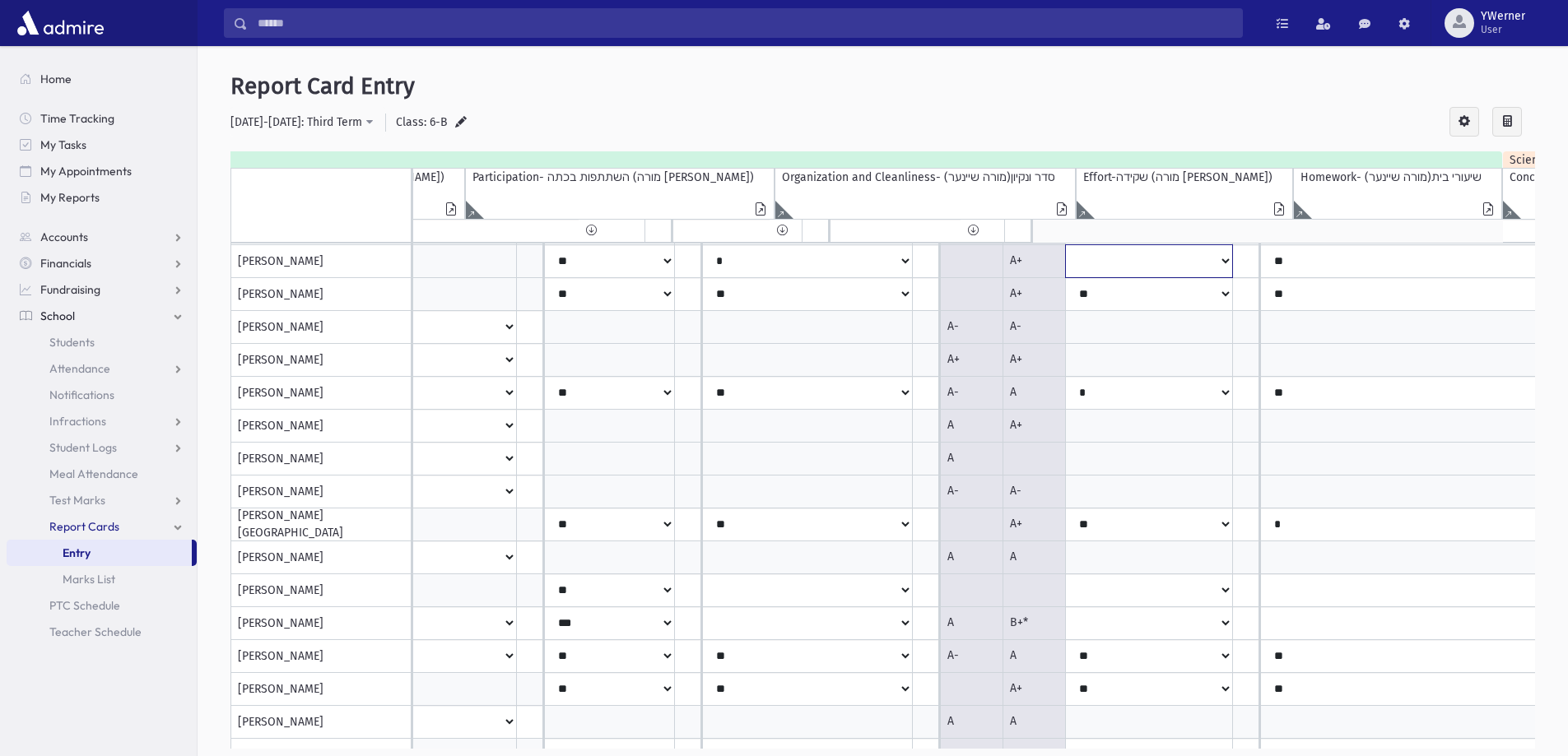 click on "*
**
**
*
**
**
*
**
**
*
**
**
*
**
***
***
**
**
***
**" at bounding box center (-12001, 130) 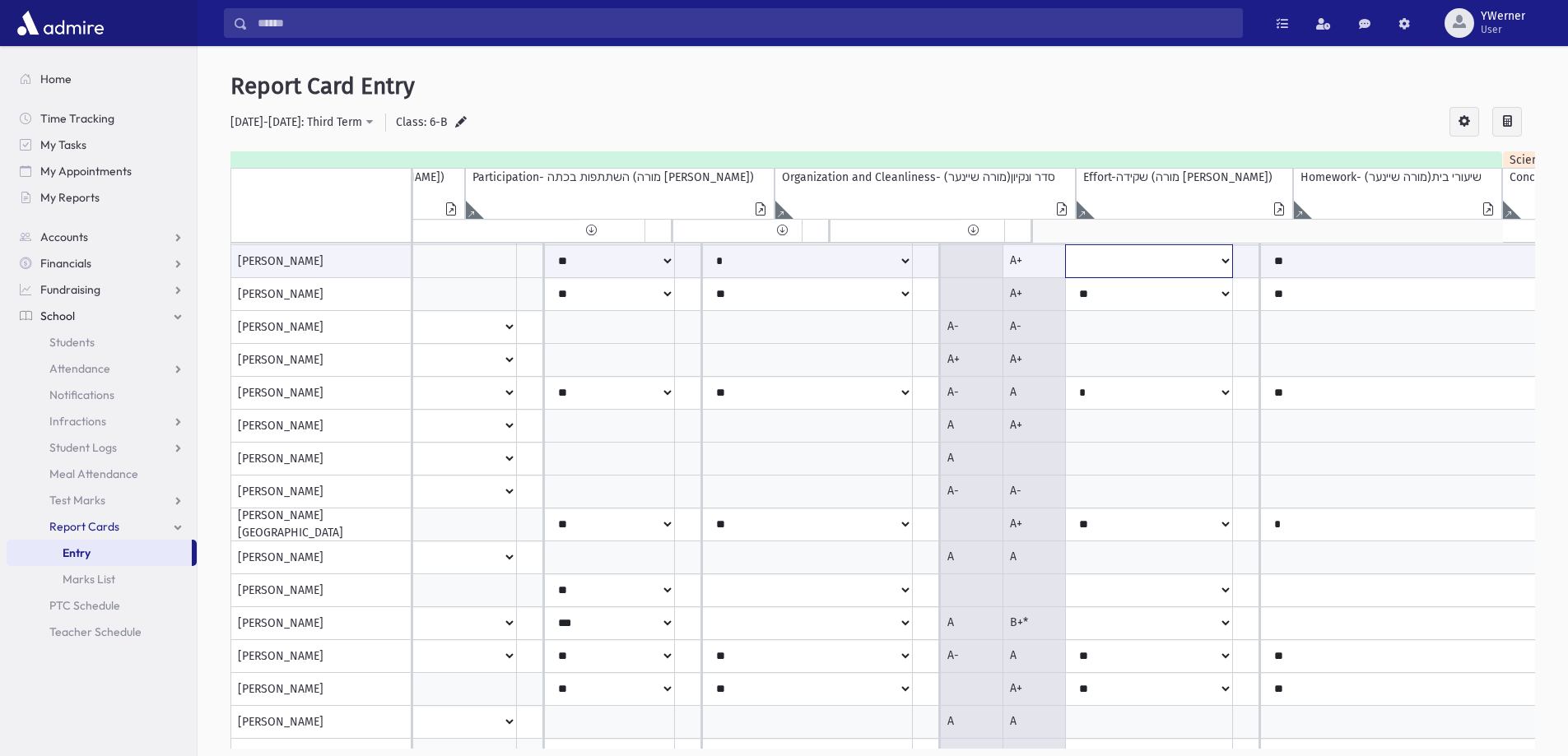 select on "**" 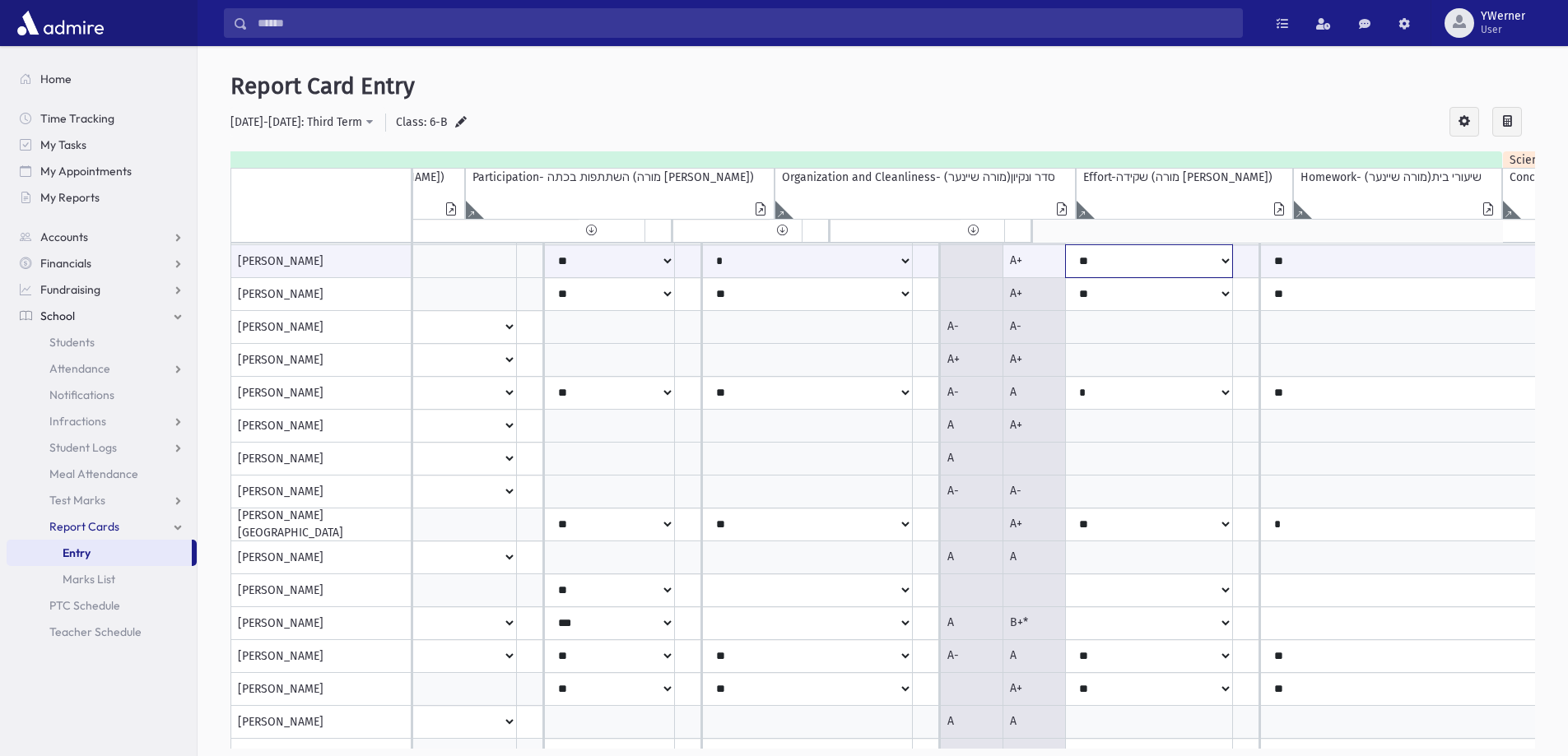 click on "*
**
**
*
**
**
*
**
**
*
**
**
*
**
***
***
**
**
***
**" at bounding box center (-12001, 261) 